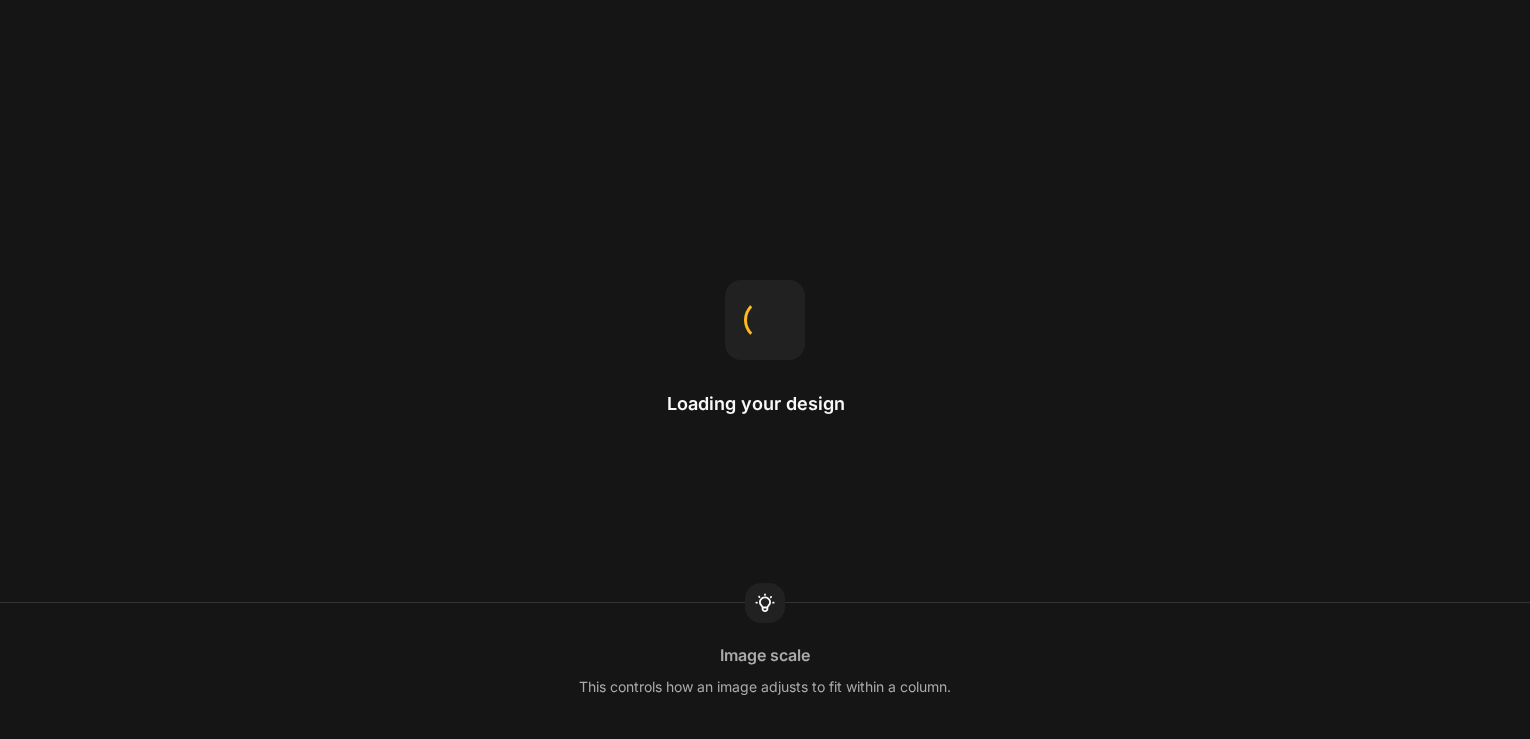 scroll, scrollTop: 0, scrollLeft: 0, axis: both 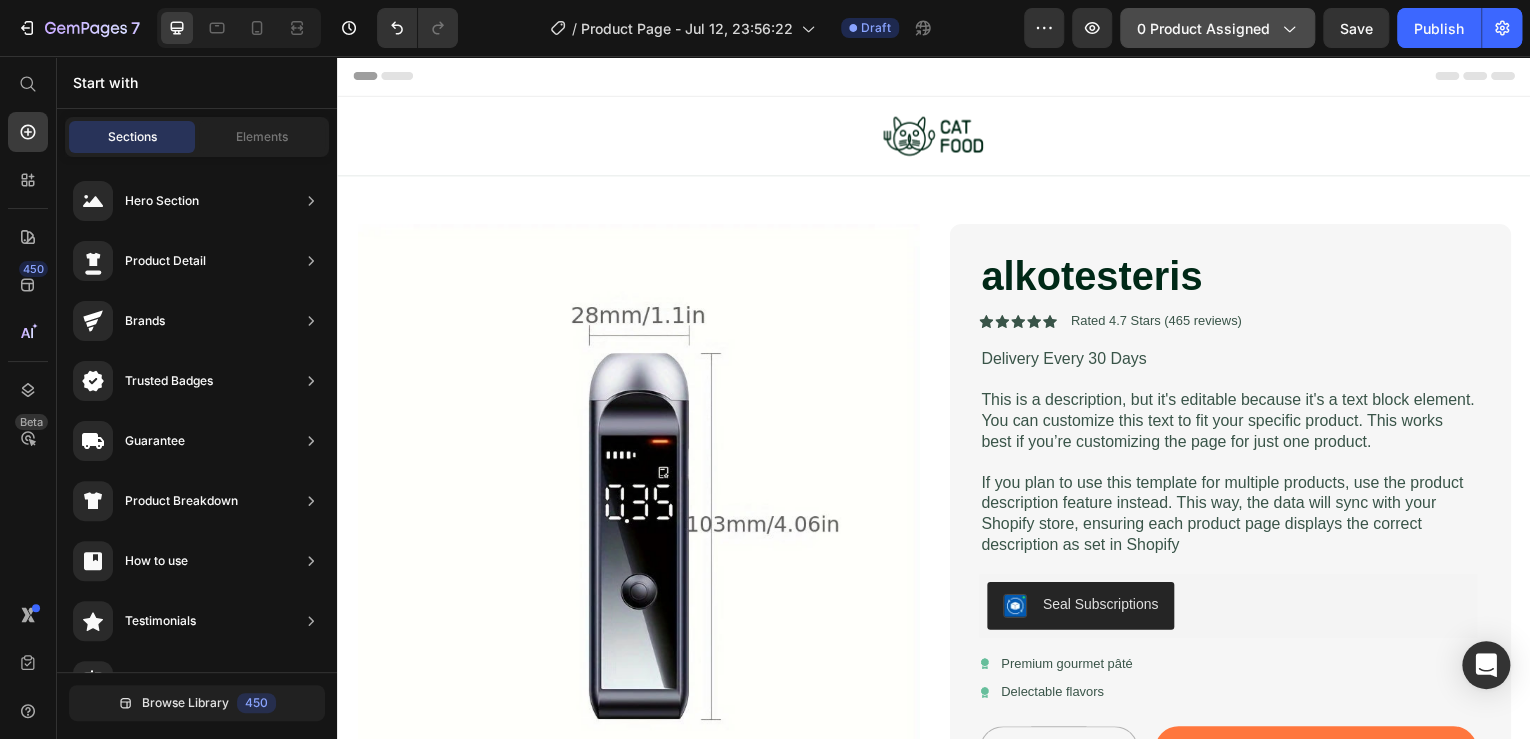 click on "0 product assigned" 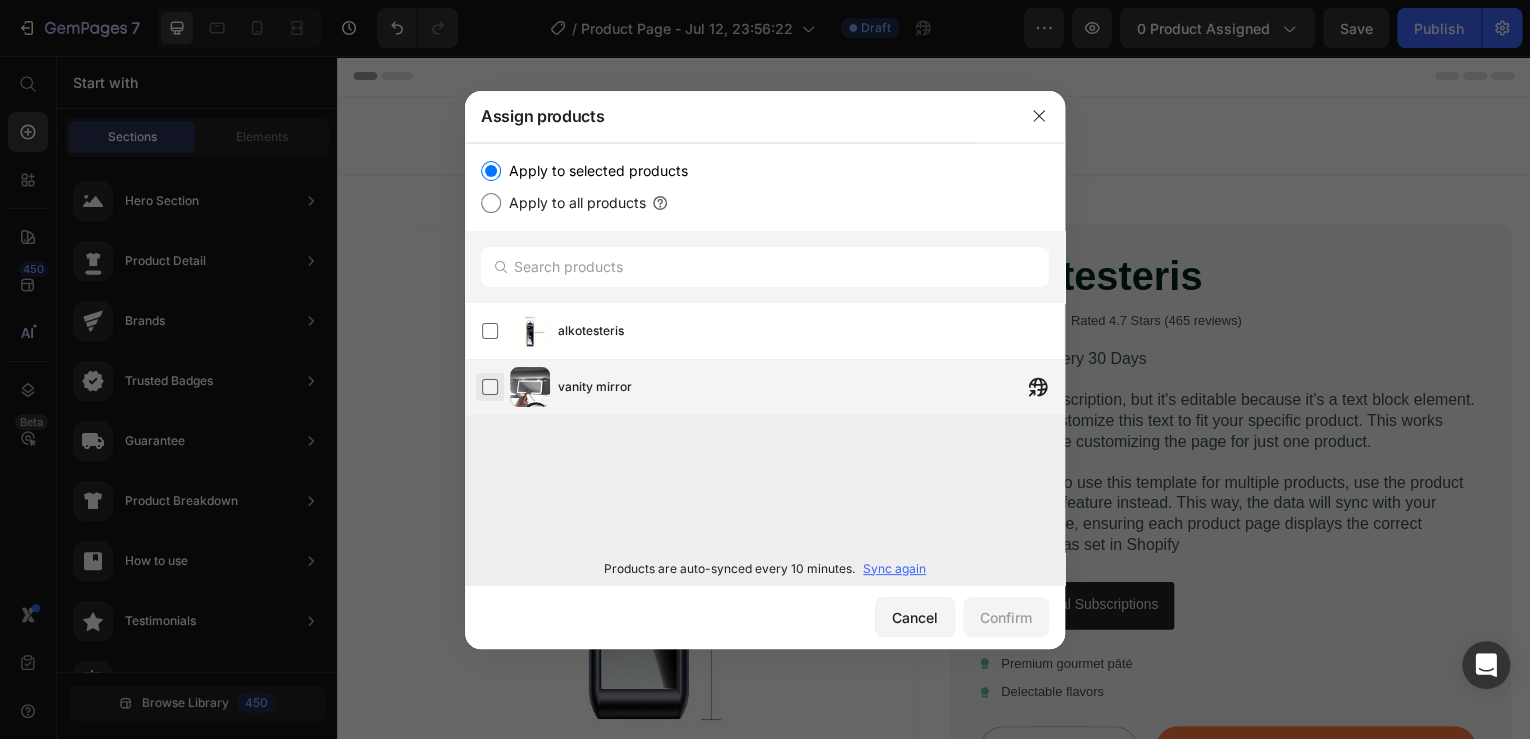 click at bounding box center [490, 387] 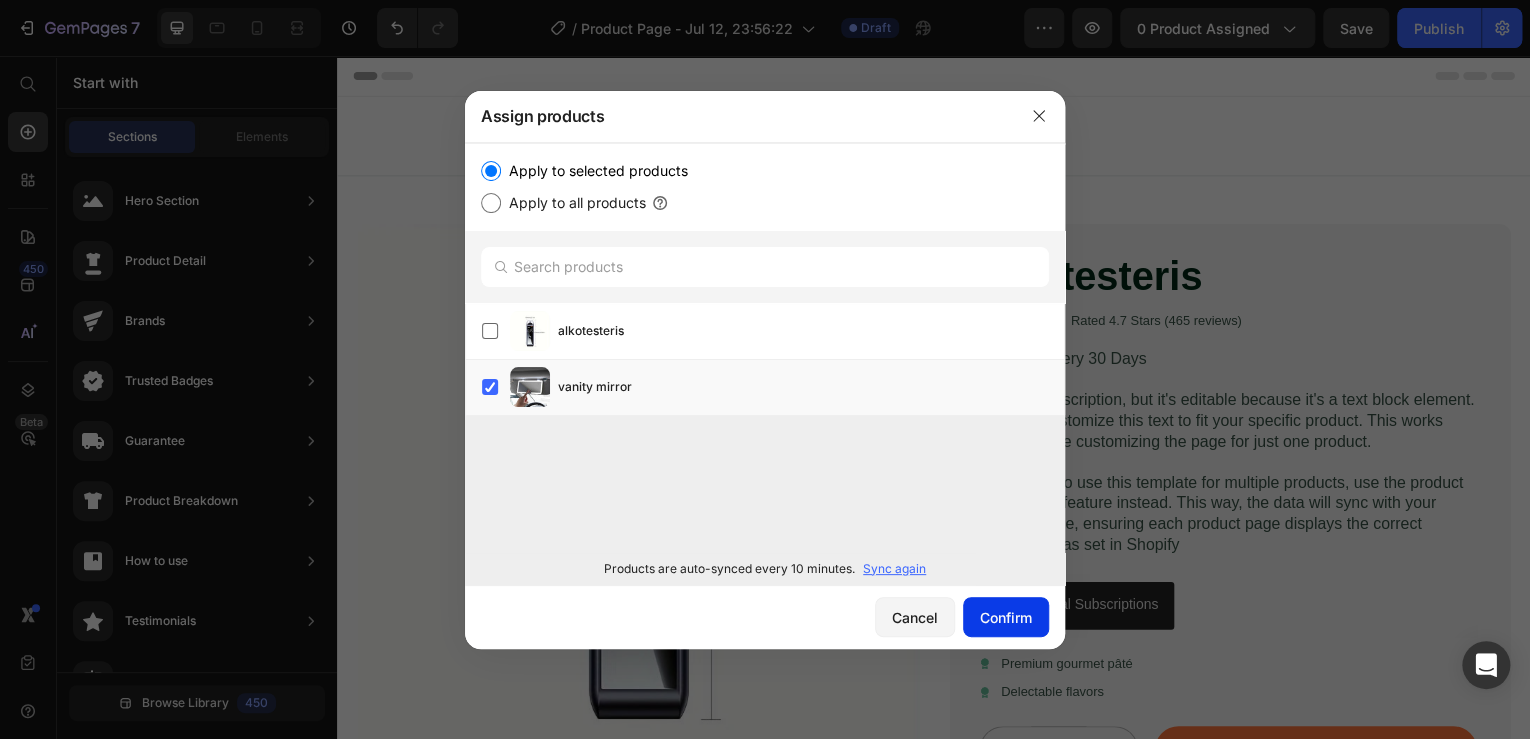drag, startPoint x: 1004, startPoint y: 622, endPoint x: 1002, endPoint y: 604, distance: 18.110771 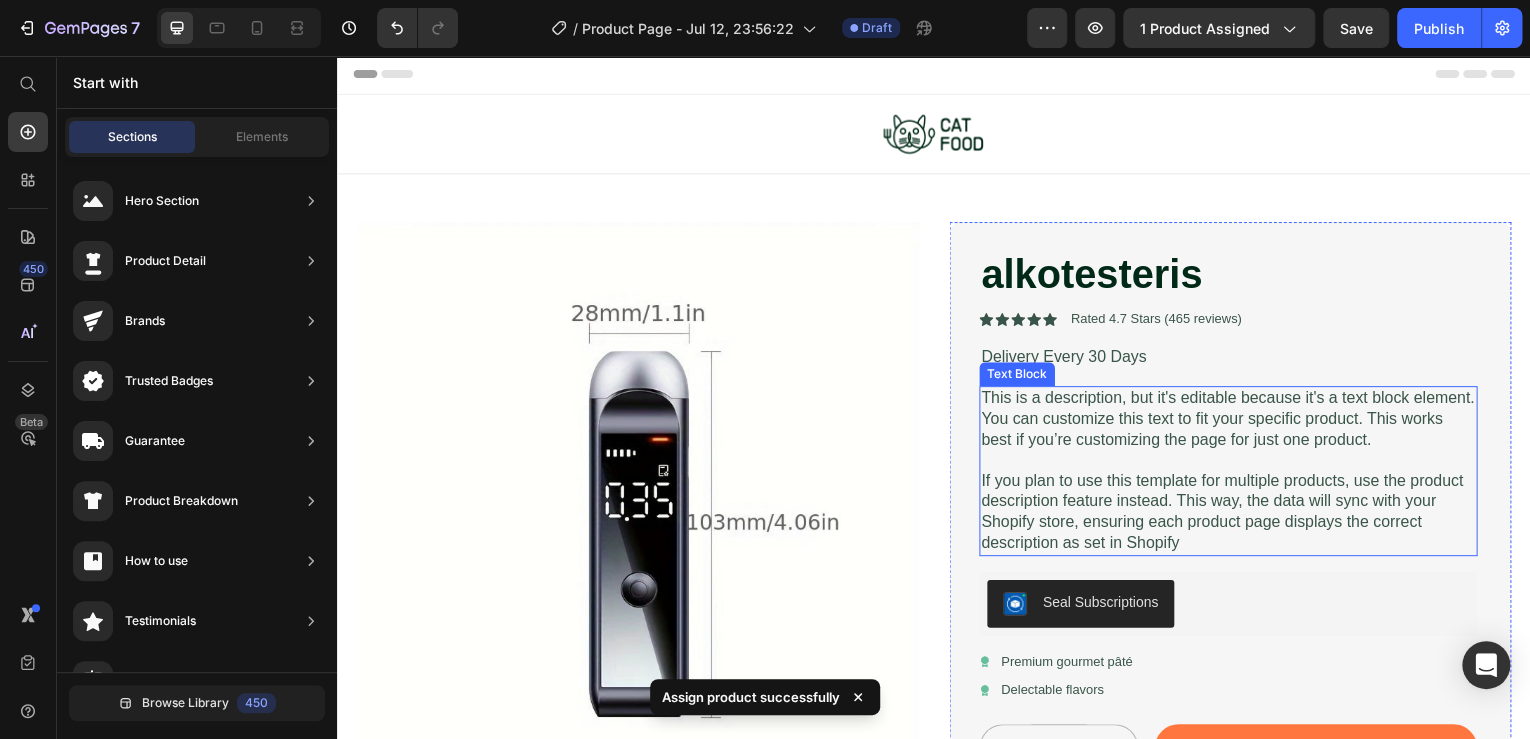 scroll, scrollTop: 0, scrollLeft: 0, axis: both 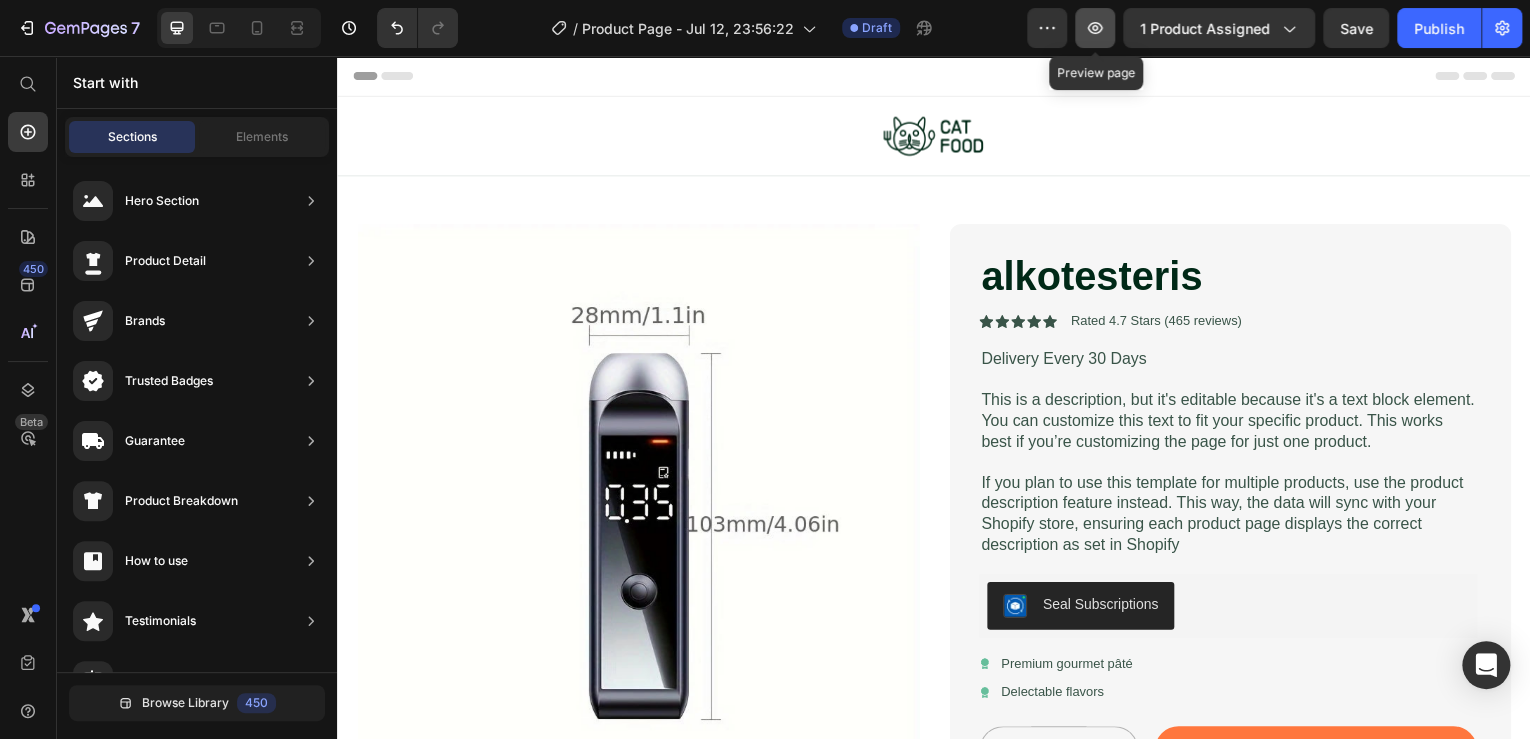 click 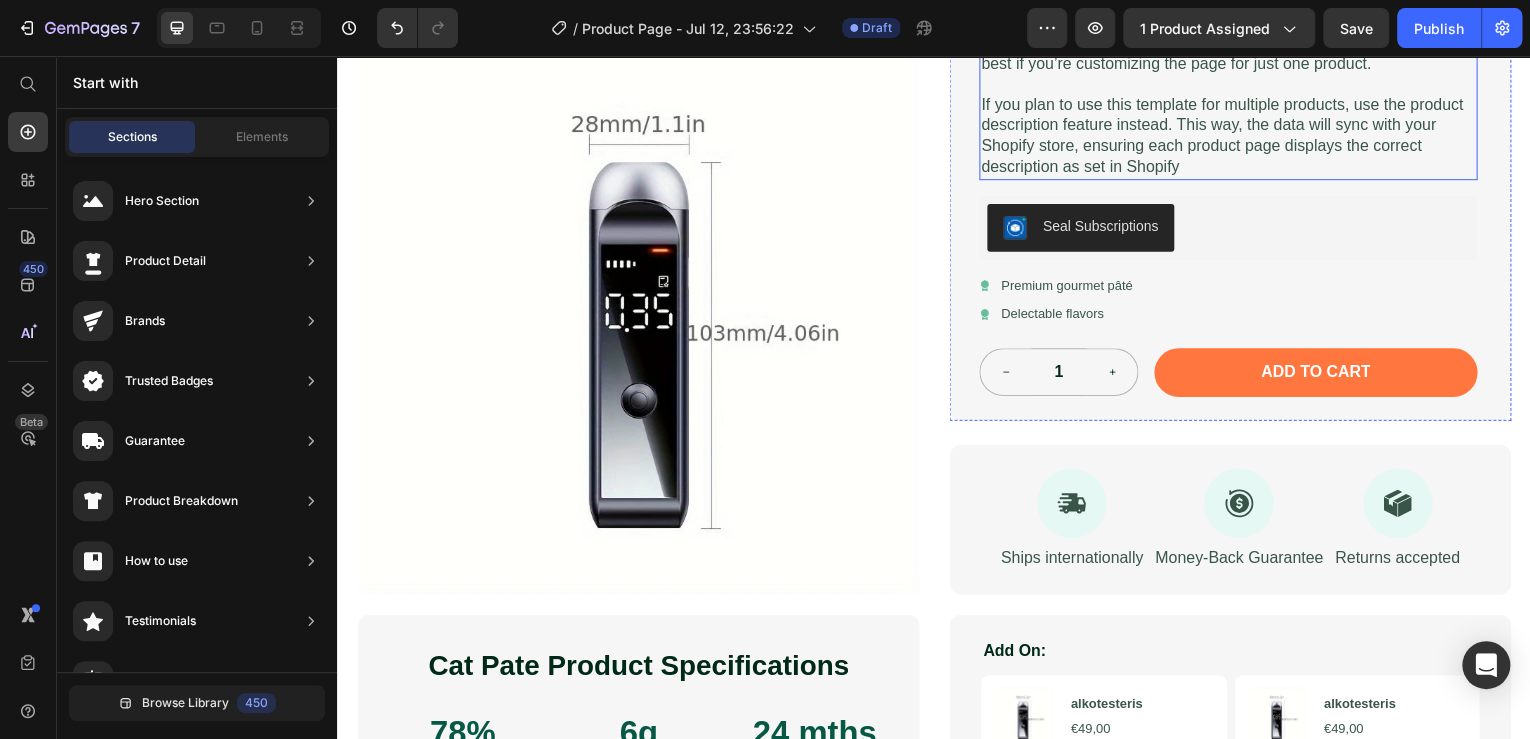 scroll, scrollTop: 400, scrollLeft: 0, axis: vertical 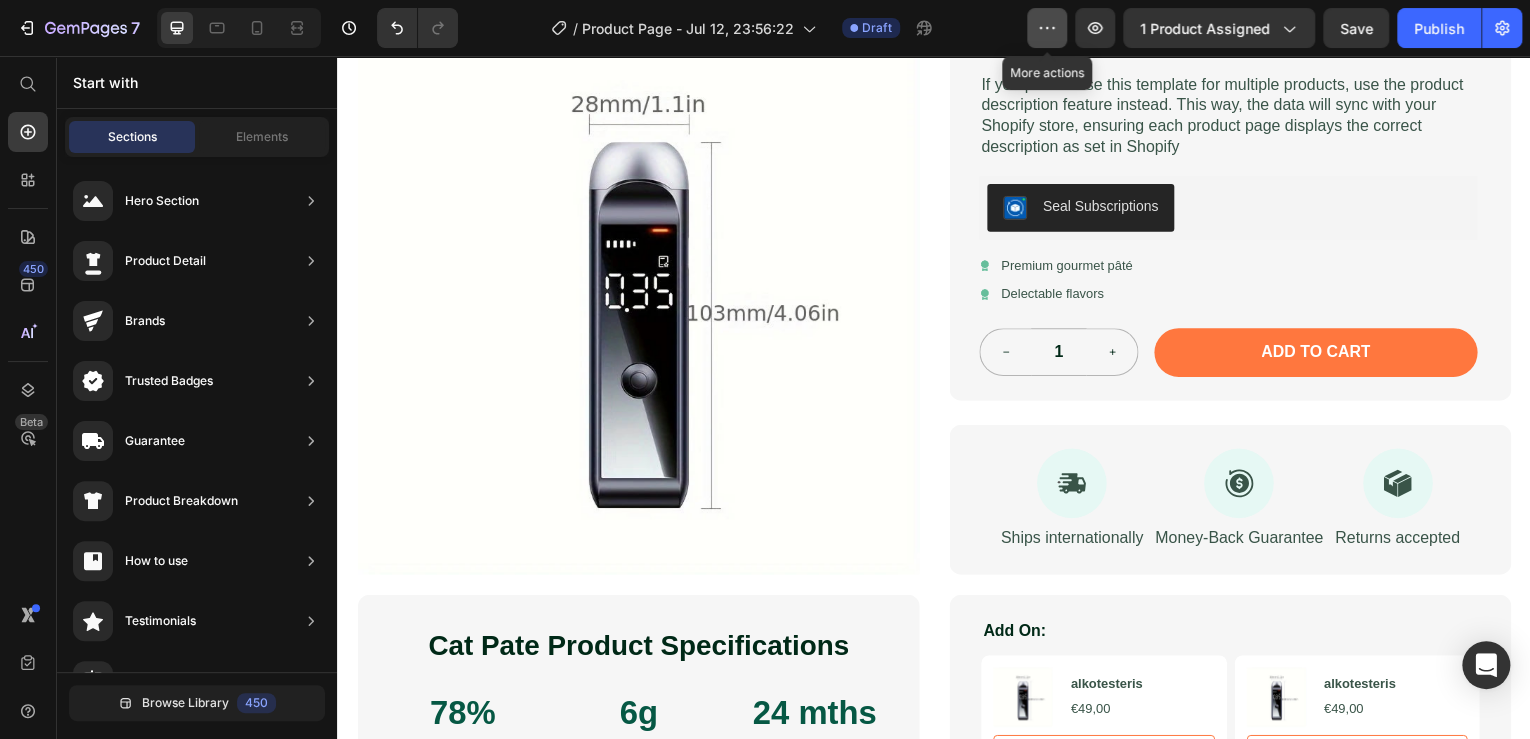 click 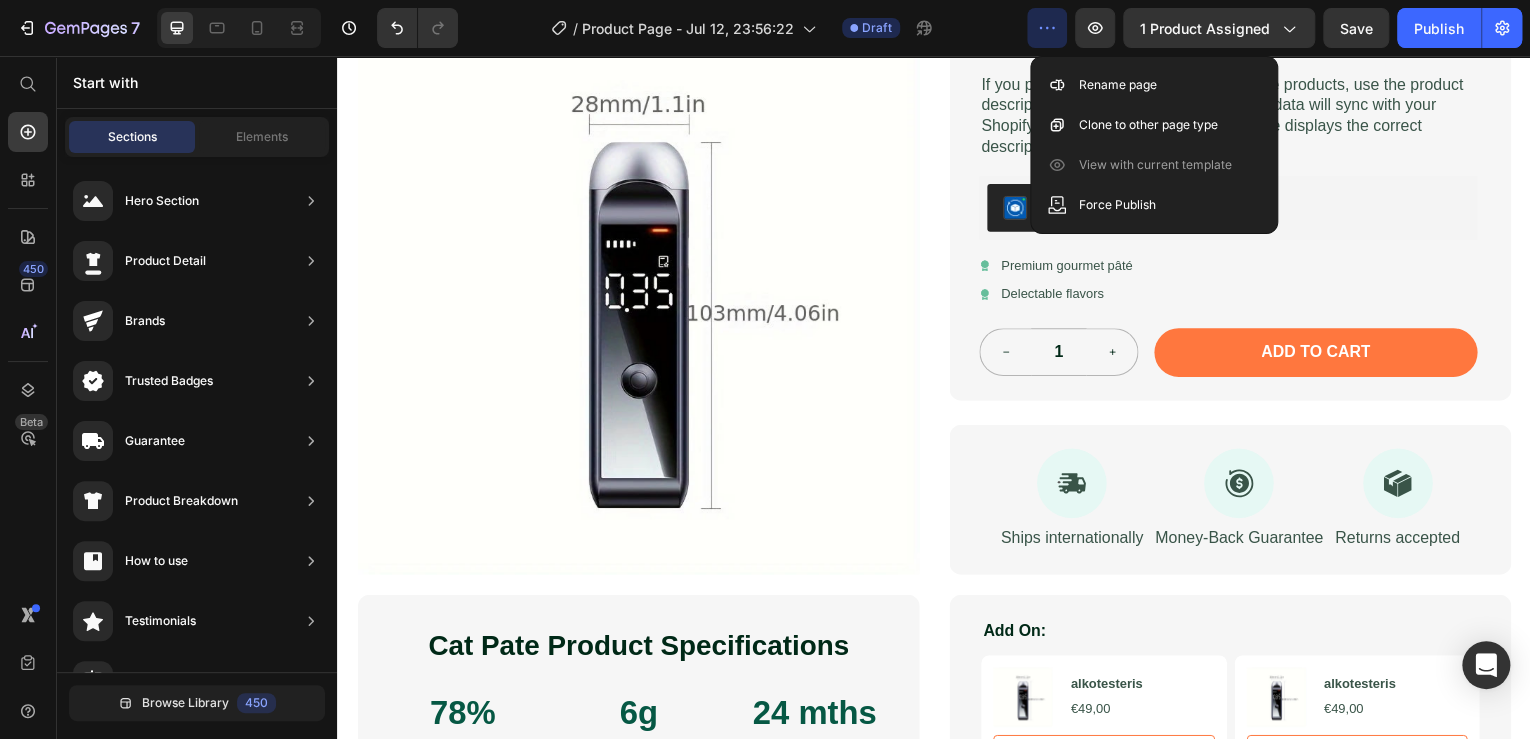click 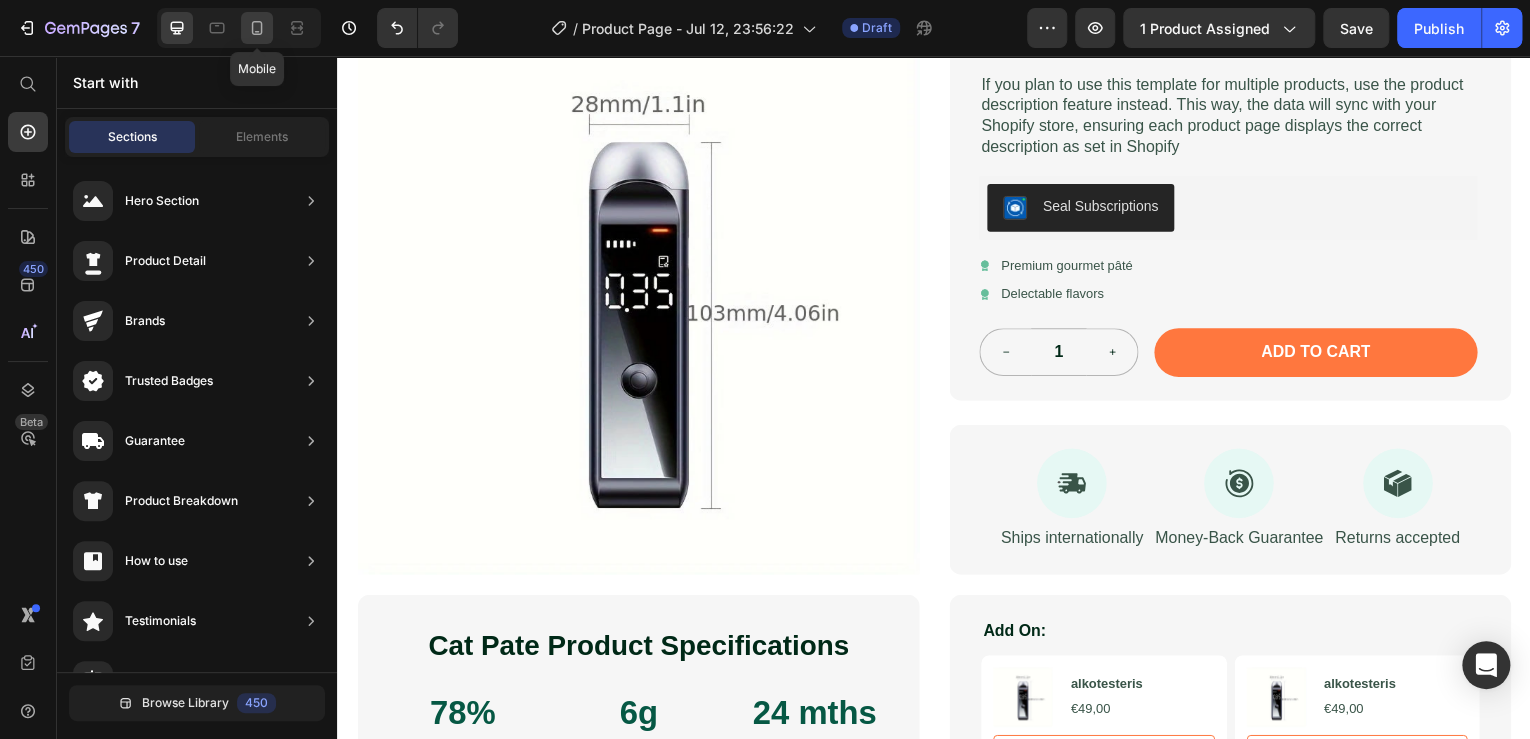 click 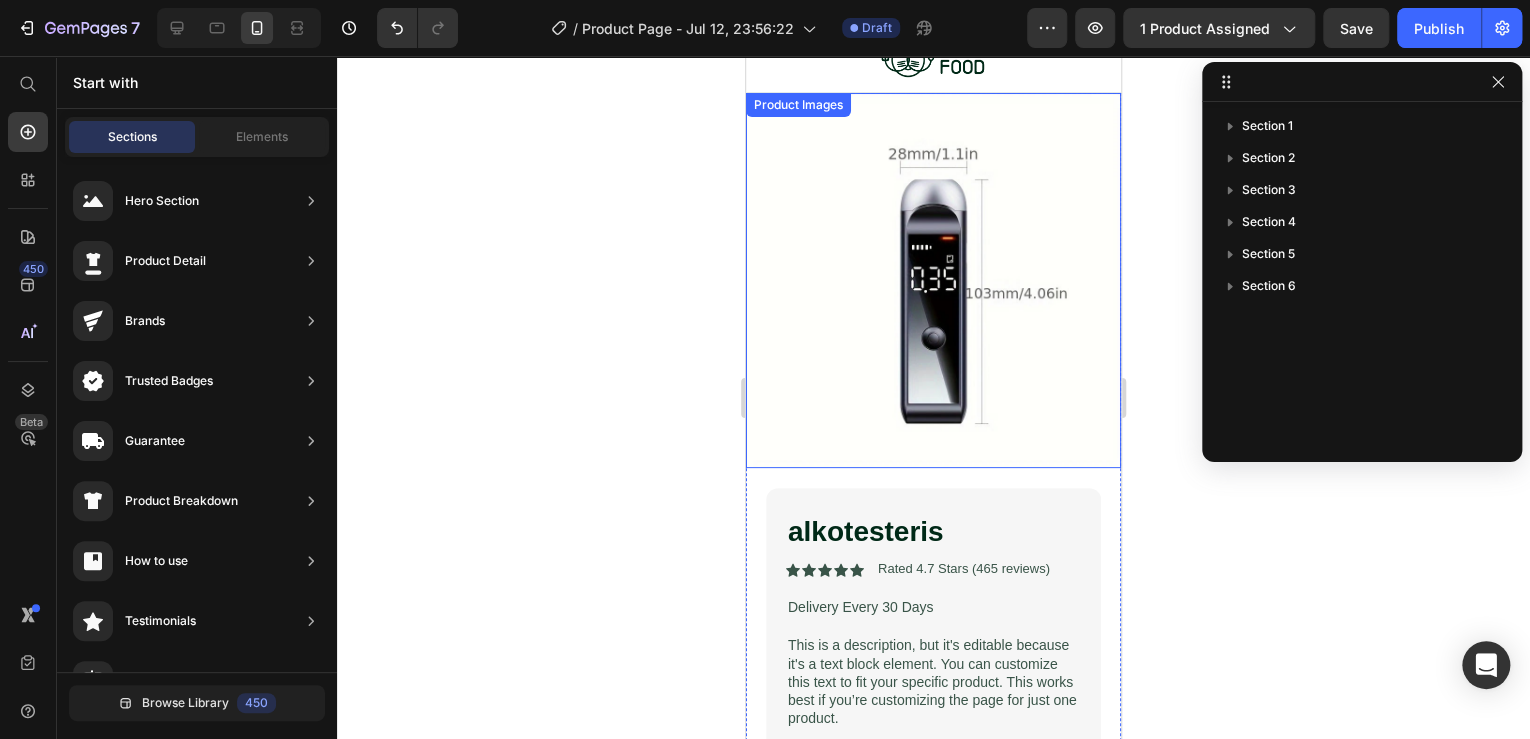 scroll, scrollTop: 160, scrollLeft: 0, axis: vertical 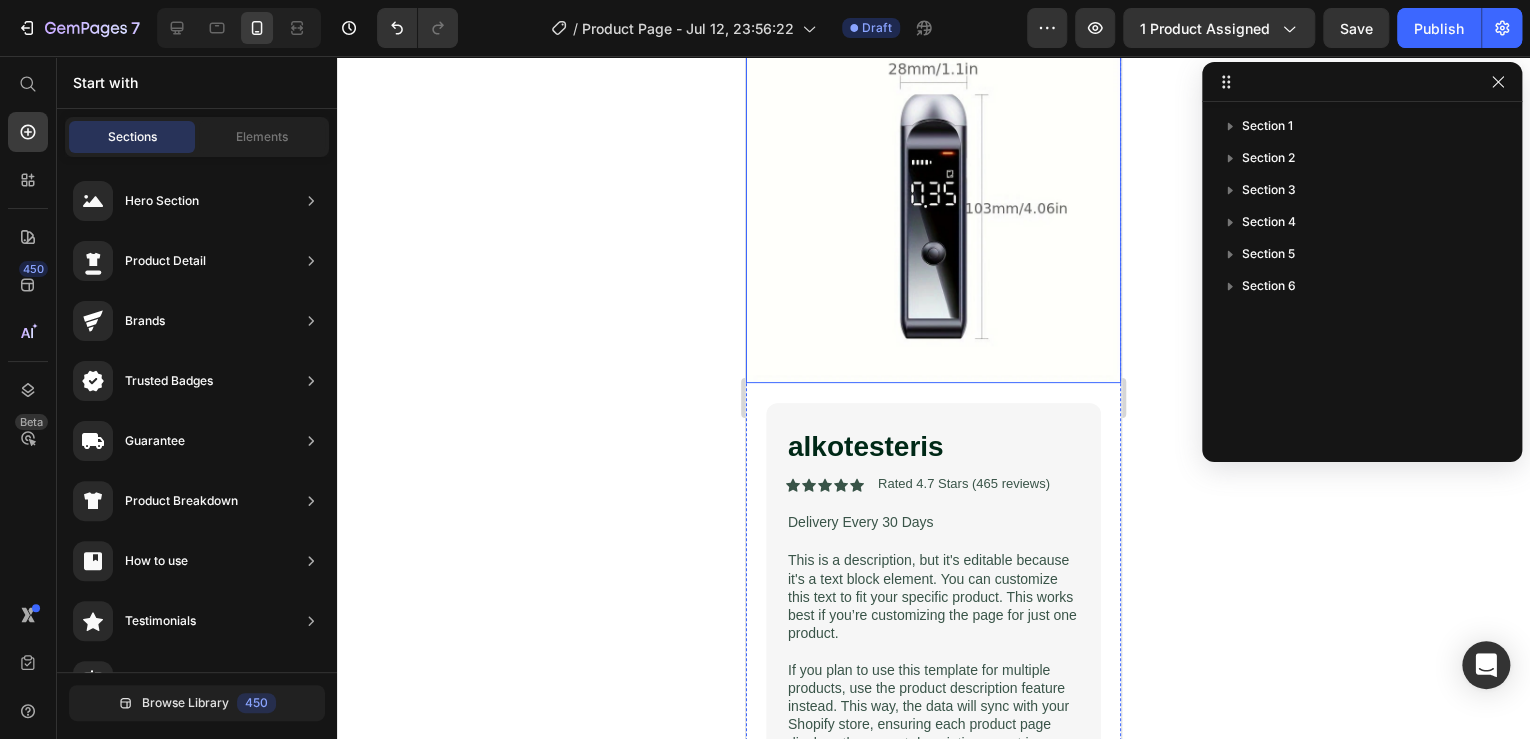 click on "alkotesteris Product Title
Icon
Icon
Icon
Icon
Icon Icon List Rated 4.7 Stars (465 reviews) Text Block Row Delivery Every 30 Days Text Block This is a description, but it's editable because it's a text block element. You can customize this text to fit your specific product. This works best if you’re customizing the page for just one product.   If you plan to use this template for multiple products, use the product description feature instead. This way, the data will sync with your Shopify store, ensuring each product page displays the correct description as set in Shopify Text Block Seal Subscriptions Seal Subscriptions
Icon Premium gourmet pâté Text Block Row
Icon Delectable flavors Text Block Row 1 Product Quantity Add to cart Add to Cart Row Row" at bounding box center [933, 730] 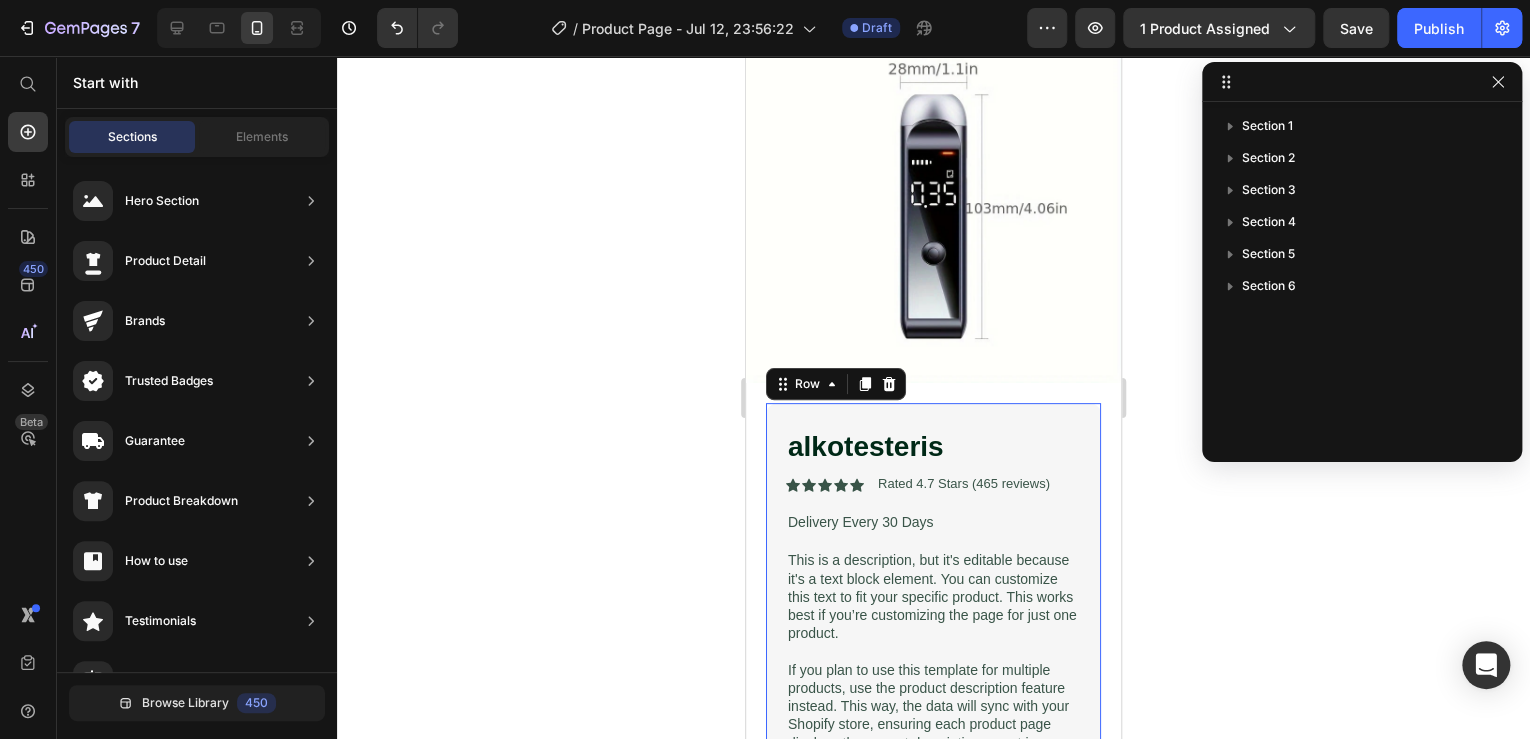 scroll, scrollTop: 218, scrollLeft: 0, axis: vertical 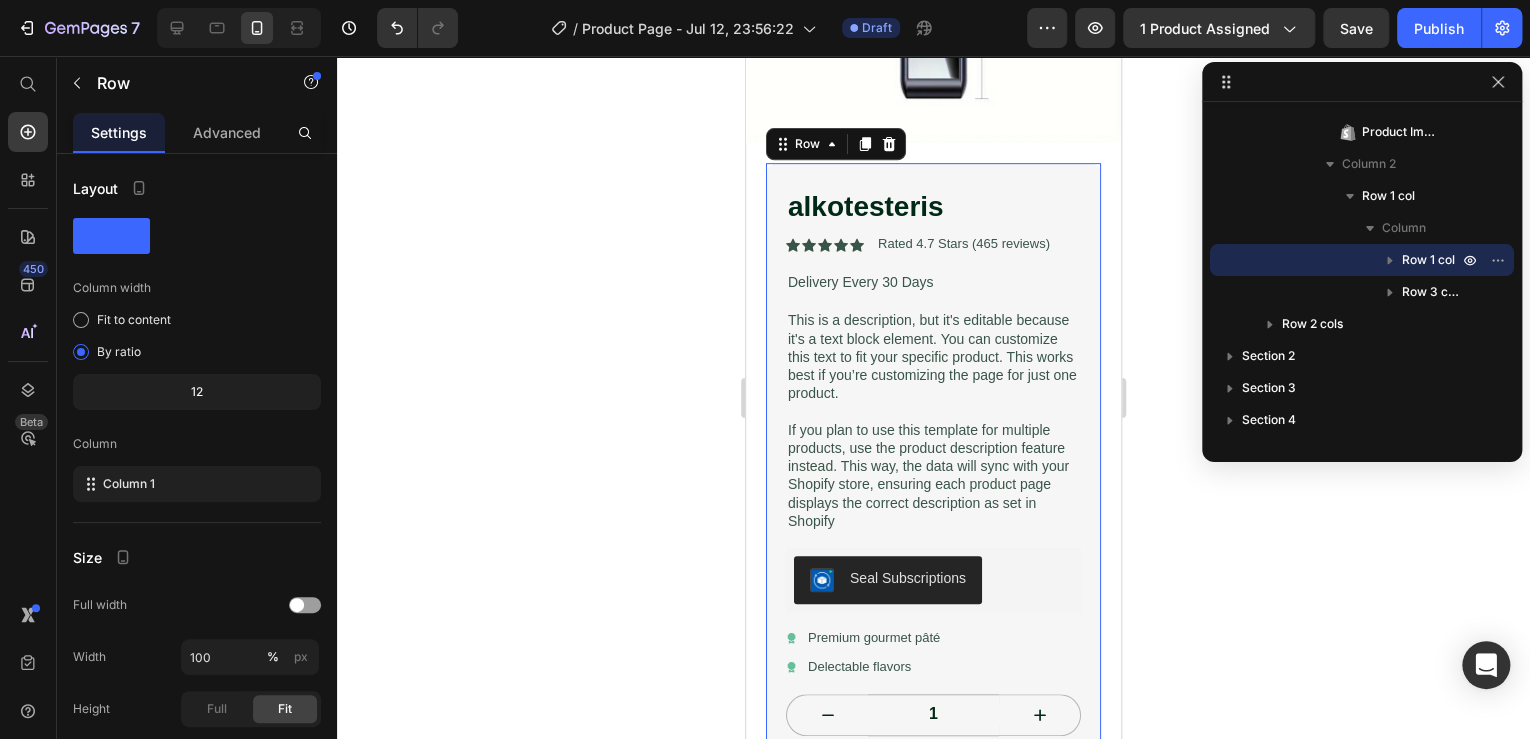 click 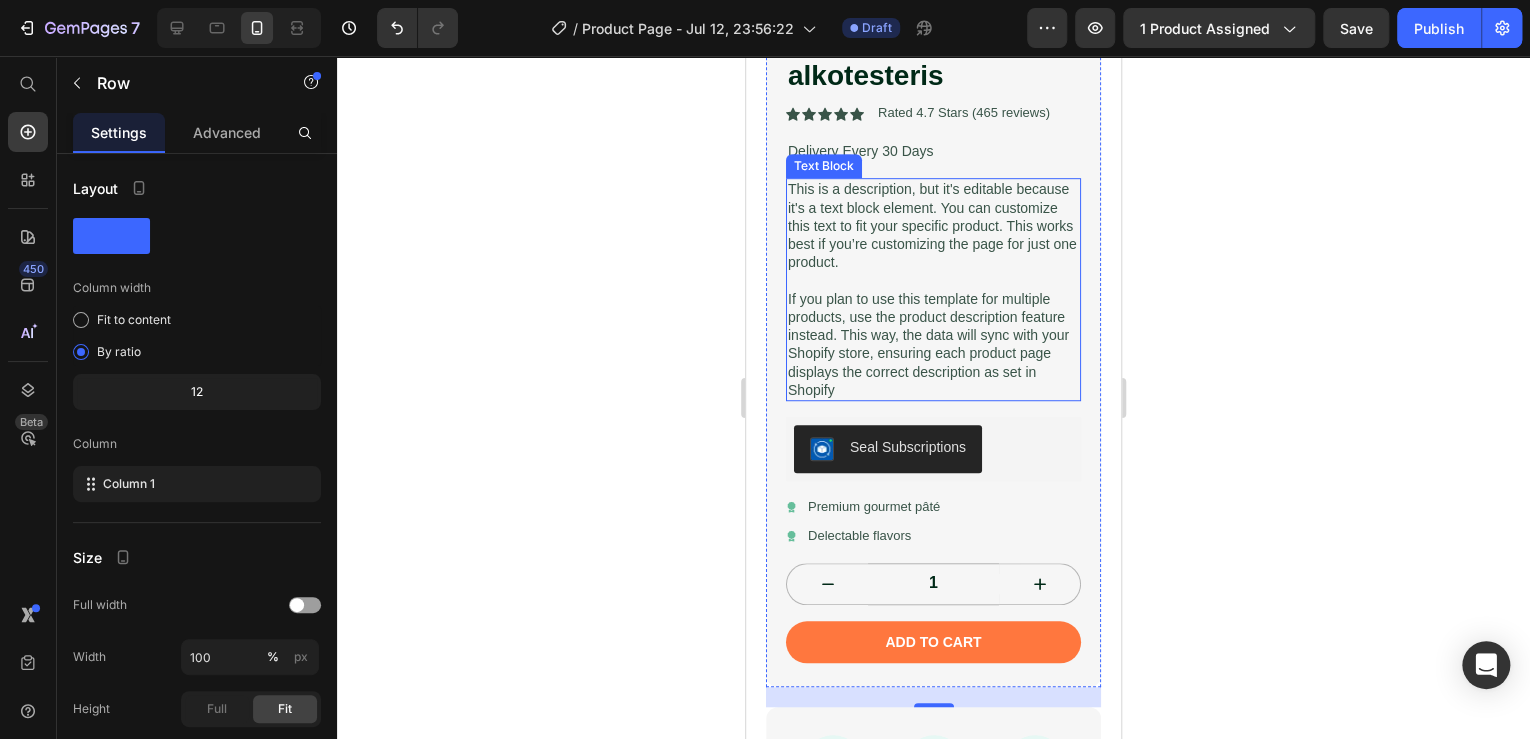 scroll, scrollTop: 560, scrollLeft: 0, axis: vertical 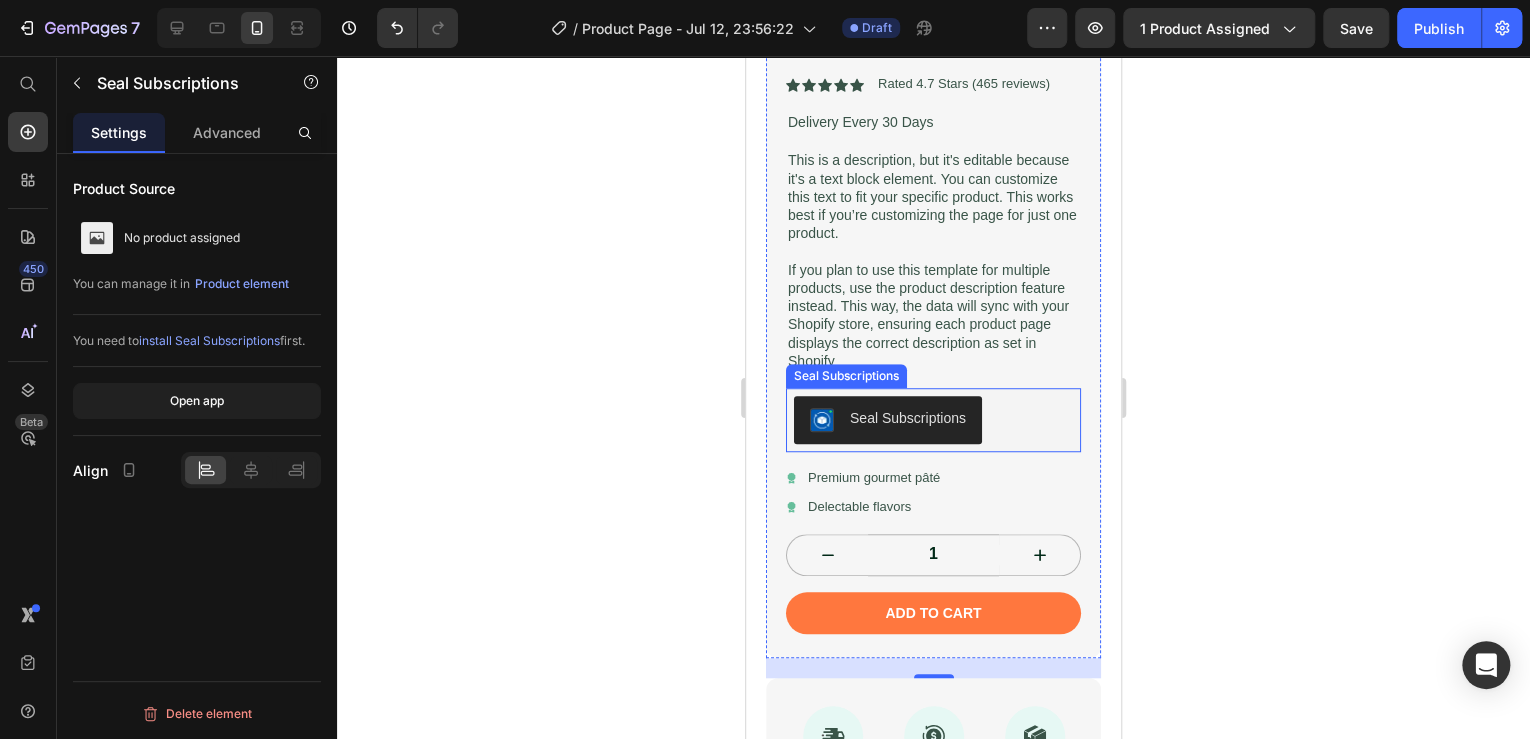 click on "Seal Subscriptions" at bounding box center [908, 418] 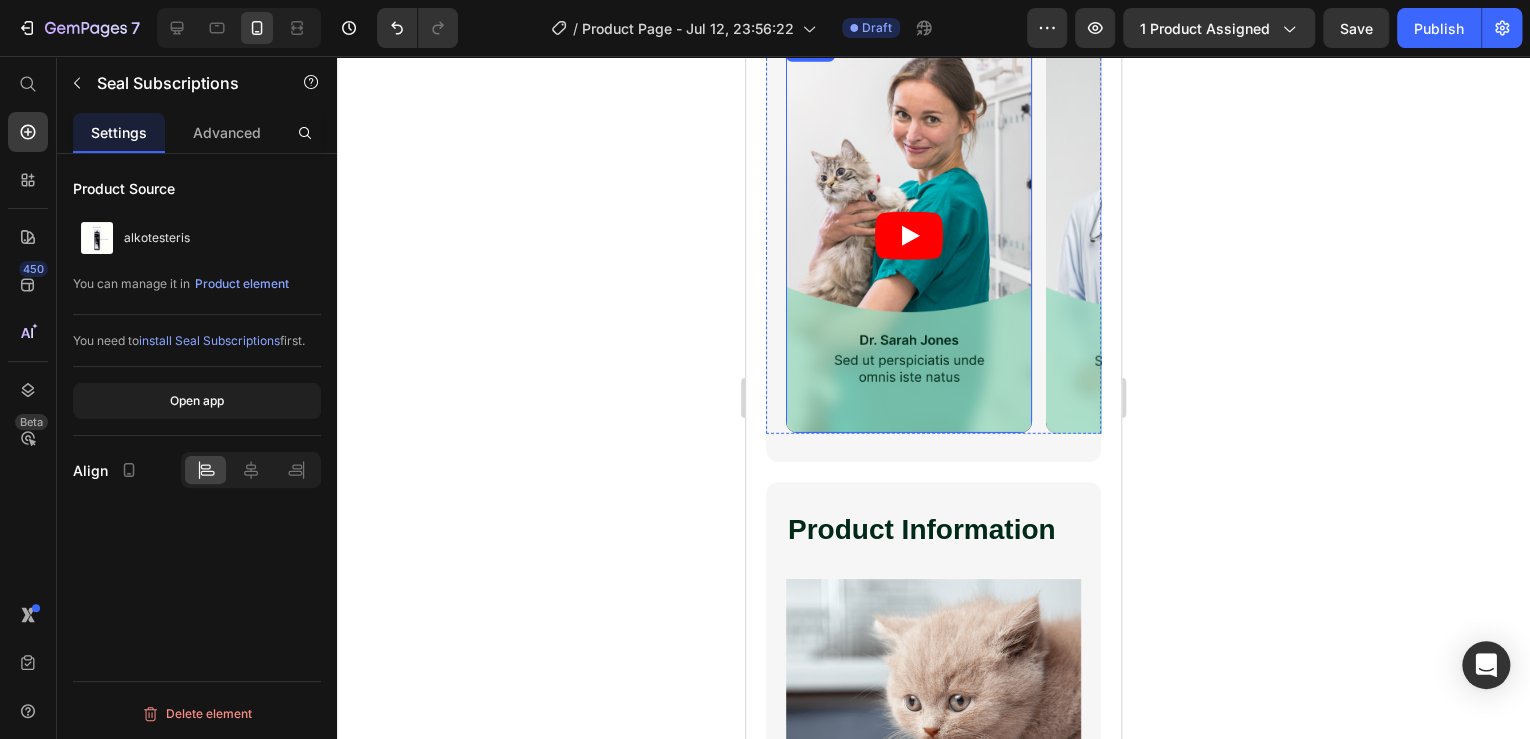 scroll, scrollTop: 3120, scrollLeft: 0, axis: vertical 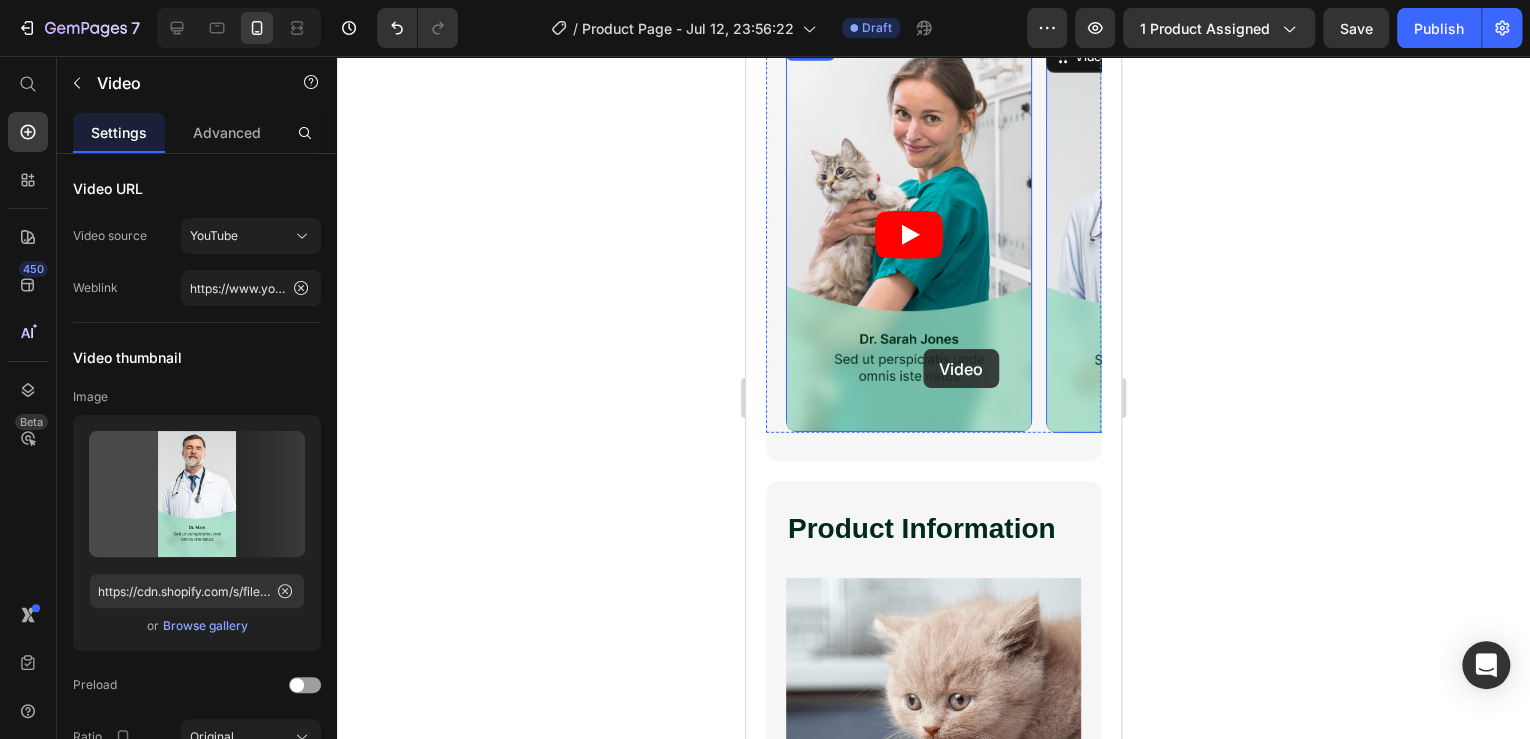 drag, startPoint x: 1030, startPoint y: 360, endPoint x: 952, endPoint y: 348, distance: 78.91768 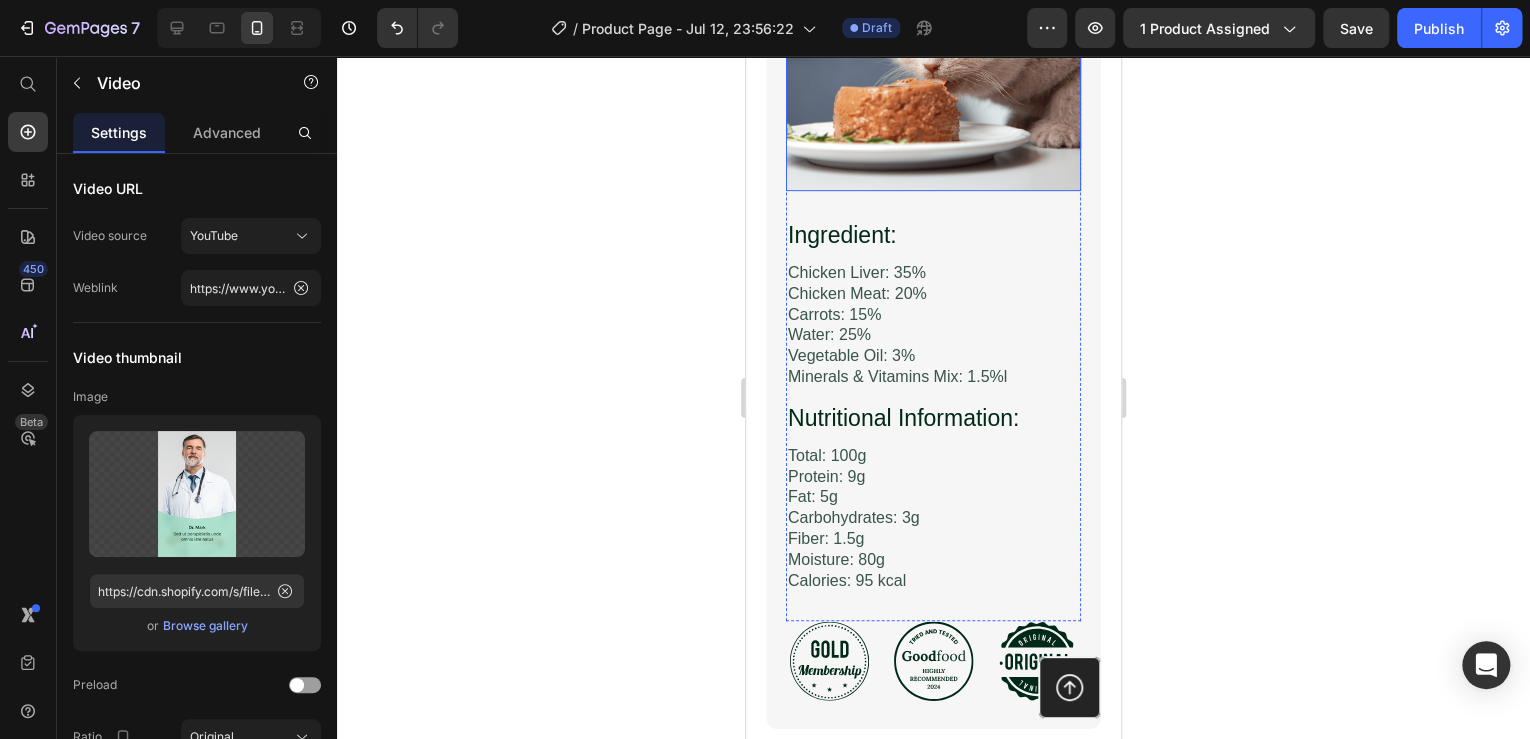 scroll, scrollTop: 4240, scrollLeft: 0, axis: vertical 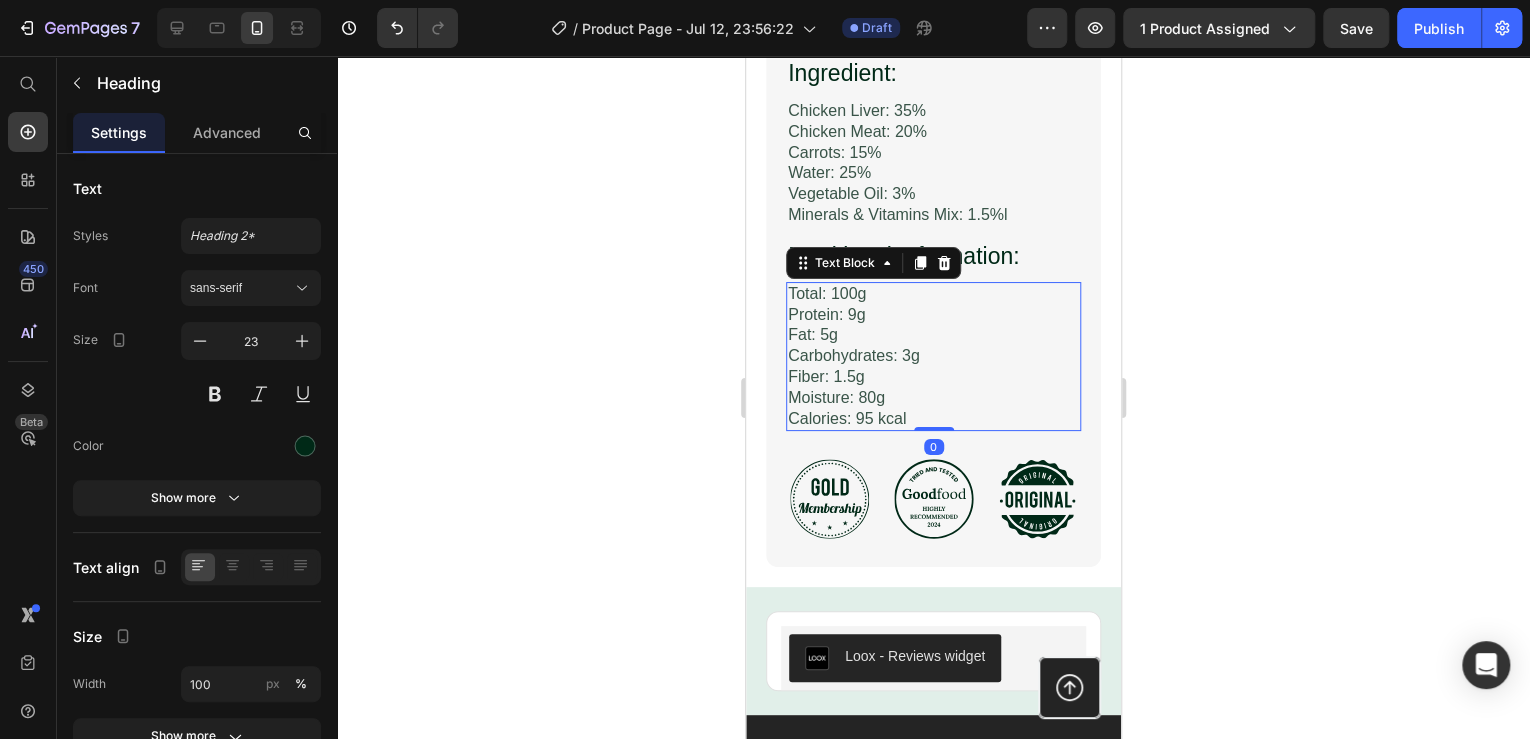 click on "Total: 100g Protein: 9g Fat: 5g Carbohydrates: 3g Fiber: 1.5g Moisture: 80g Calories: 95 kcal" at bounding box center [933, 357] 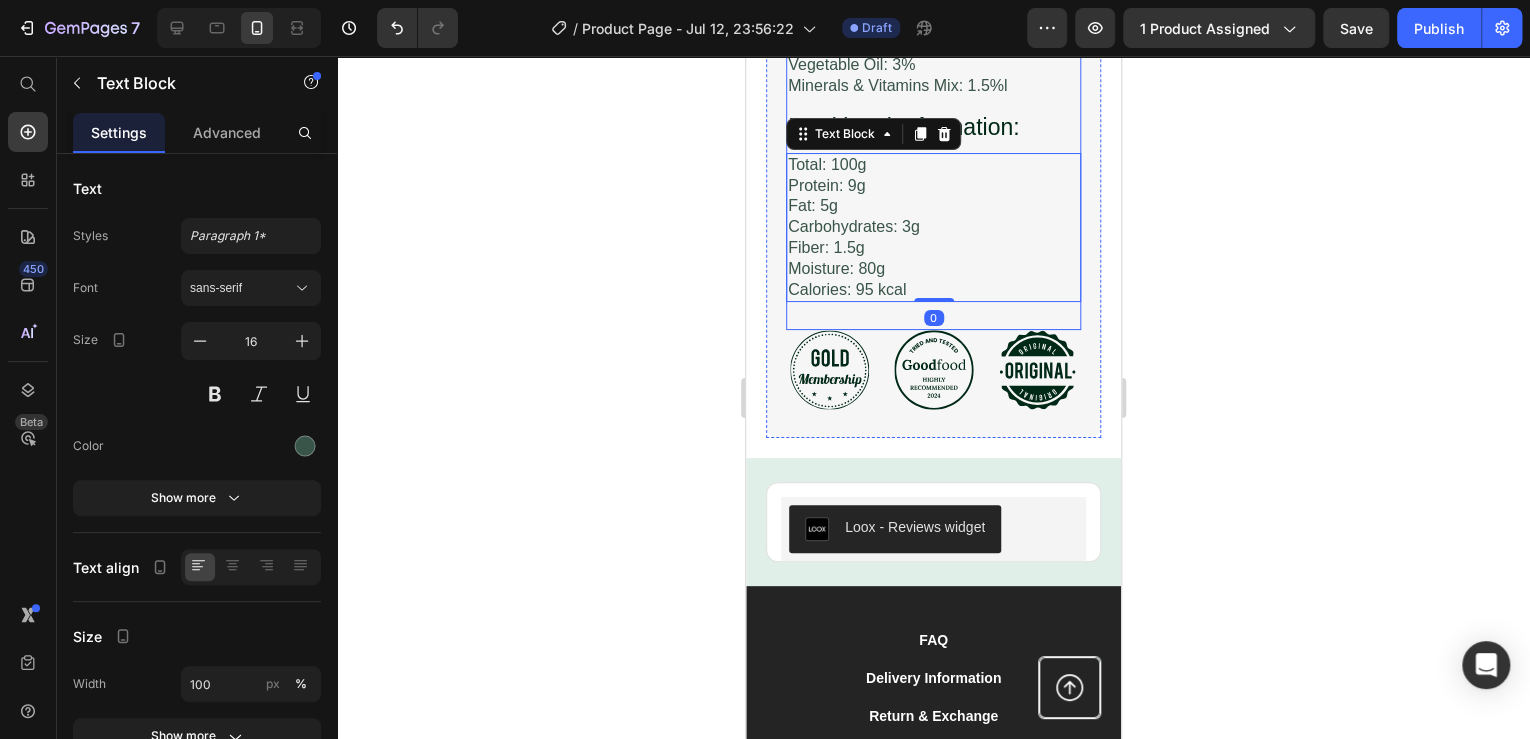 scroll, scrollTop: 4560, scrollLeft: 0, axis: vertical 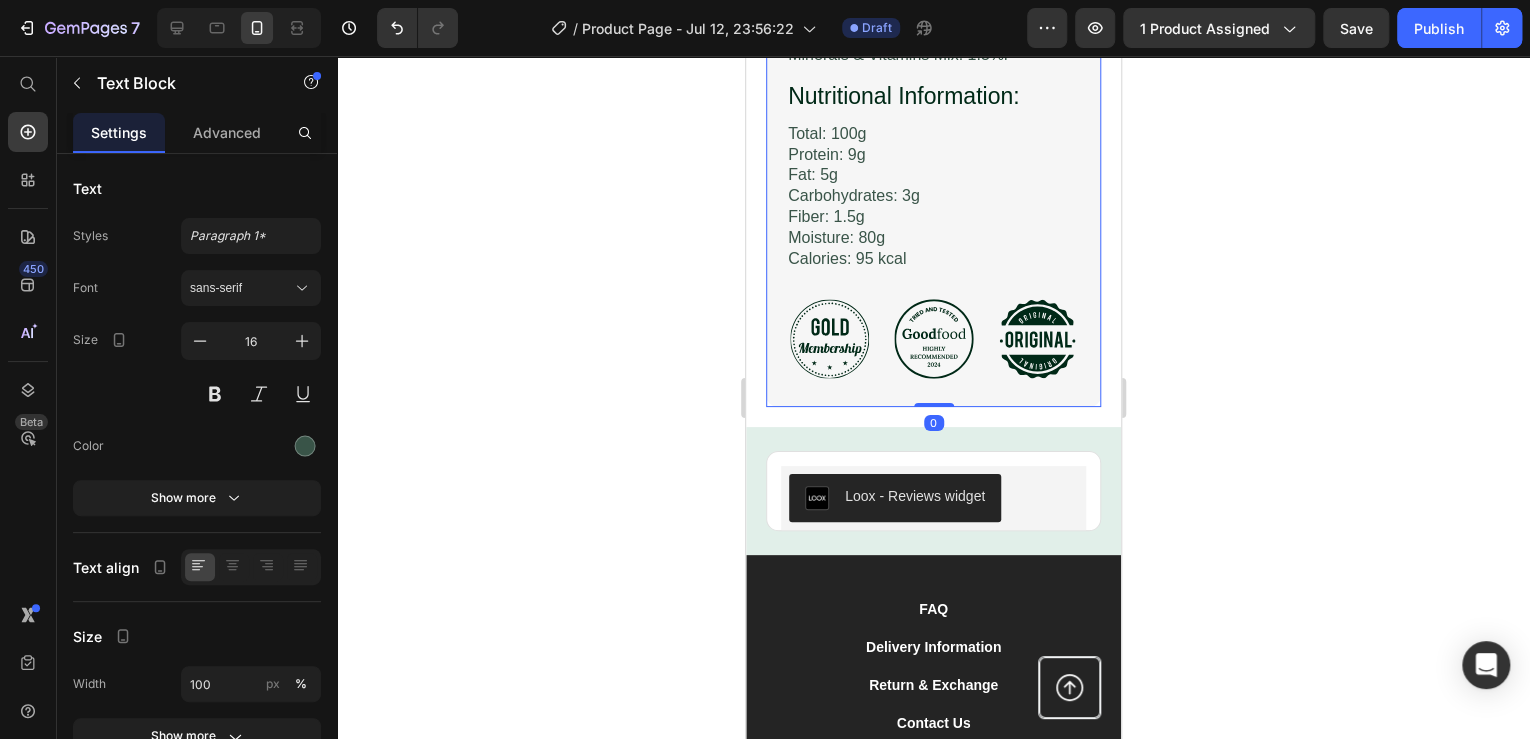 click on "Product Information Heading Image Purrfect Pâté is crafted using only the finest, ethically-sourced ingredients to deliver a gourmet dining experience for your cat. We carefully select each component to ensure optimal nutrition and palatability. Text Block Ingredient: Heading Chicken Liver: 35% Chicken Meat: 20% Carrots: 15% Water: 25% Vegetable Oil: 3% Minerals & Vitamins Mix: 1.5%l Text Block Row Nutritional Information: Heading Total: 100g Protein: 9g Fat: 5g Carbohydrates: 3g Fiber: 1.5g Moisture: 80g Calories: 95 kcal Text Block Row Row Row
Icon
Icon
Icon Row Image Row   0" at bounding box center (933, -48) 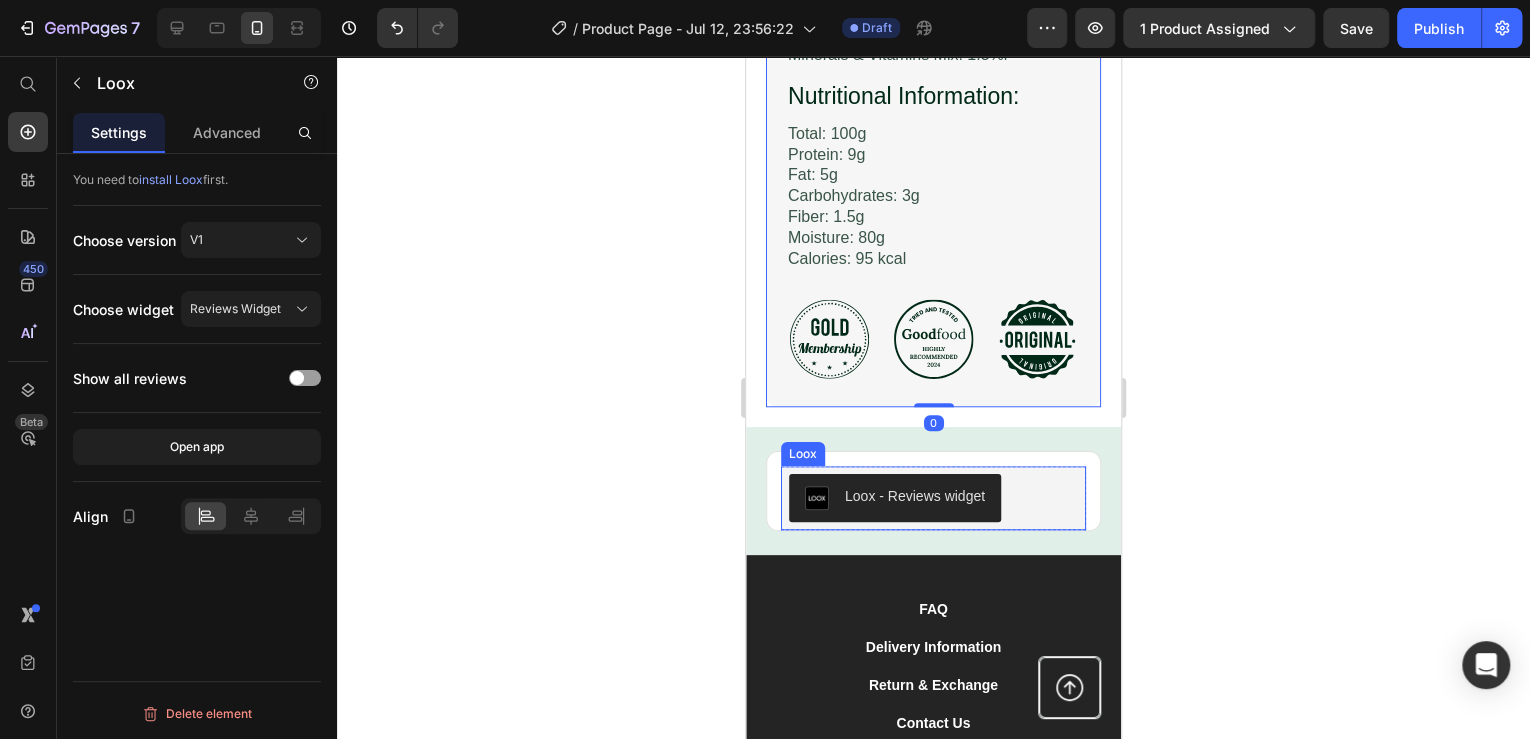 click on "Loox - Reviews widget" at bounding box center (933, 498) 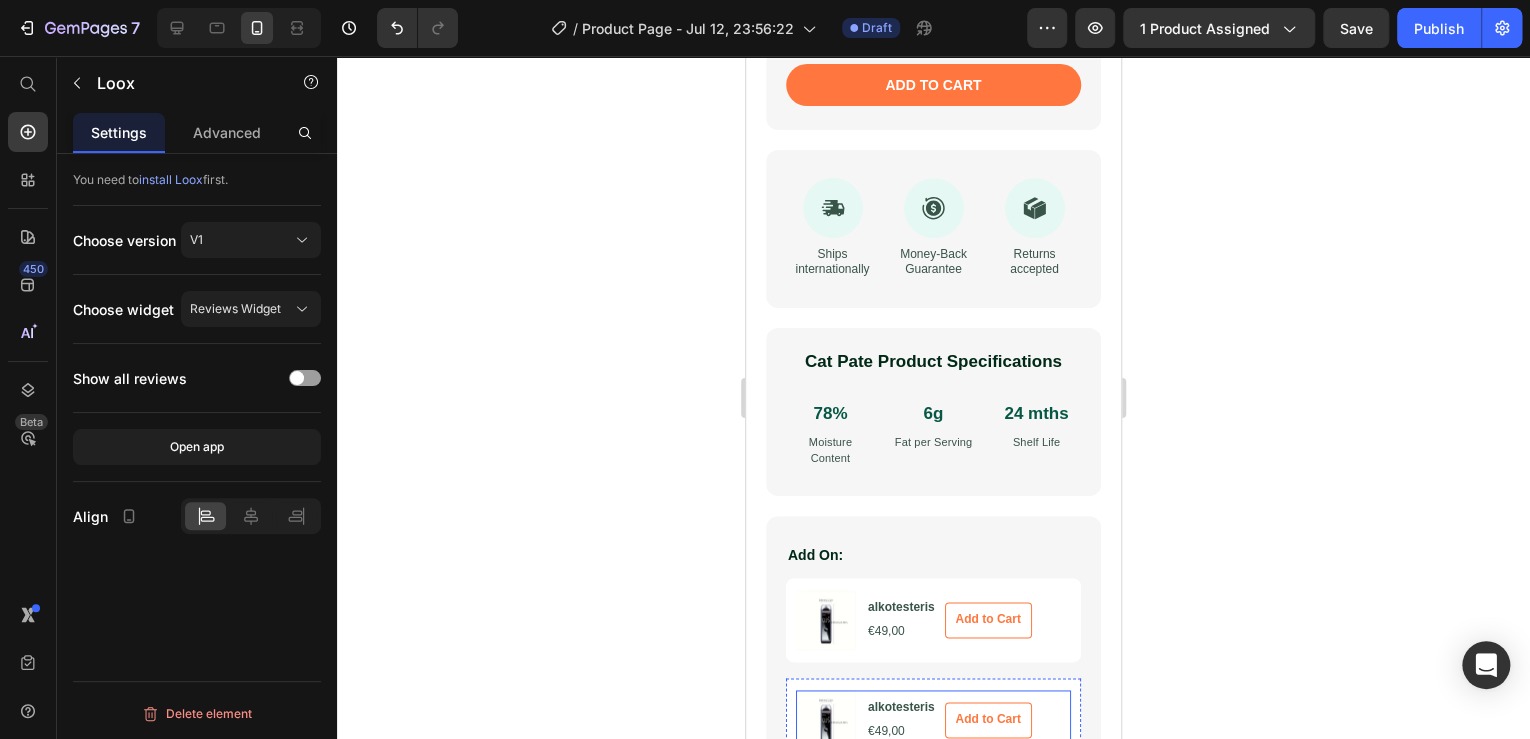 scroll, scrollTop: 960, scrollLeft: 0, axis: vertical 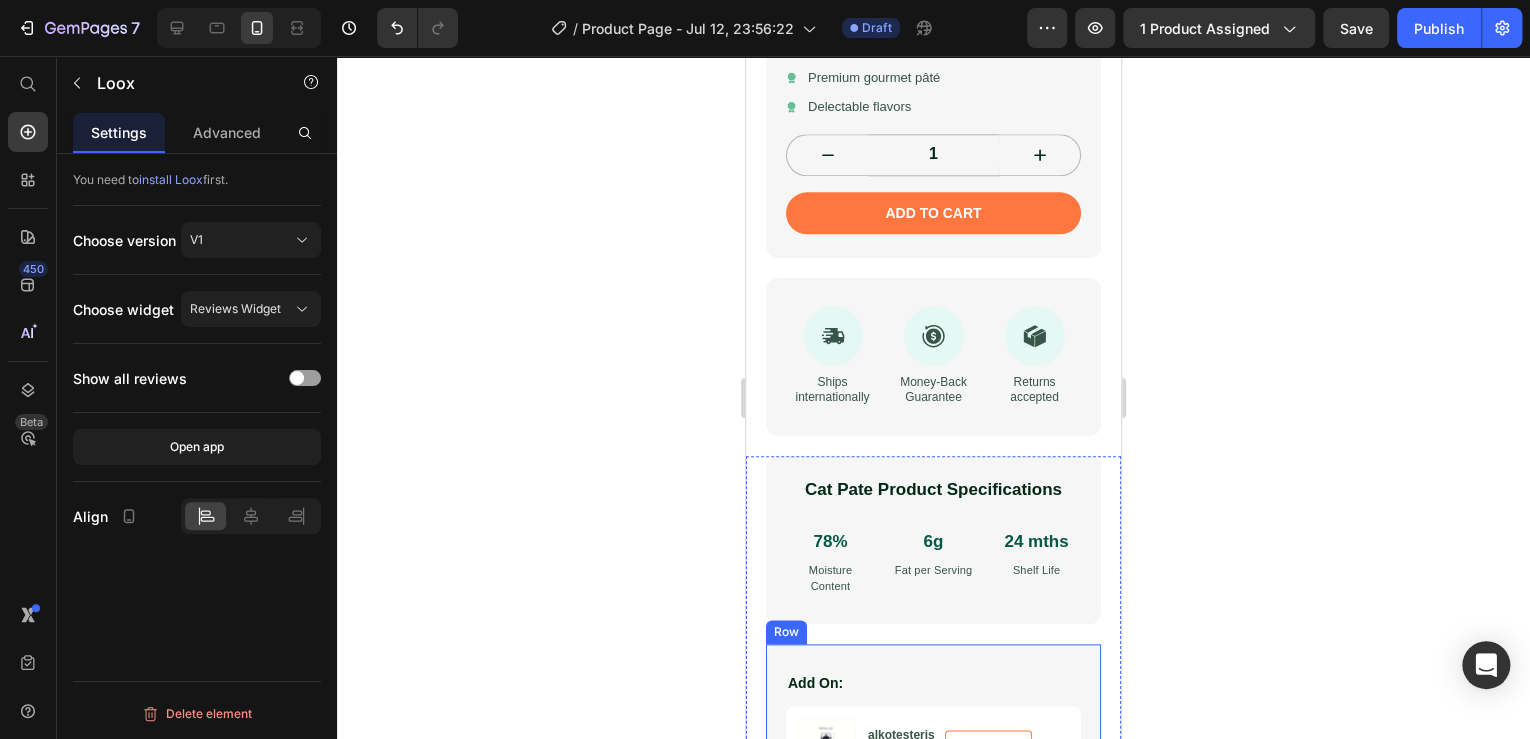 click on "Add On: Text Block Product Images alkotesteris Product Title €49,00 Product Price Row Add to Cart Add to Cart Product Hero Banner Product Images alkotesteris Product Title €49,00 Product Price Row Add to Cart Add to Cart Product Hero Banner Row Row" at bounding box center (933, 781) 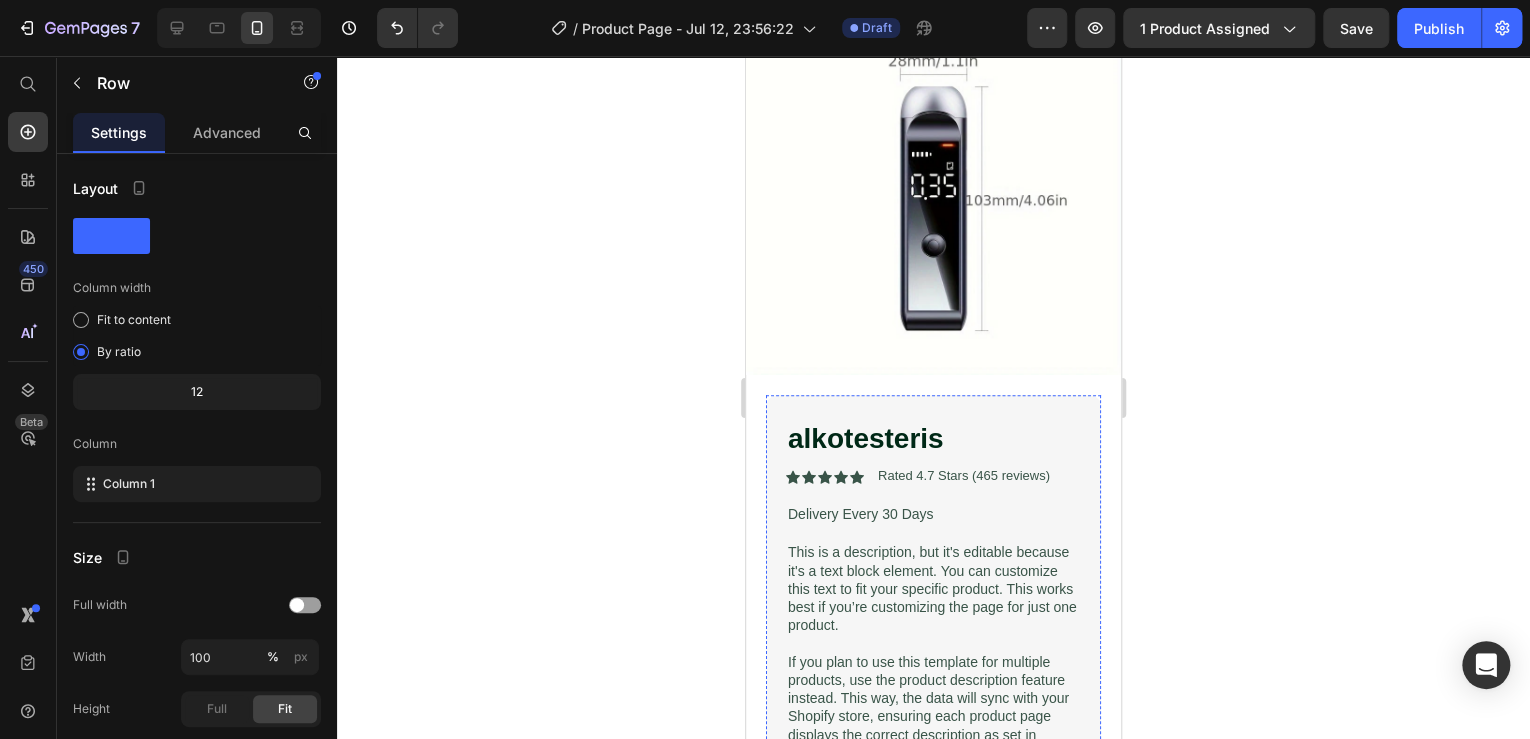 scroll, scrollTop: 0, scrollLeft: 0, axis: both 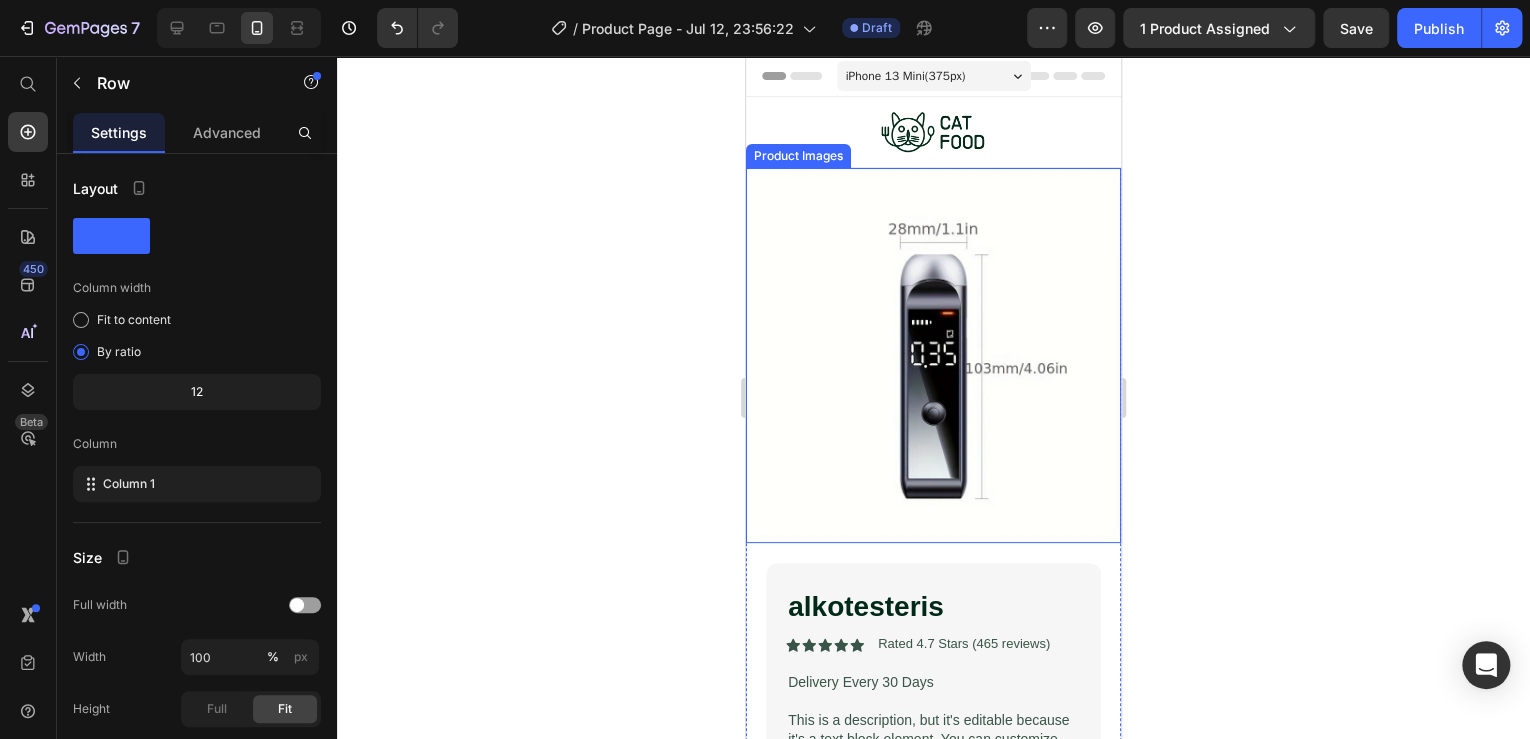 click at bounding box center (933, 355) 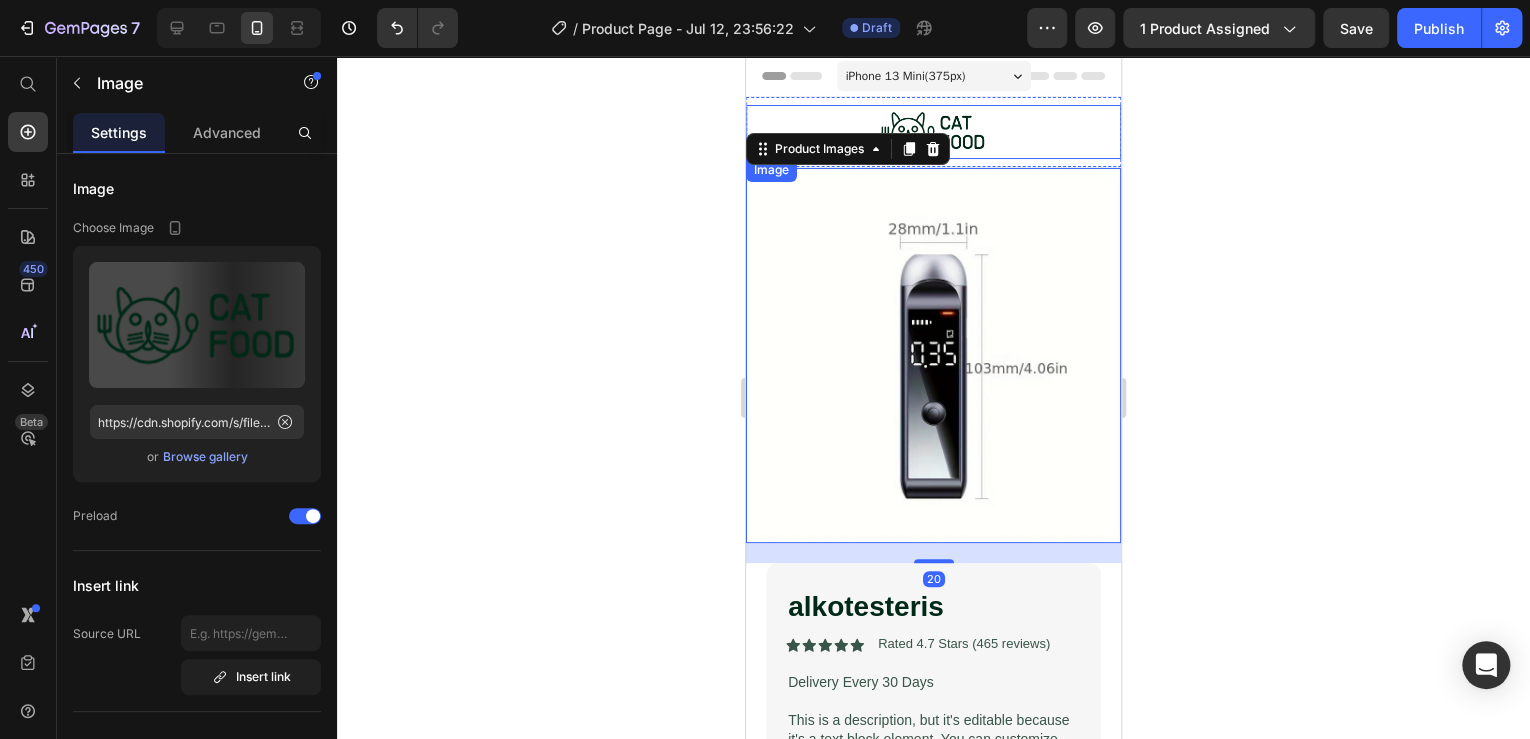 click at bounding box center [933, 132] 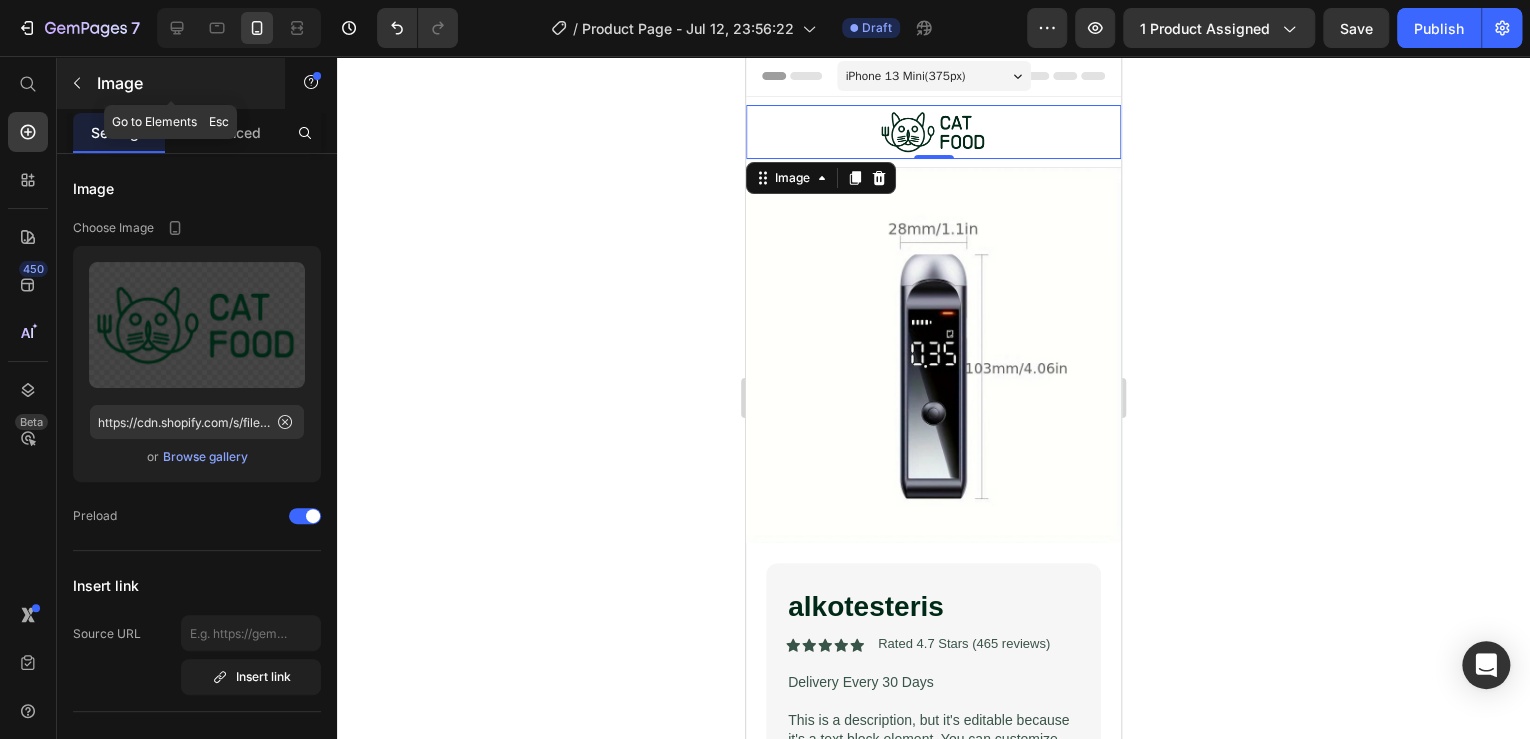 click 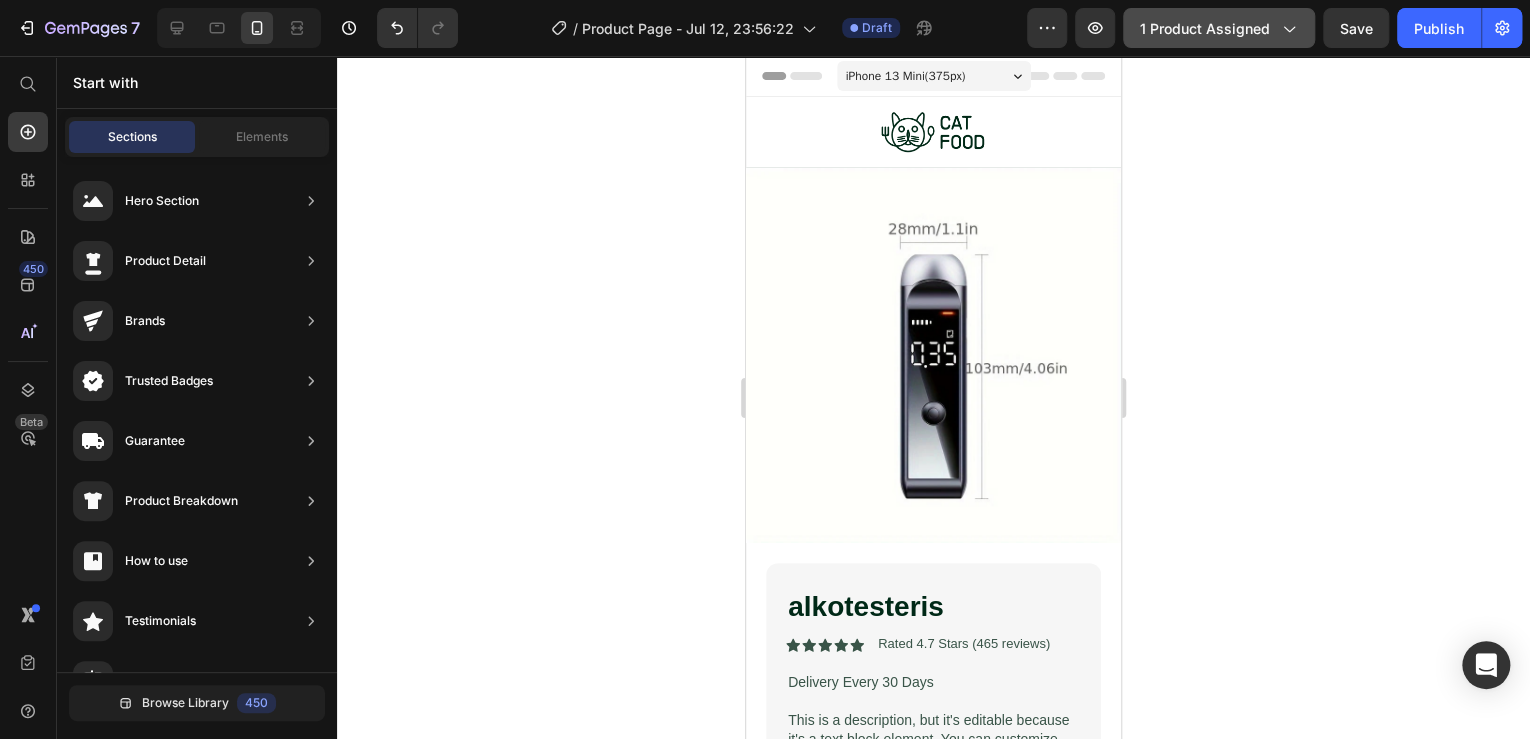 click on "1 product assigned" at bounding box center [1219, 28] 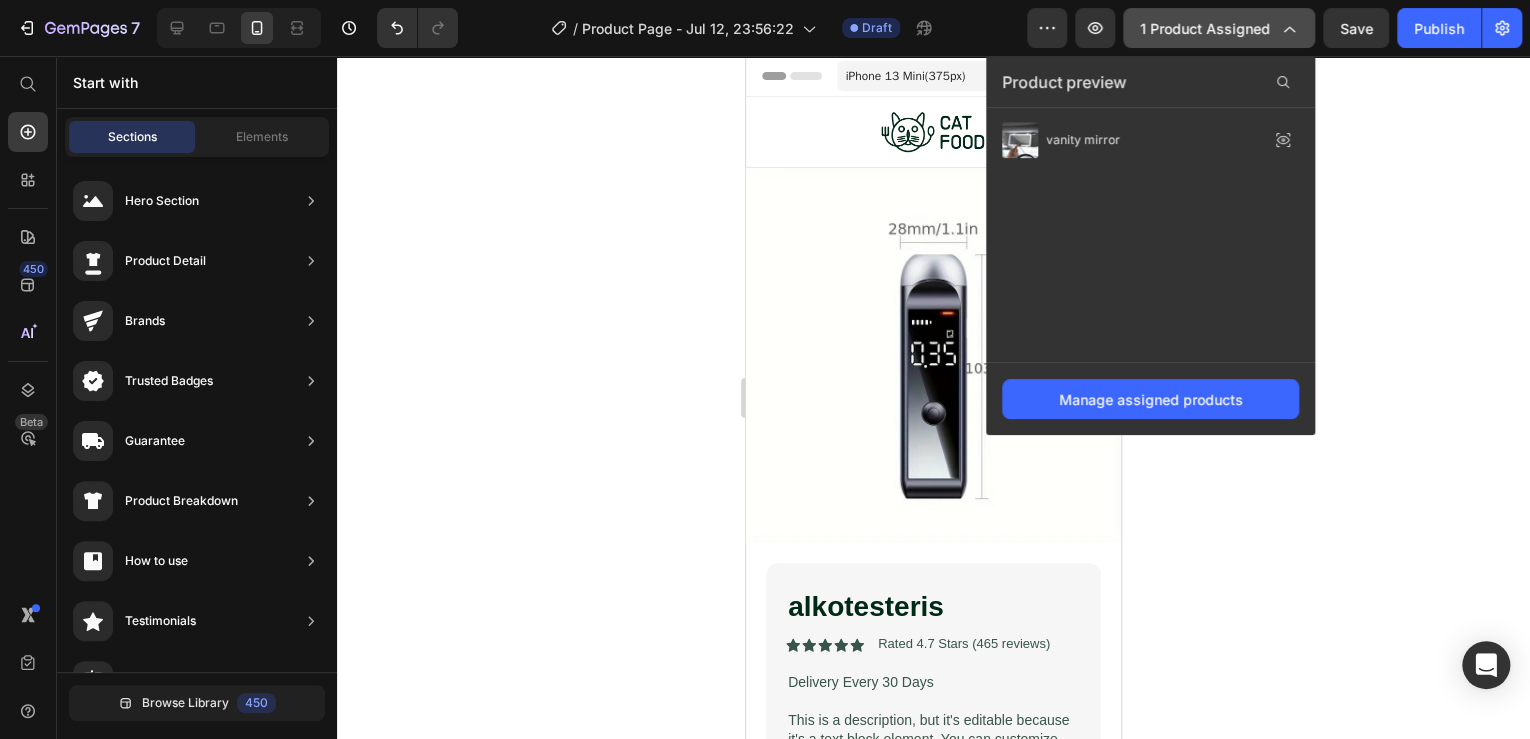 click on "1 product assigned" 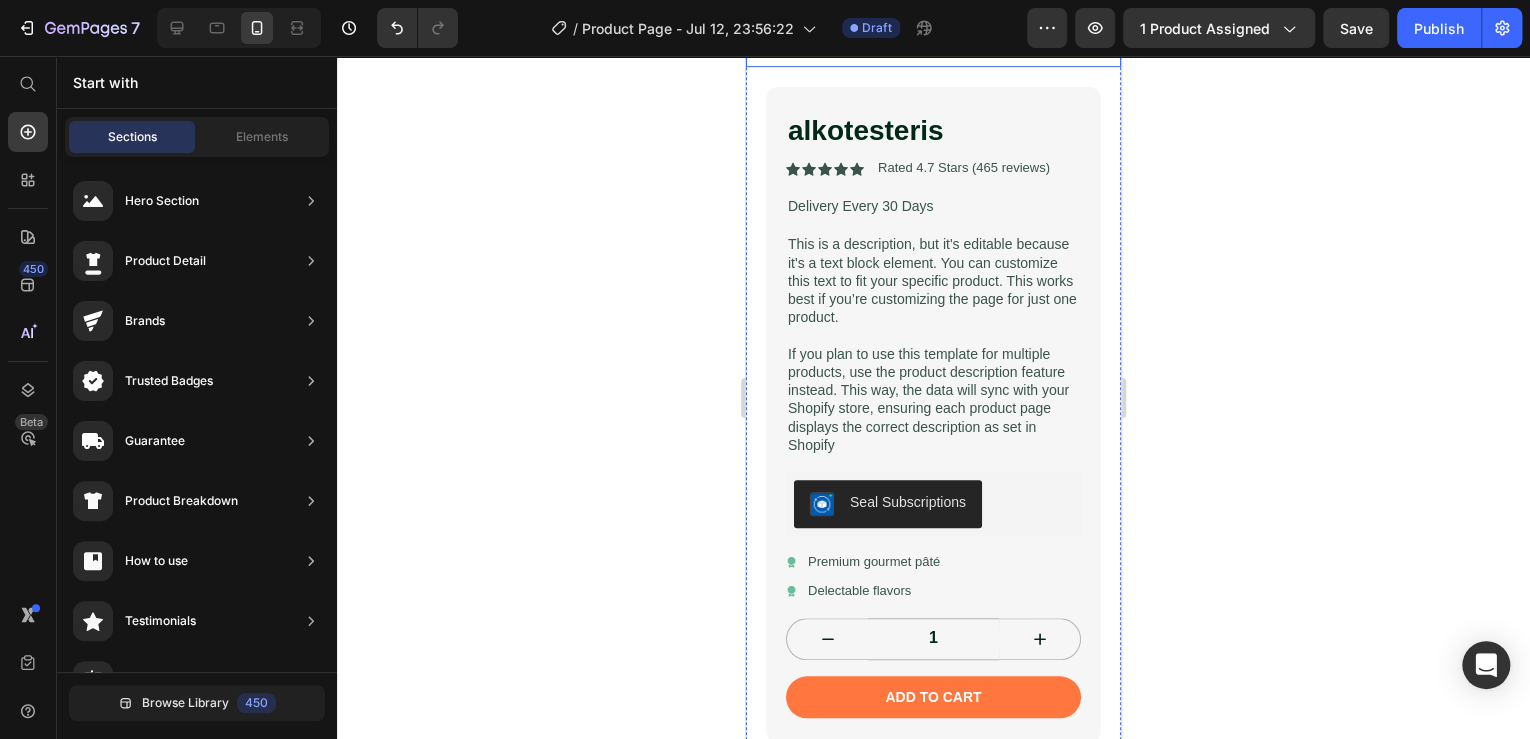 scroll, scrollTop: 0, scrollLeft: 0, axis: both 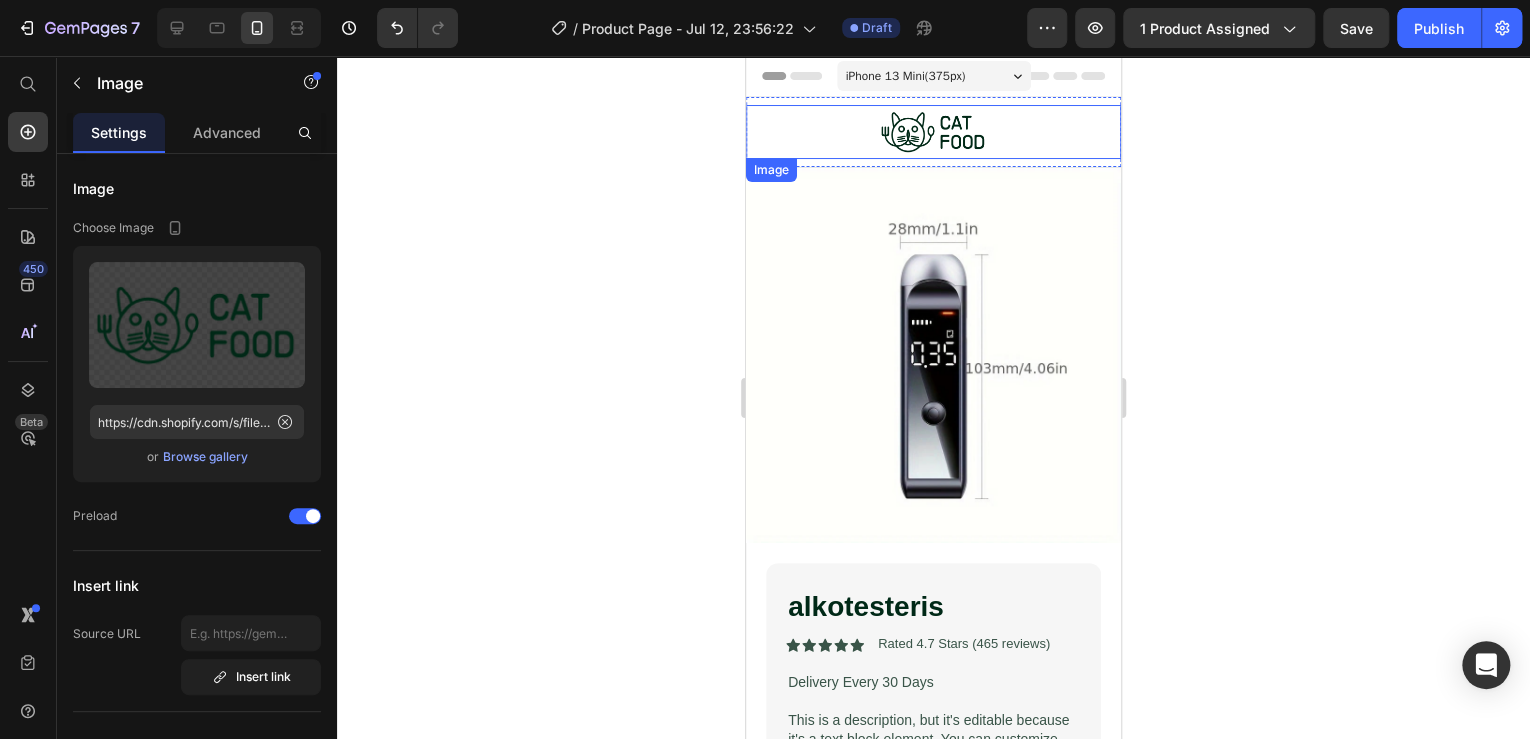 click at bounding box center [933, 132] 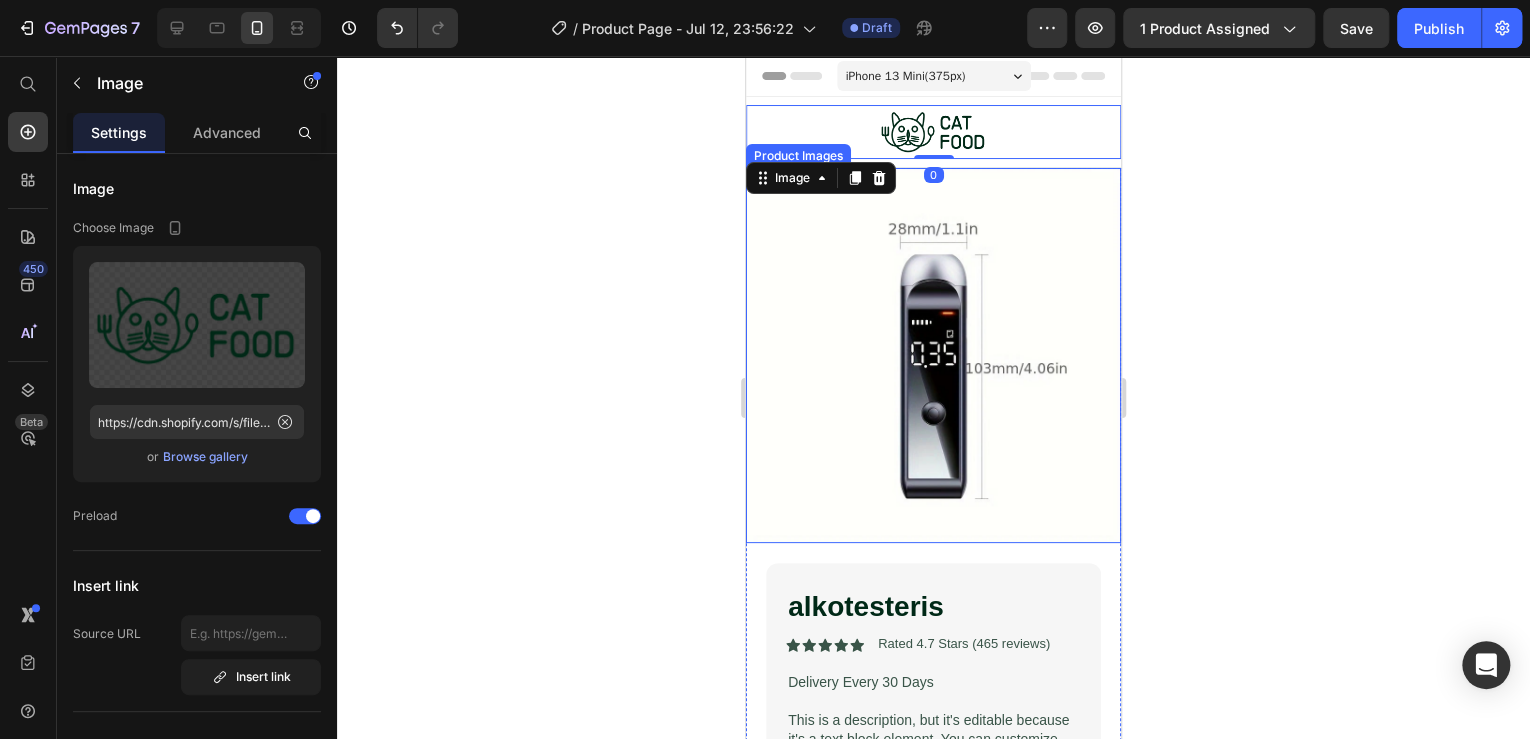 click at bounding box center (933, 355) 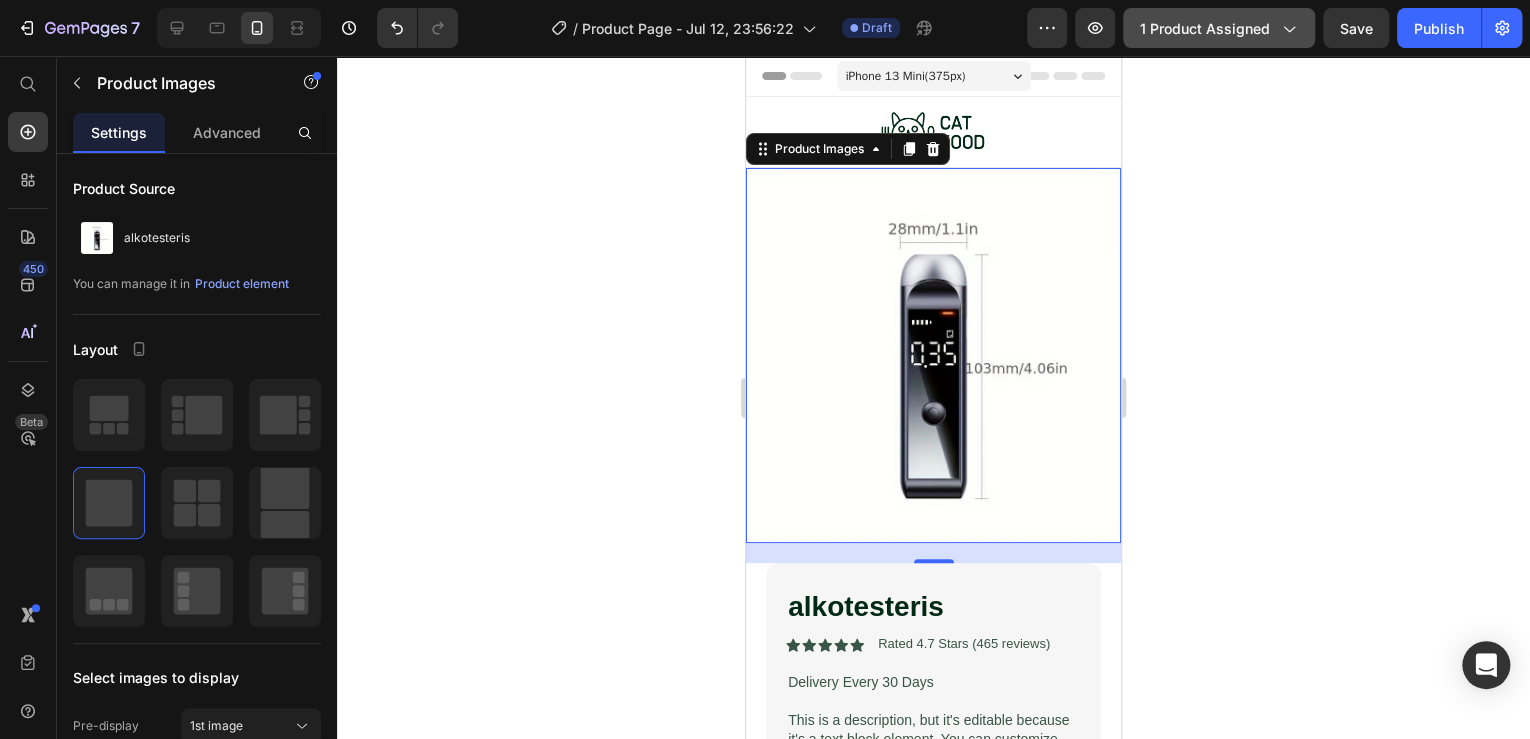 click on "1 product assigned" at bounding box center [1219, 28] 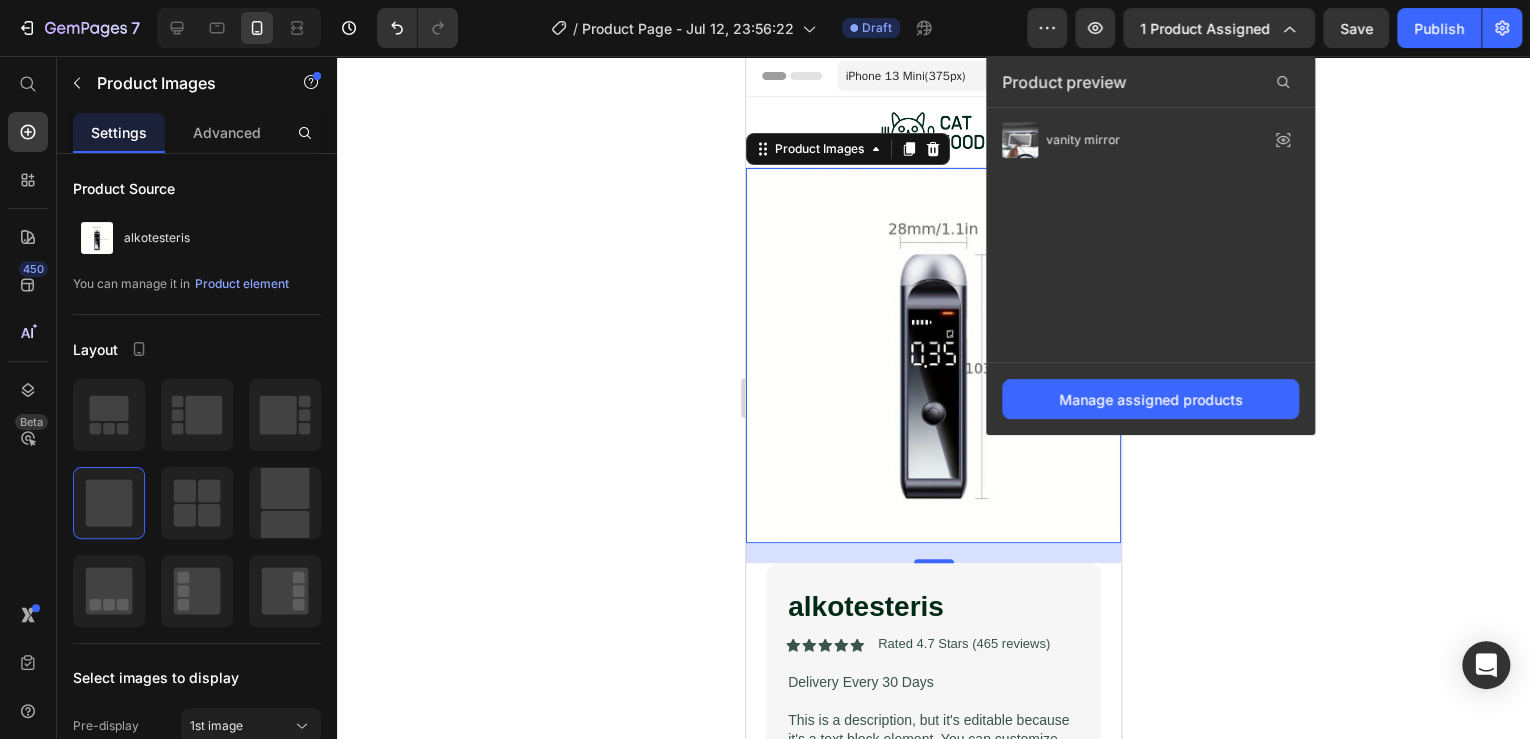 click 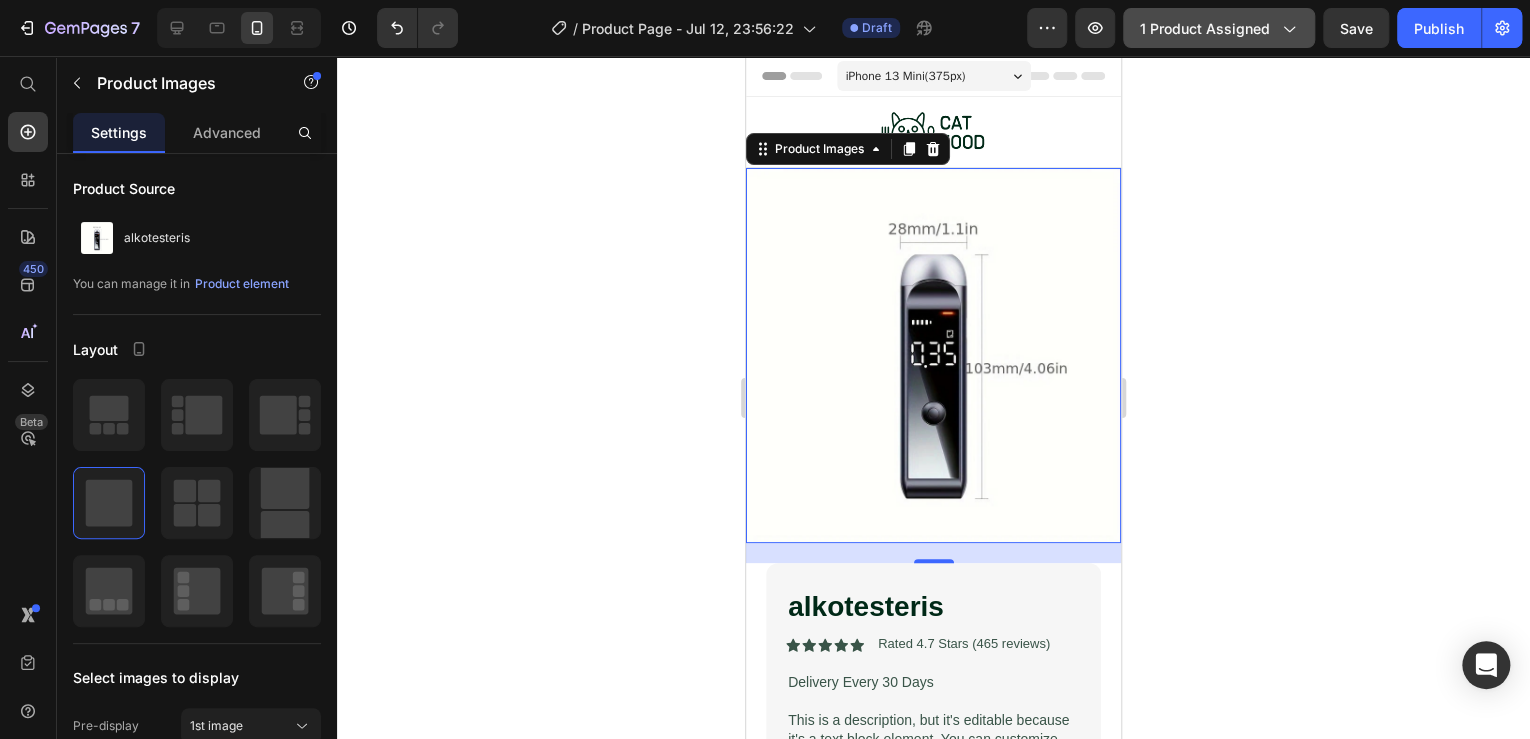 click on "1 product assigned" at bounding box center [1219, 28] 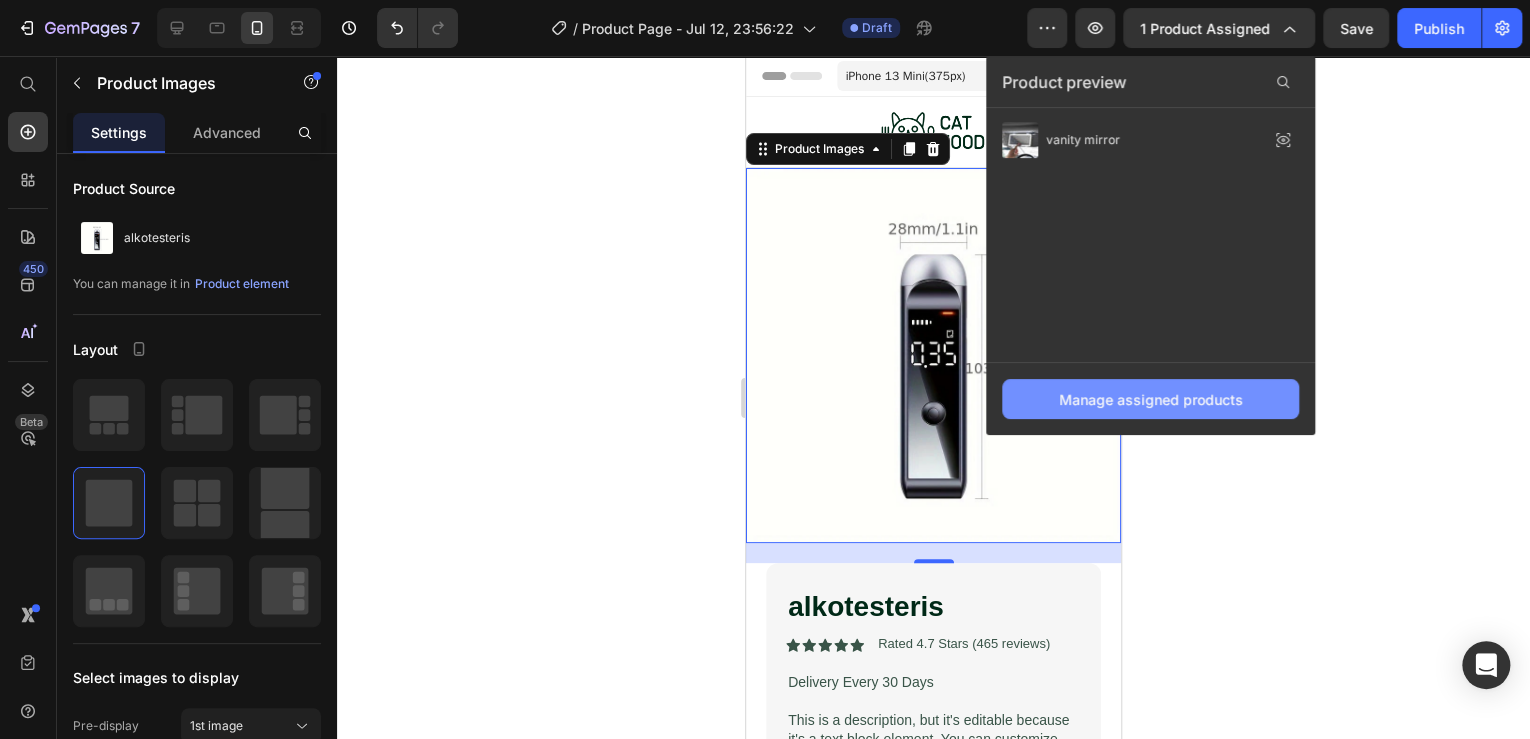 click on "Manage assigned products" at bounding box center (1151, 399) 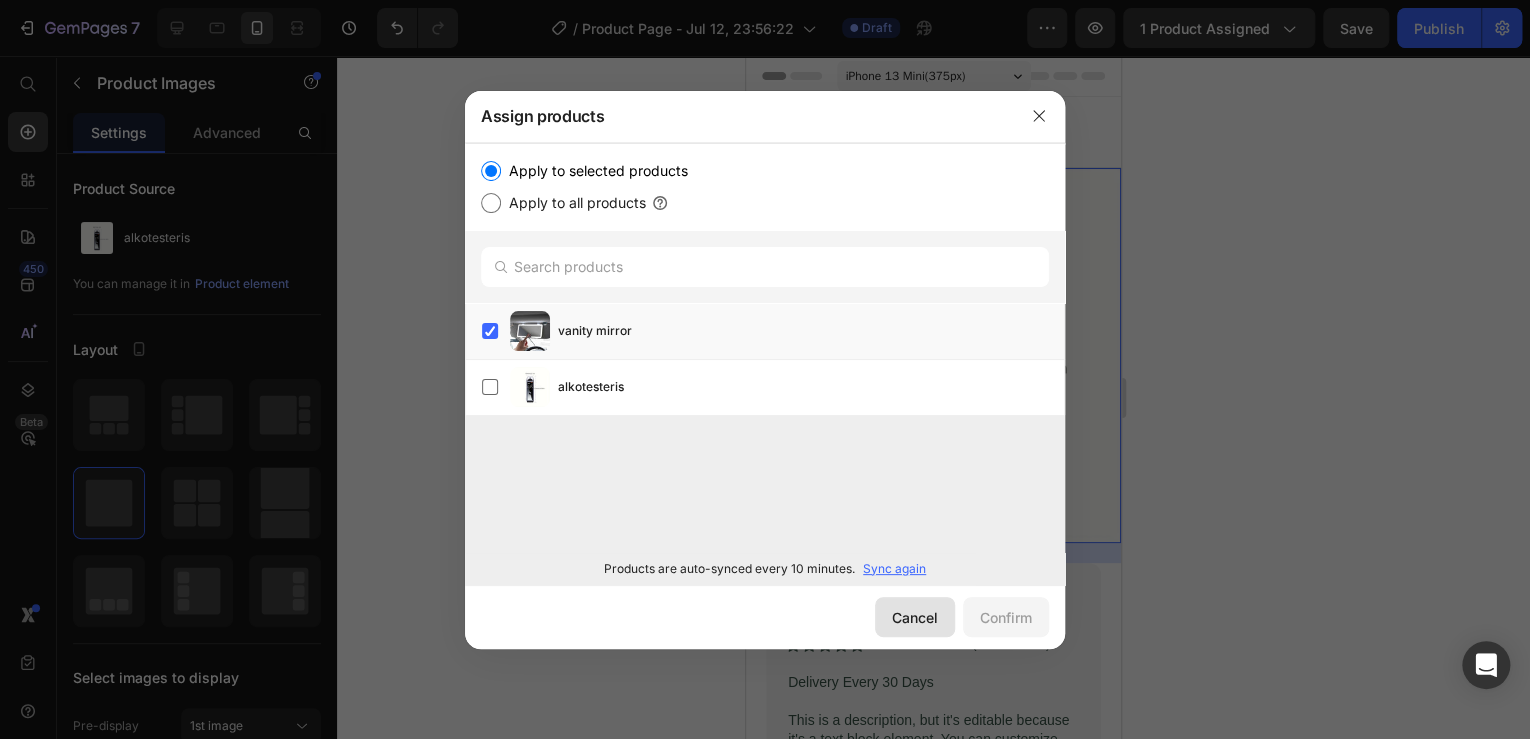 click on "Cancel" 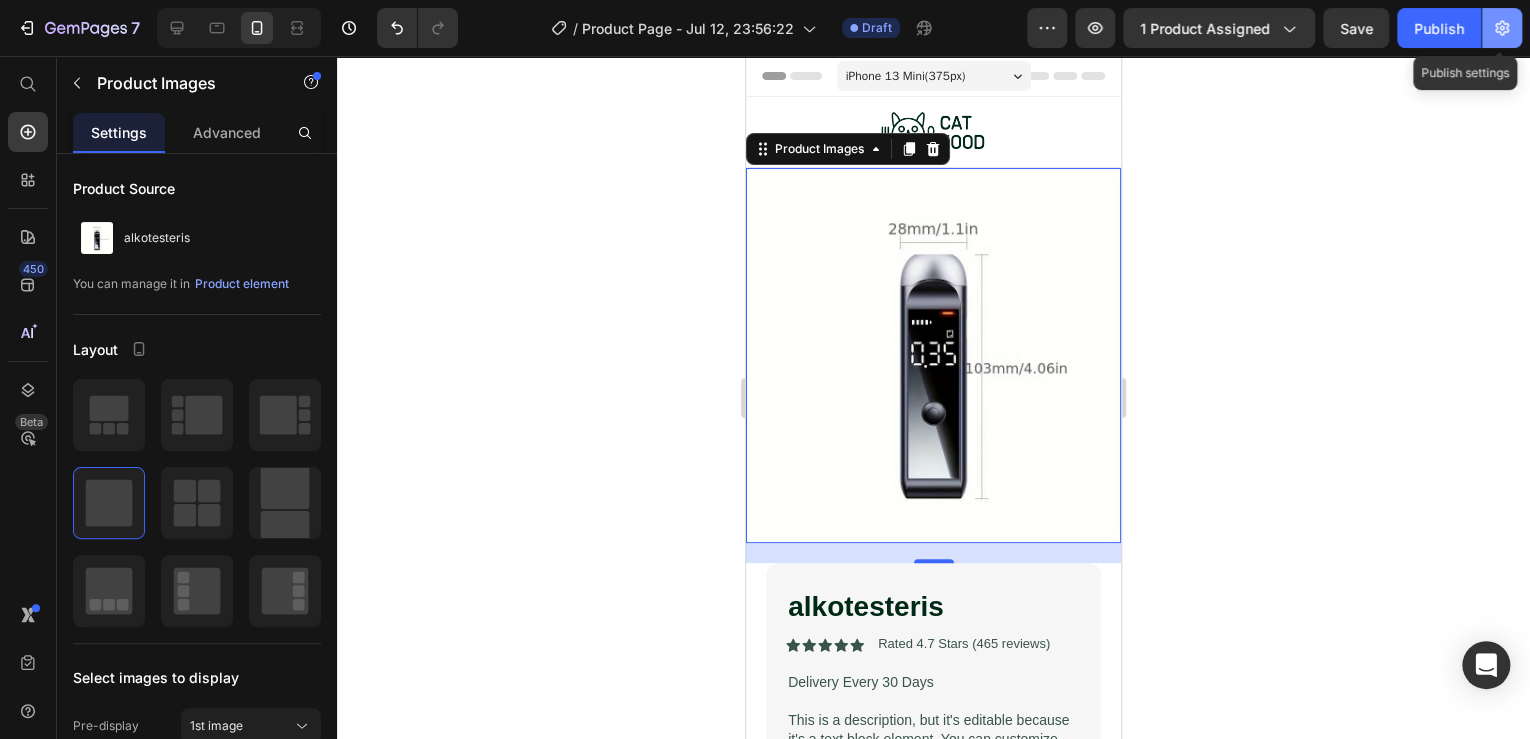 click 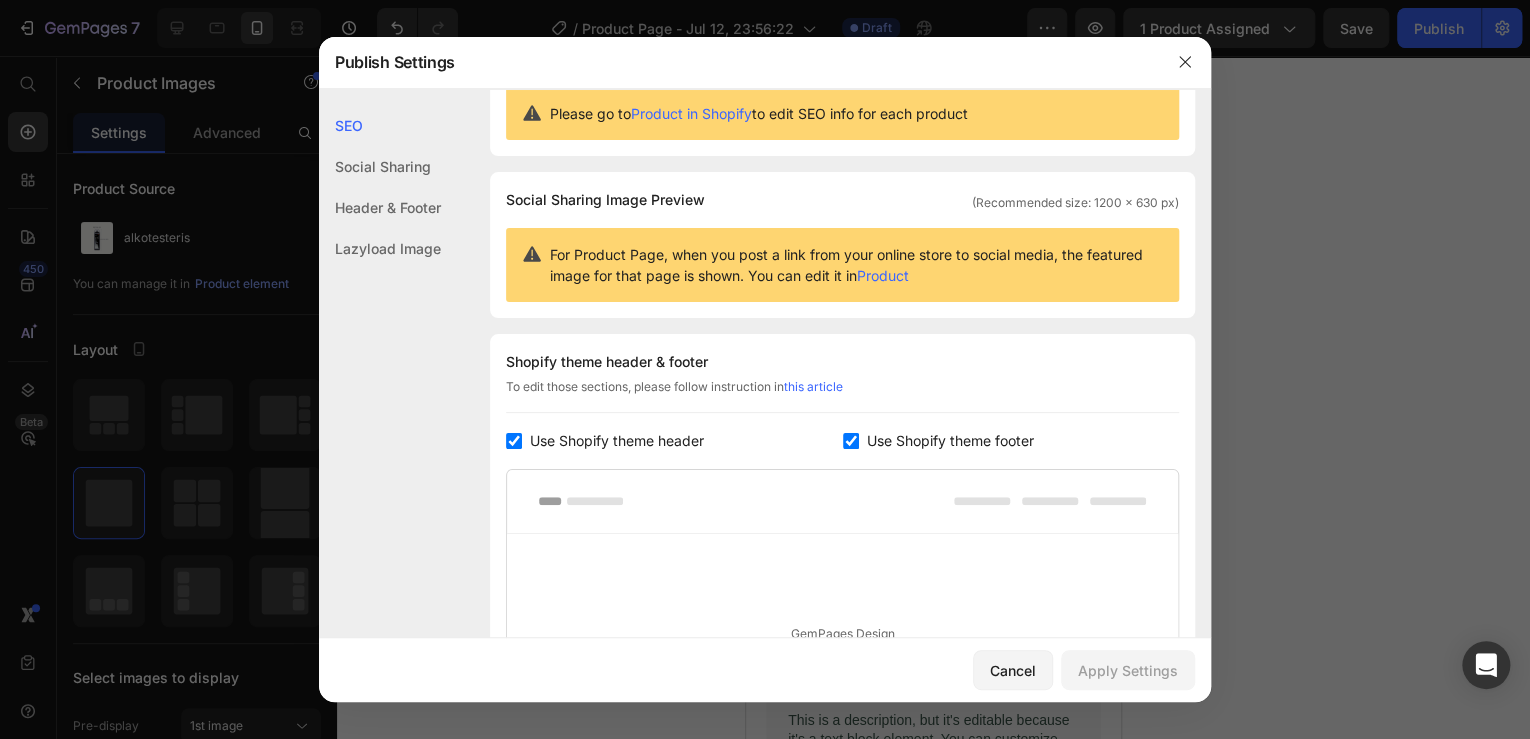 scroll, scrollTop: 0, scrollLeft: 0, axis: both 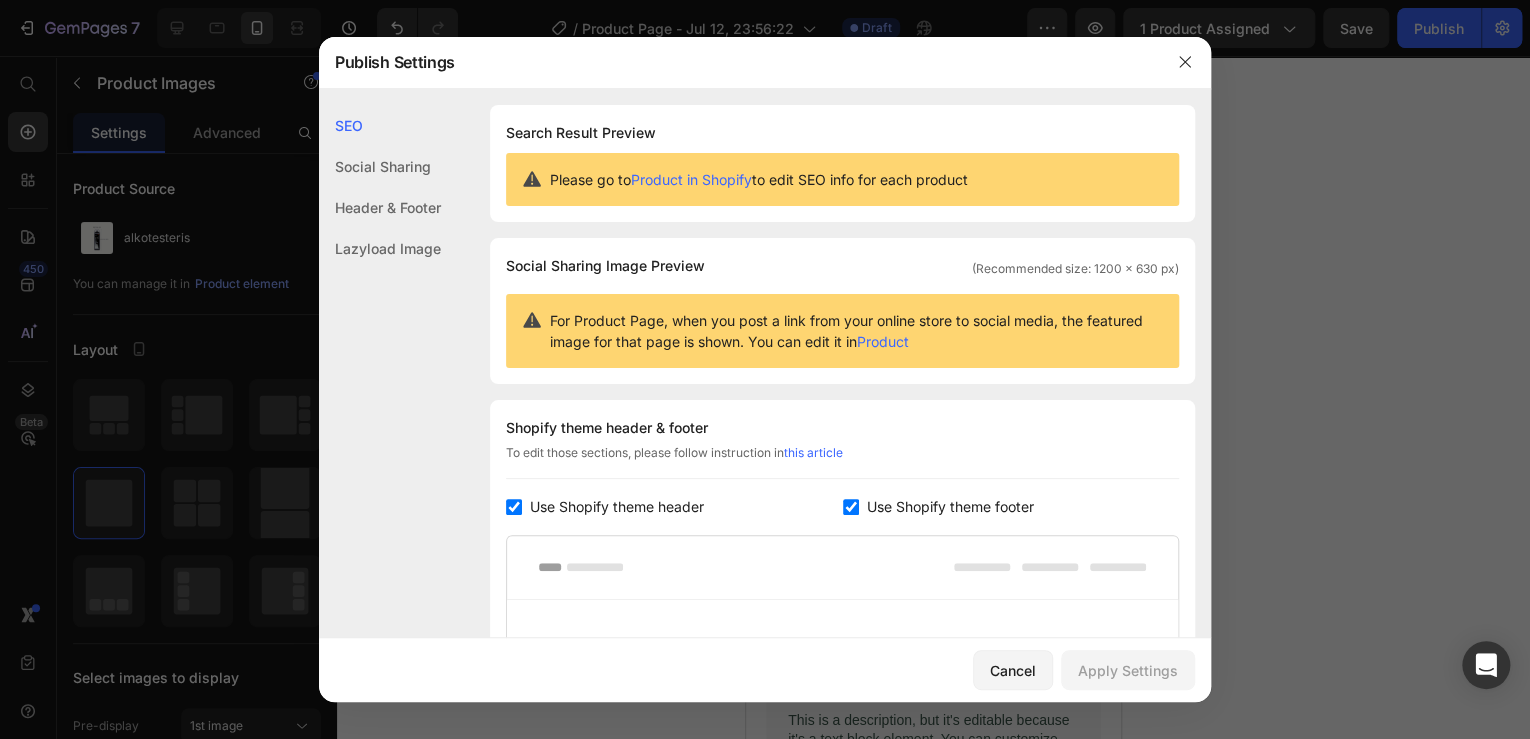 click at bounding box center (765, 369) 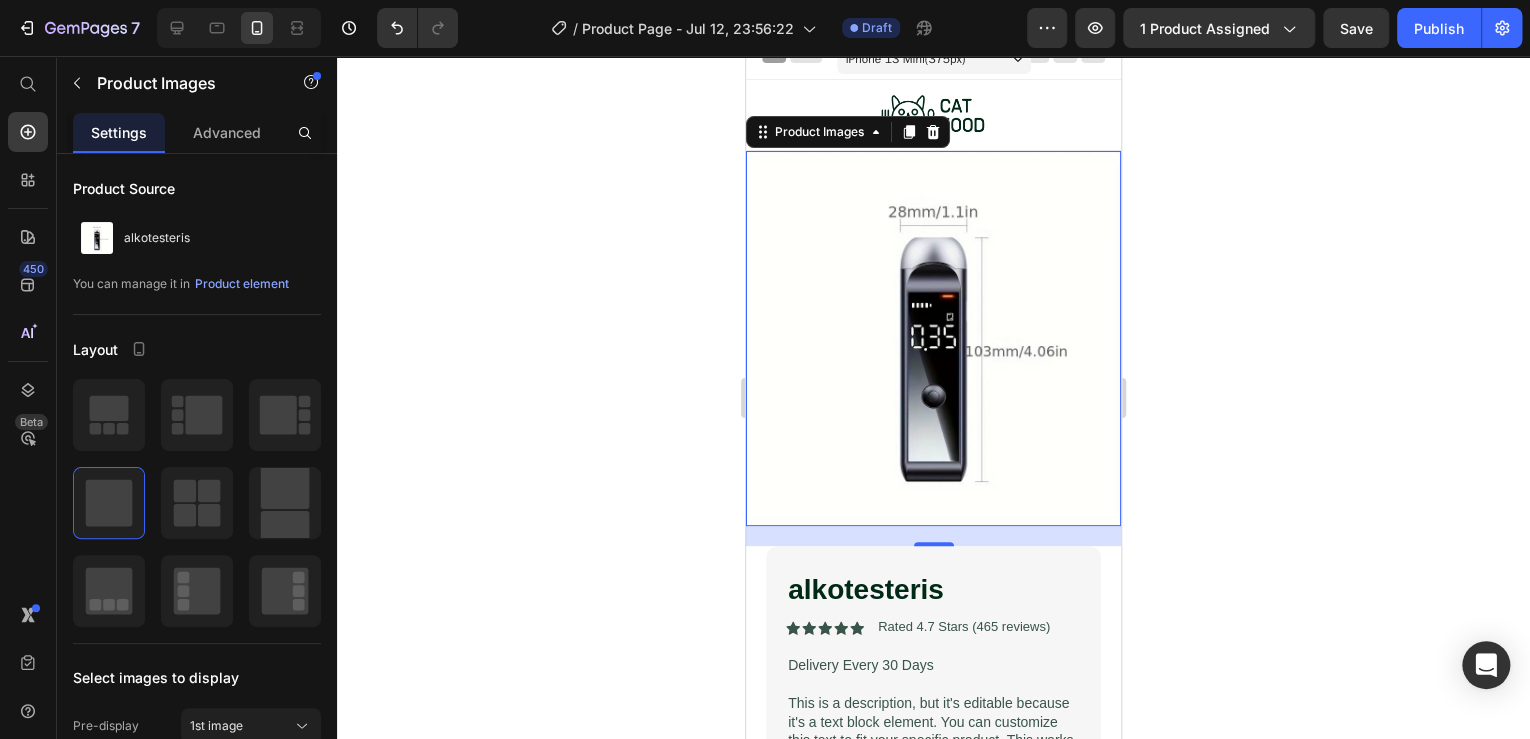 scroll, scrollTop: 0, scrollLeft: 0, axis: both 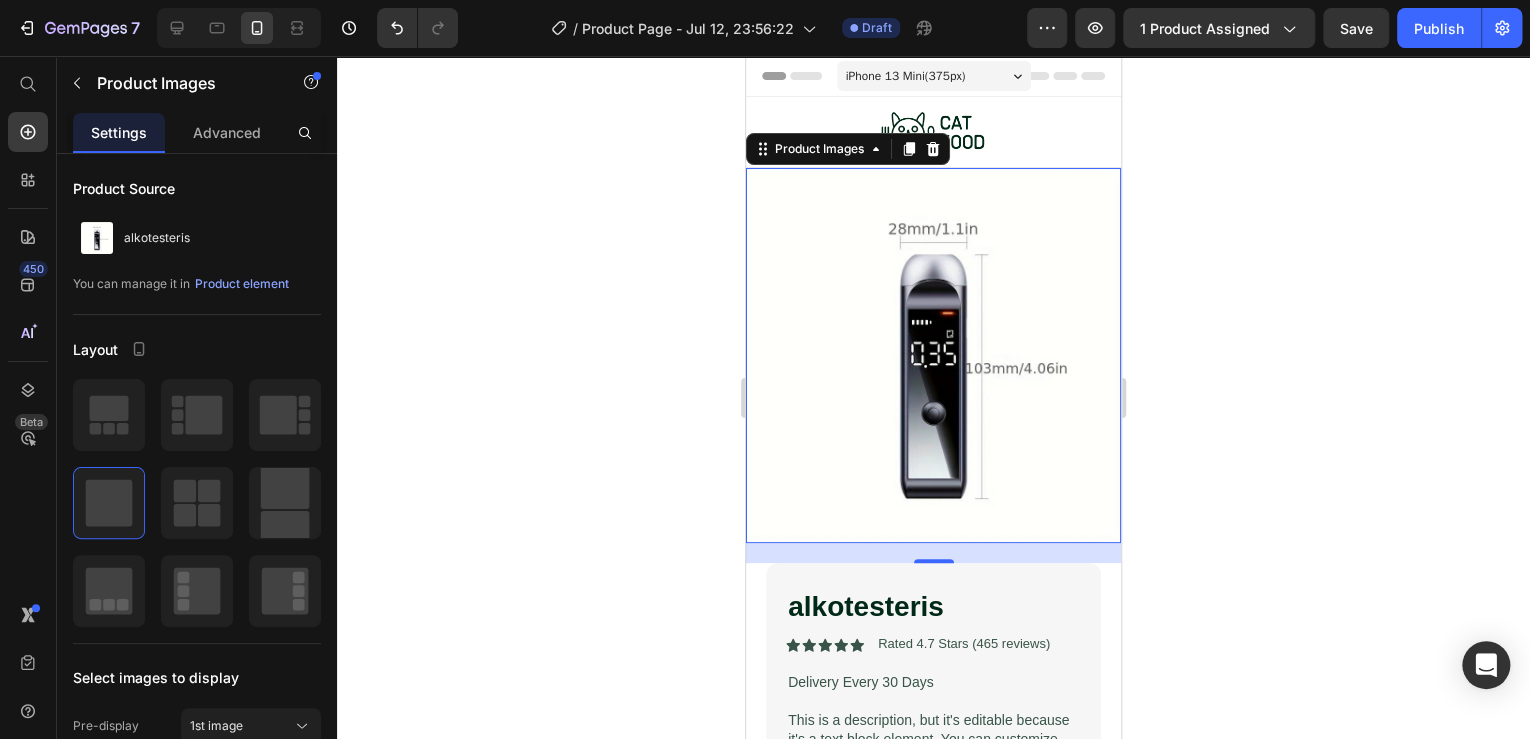 click at bounding box center (933, 355) 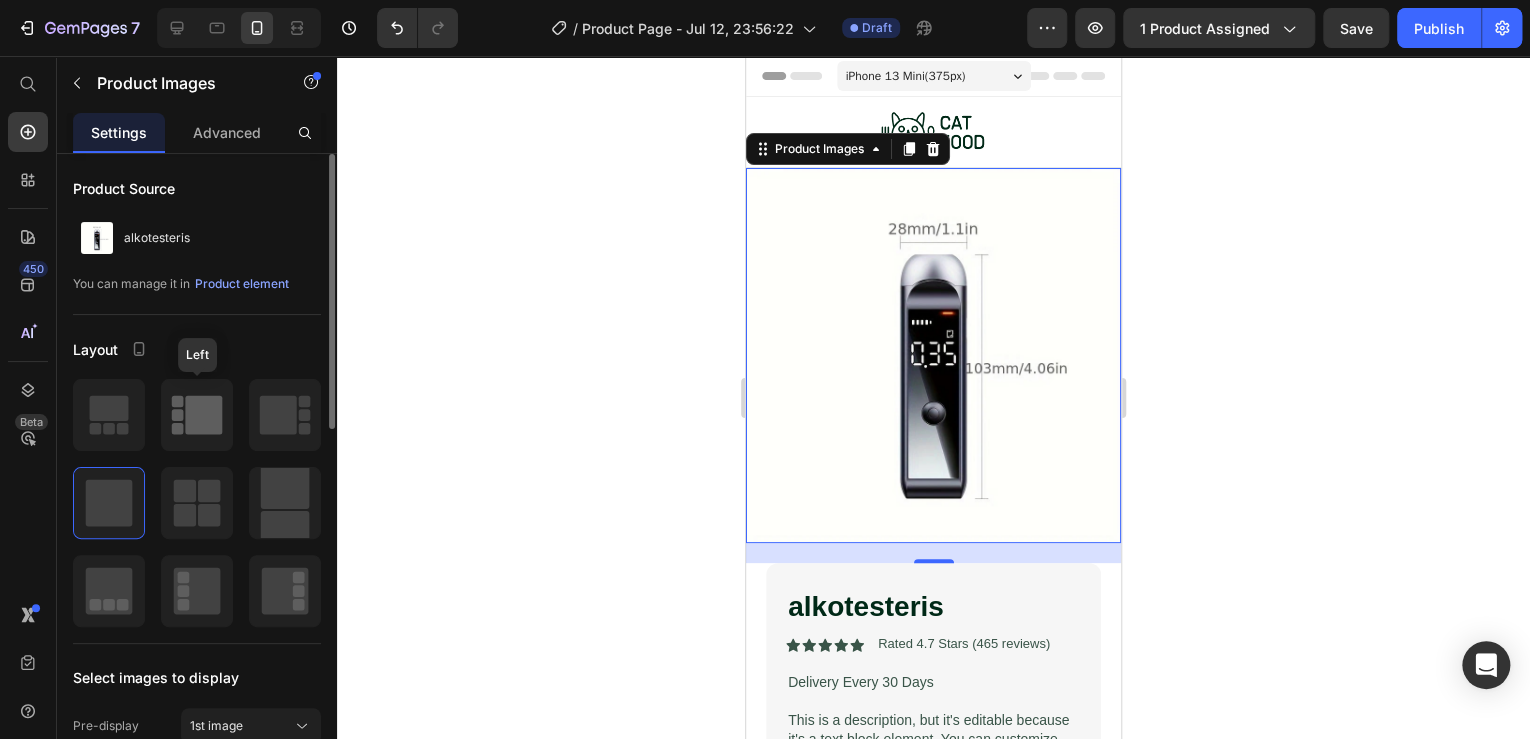 click 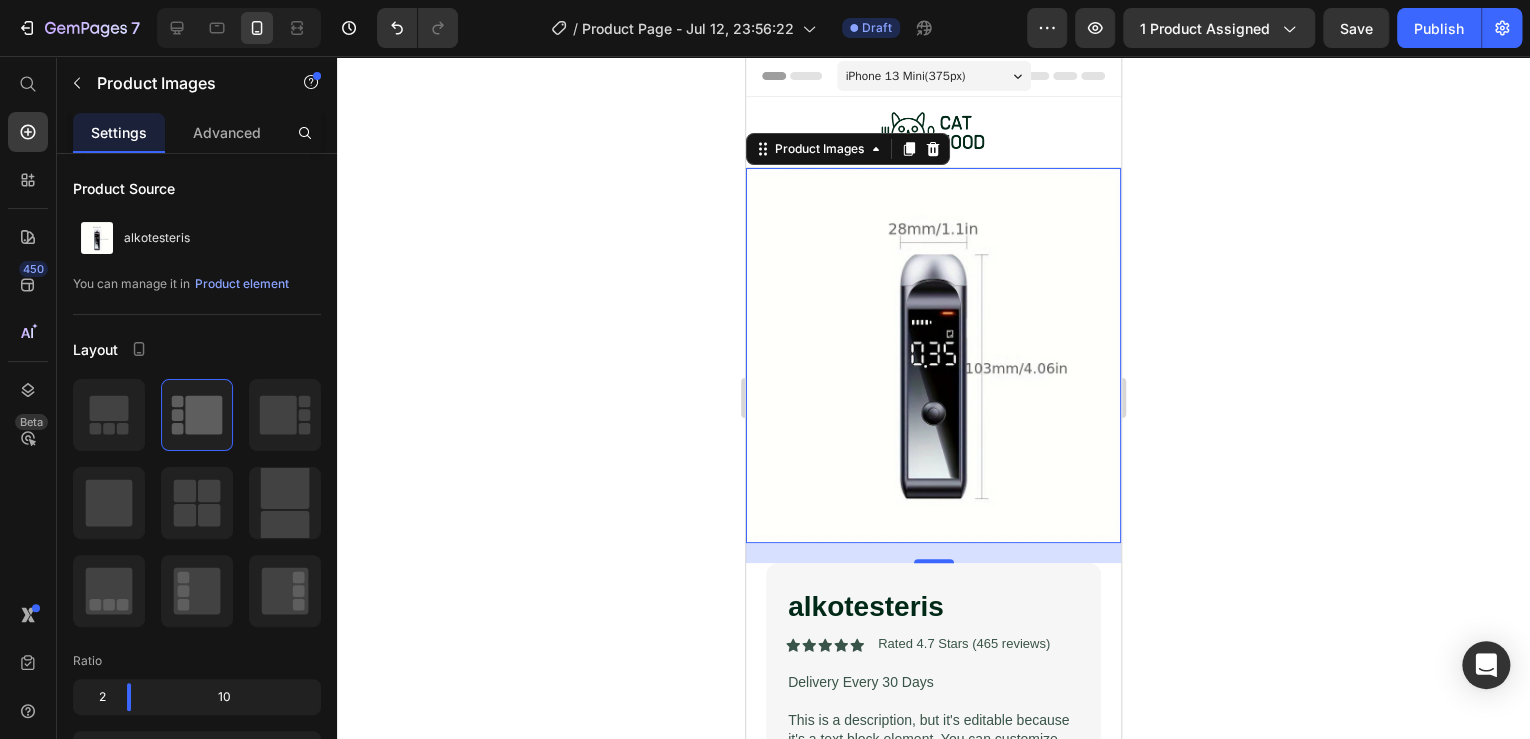 click at bounding box center [933, 355] 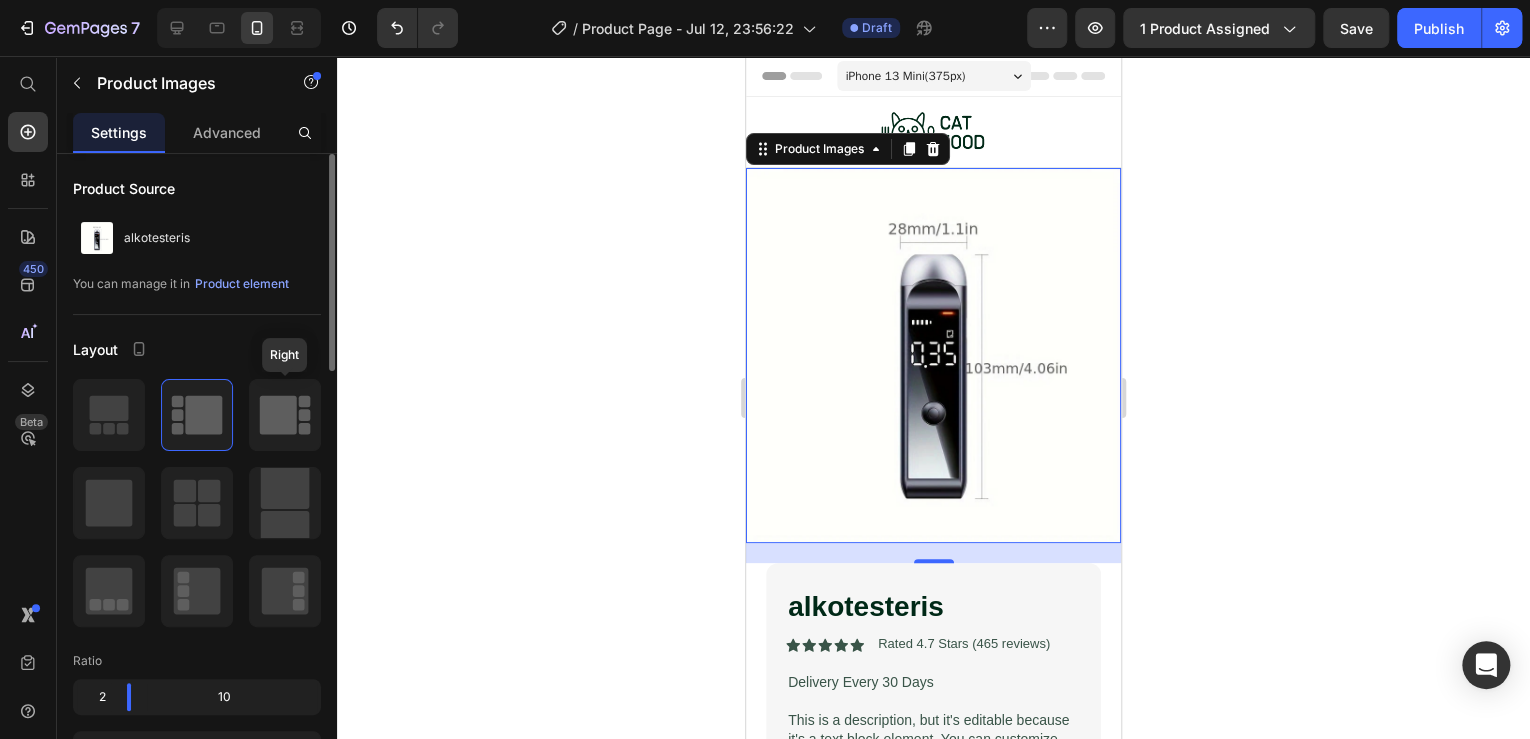 click 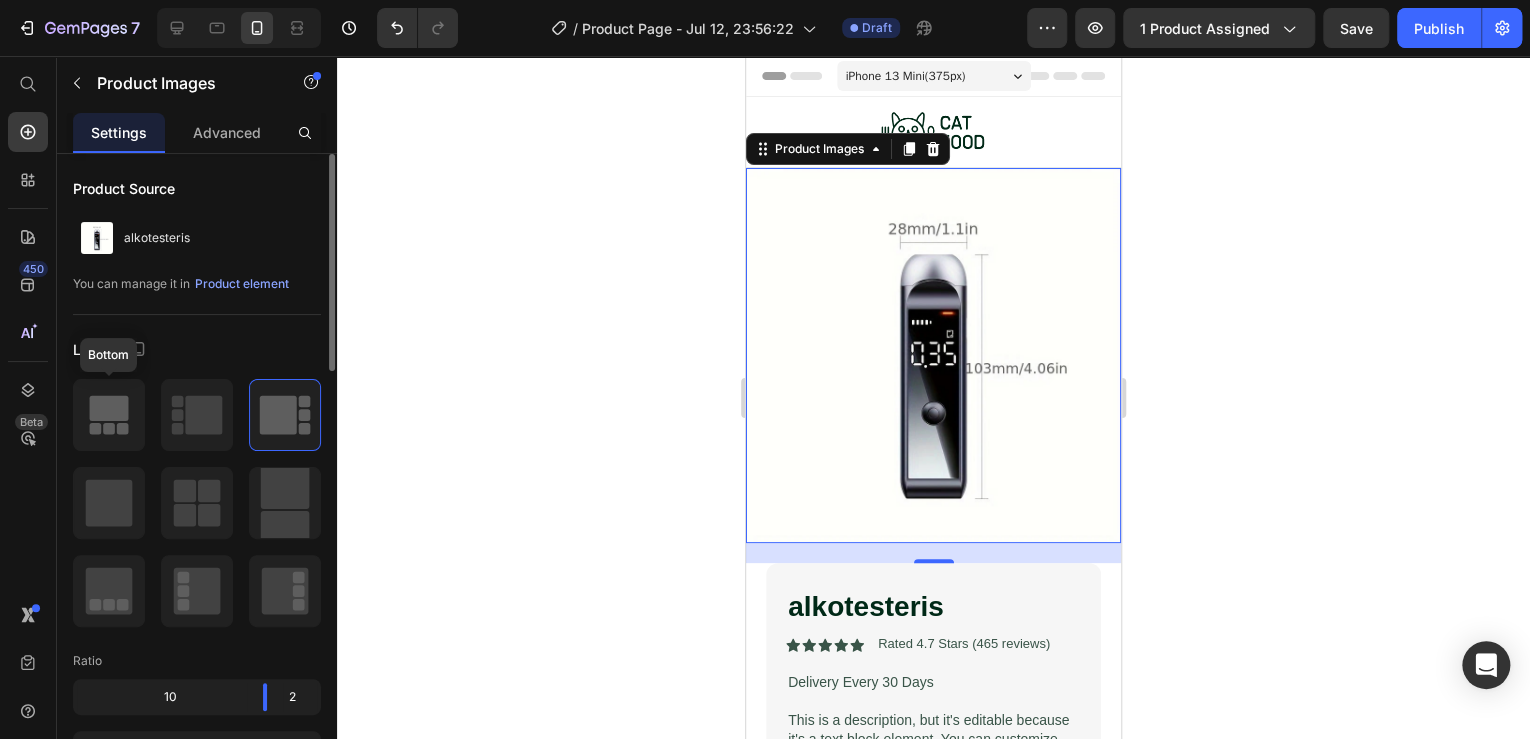 click 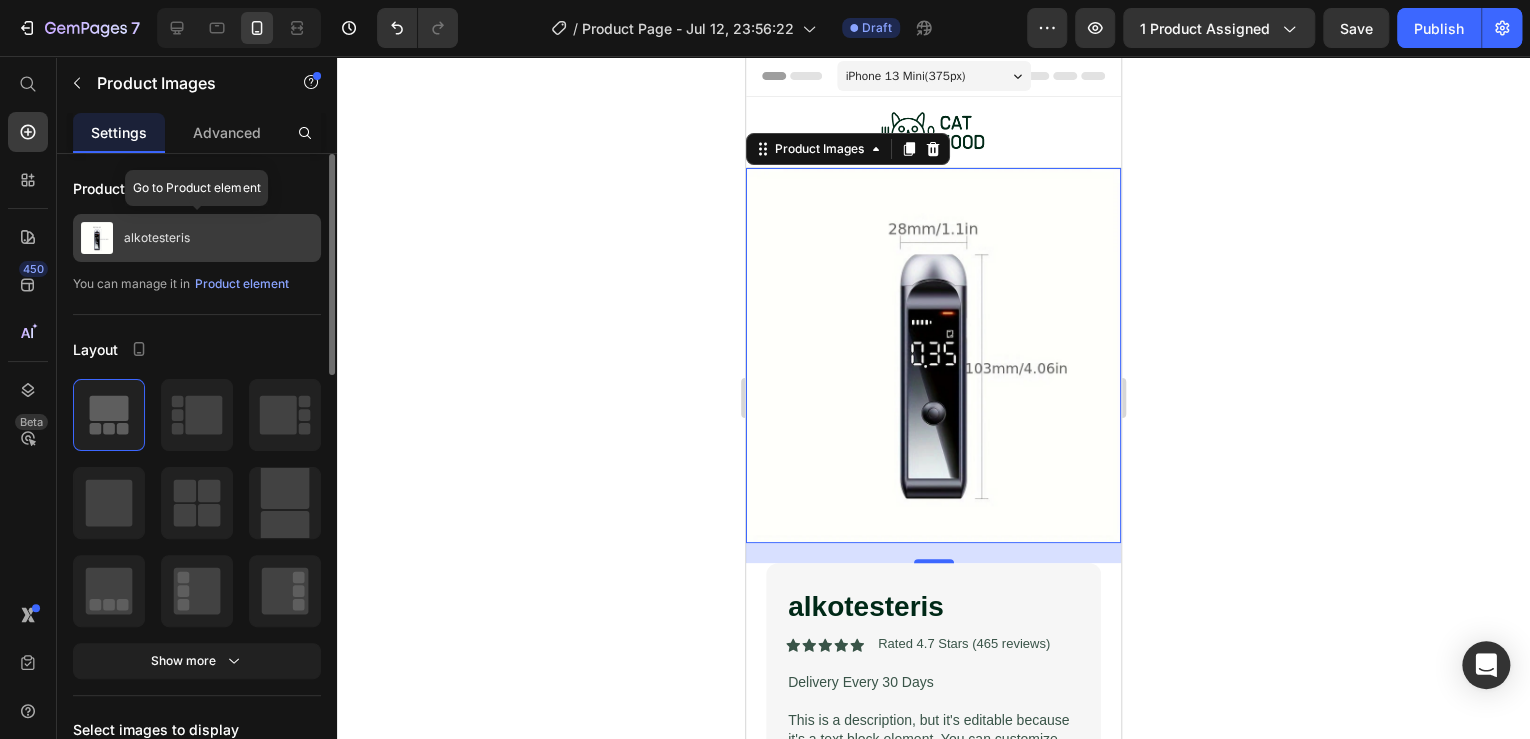 click on "alkotesteris" at bounding box center [157, 238] 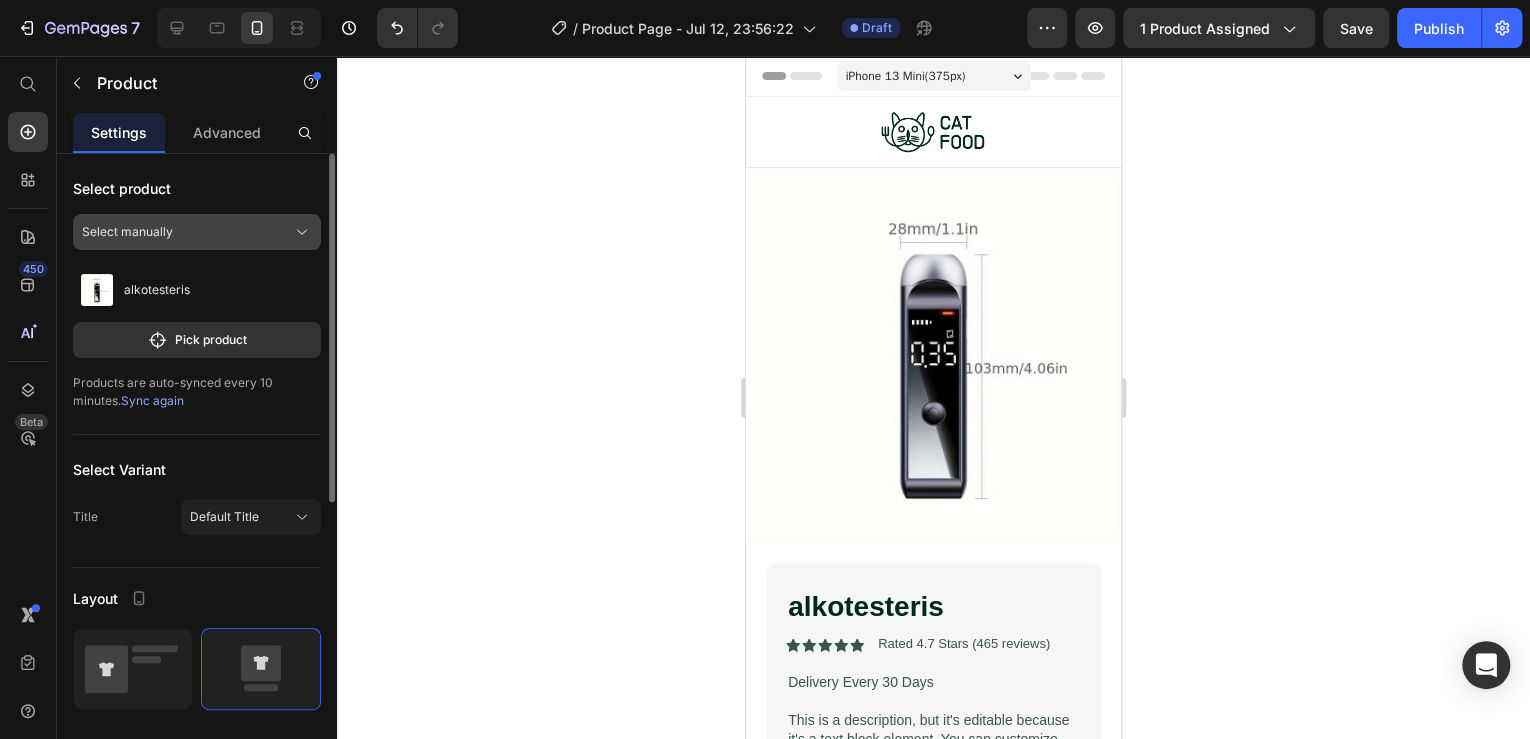 click on "Select manually" 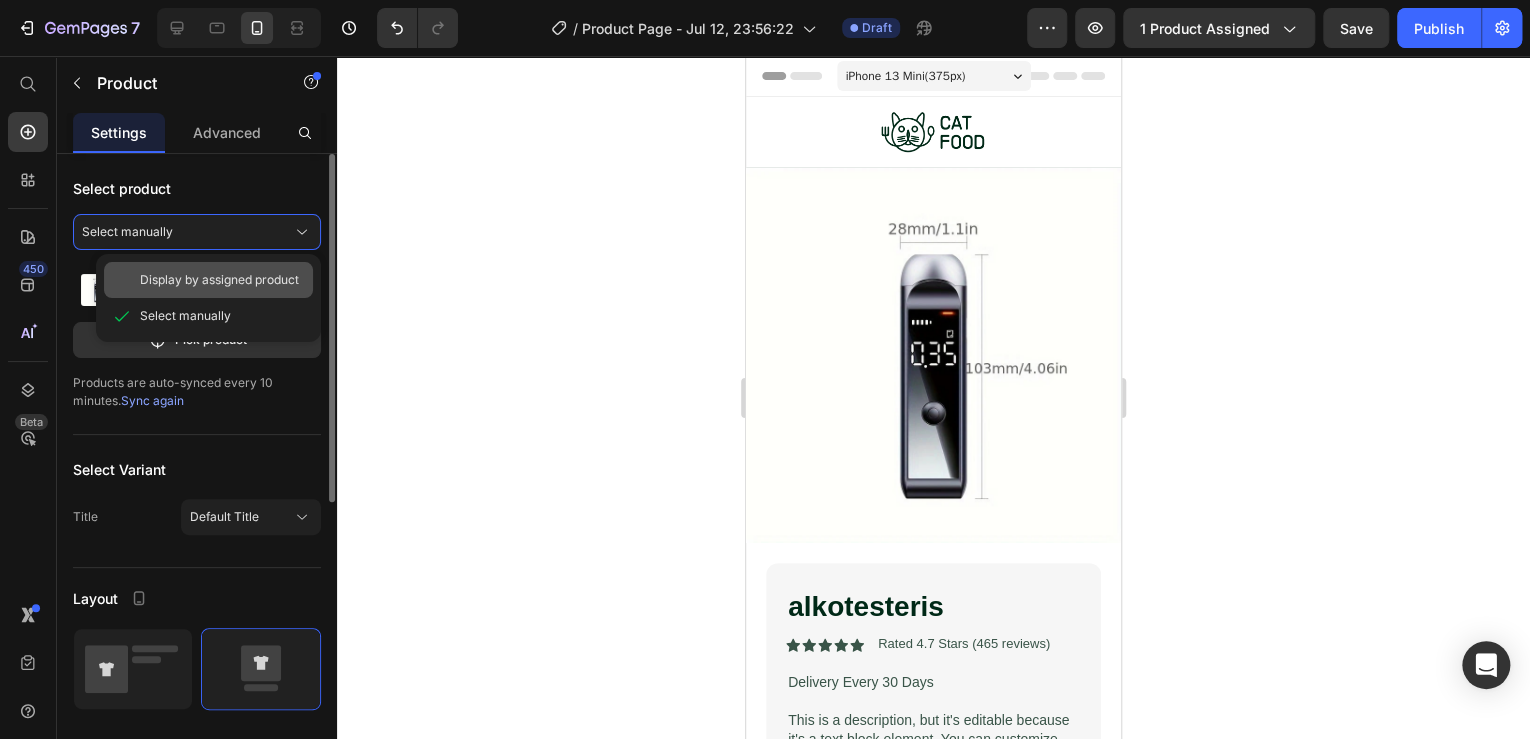 click on "Display by assigned product" at bounding box center (219, 280) 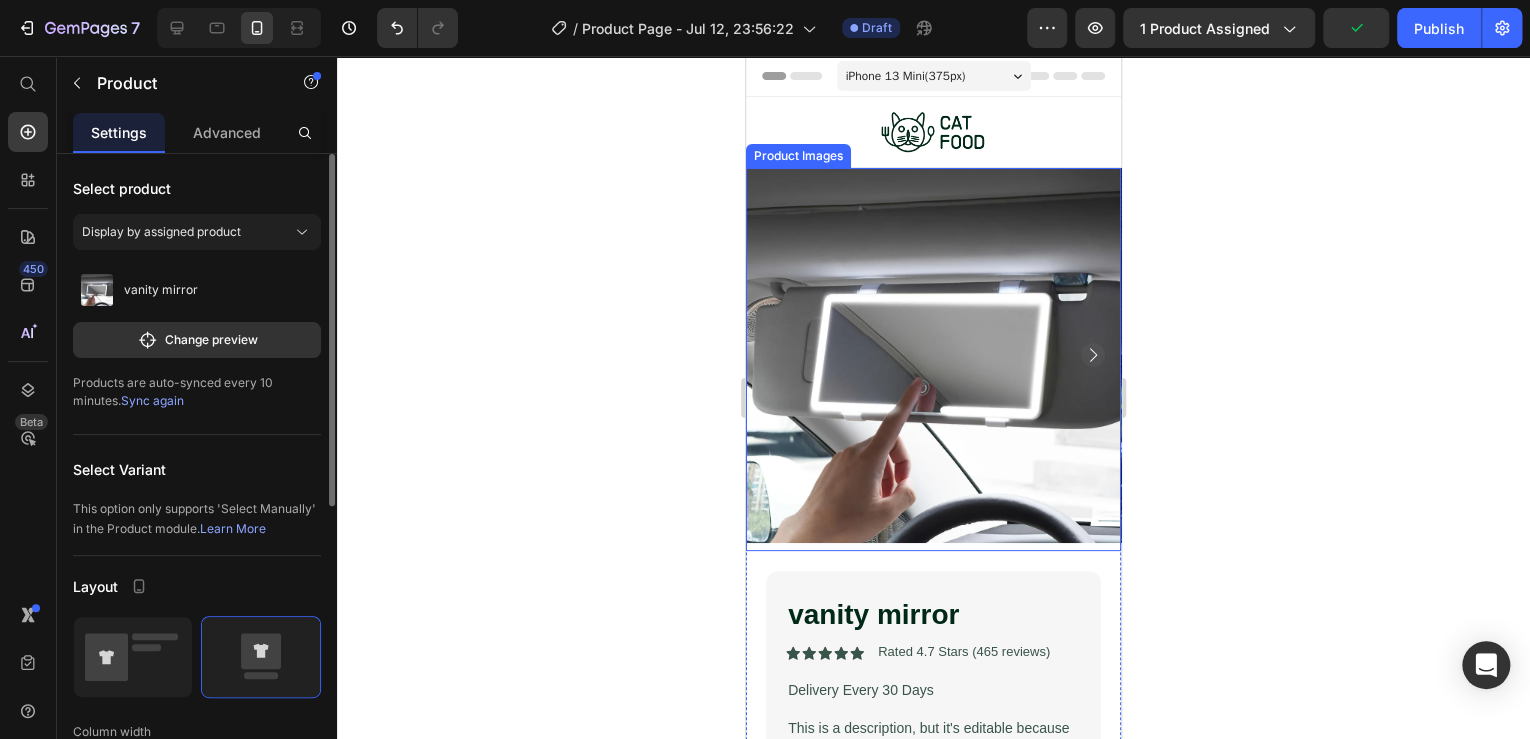 click 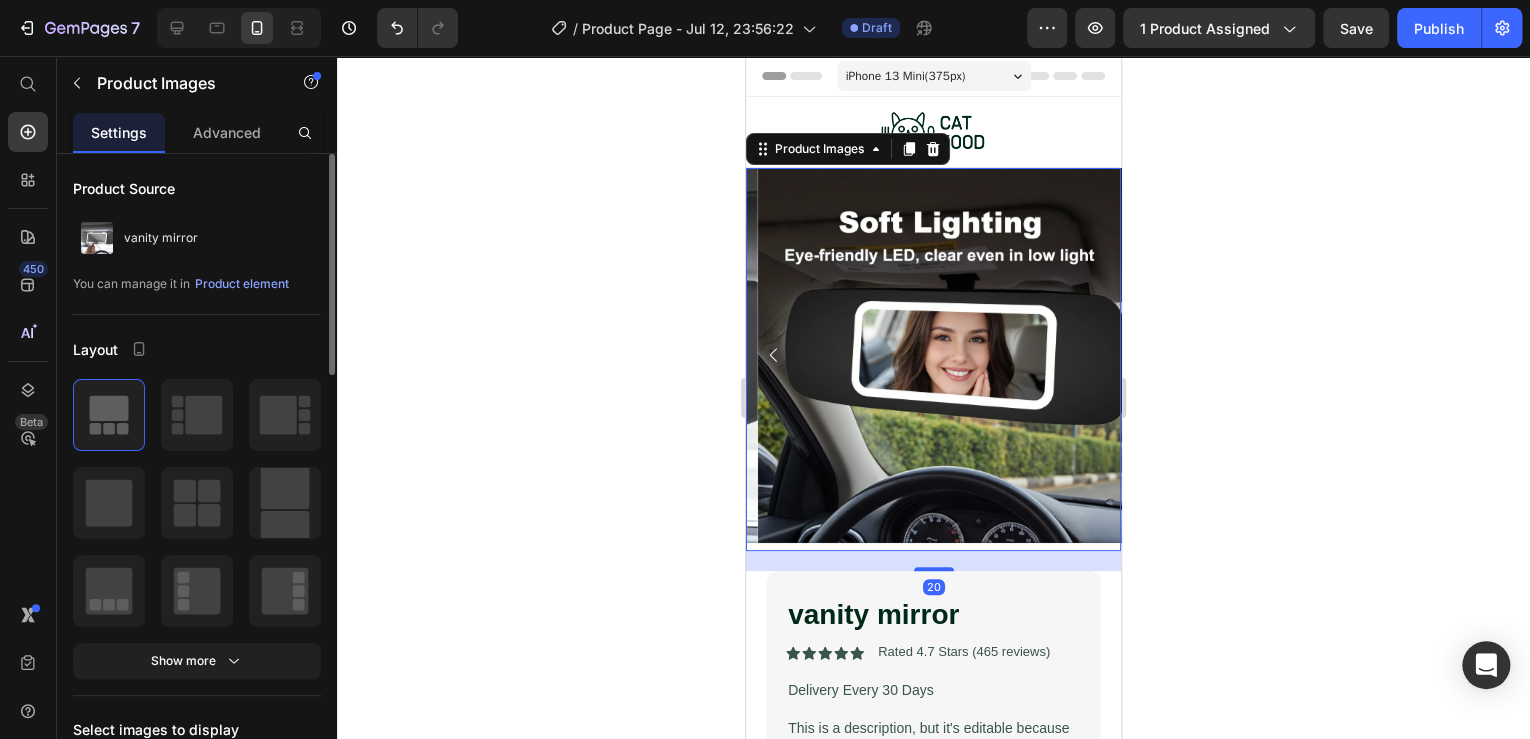 click 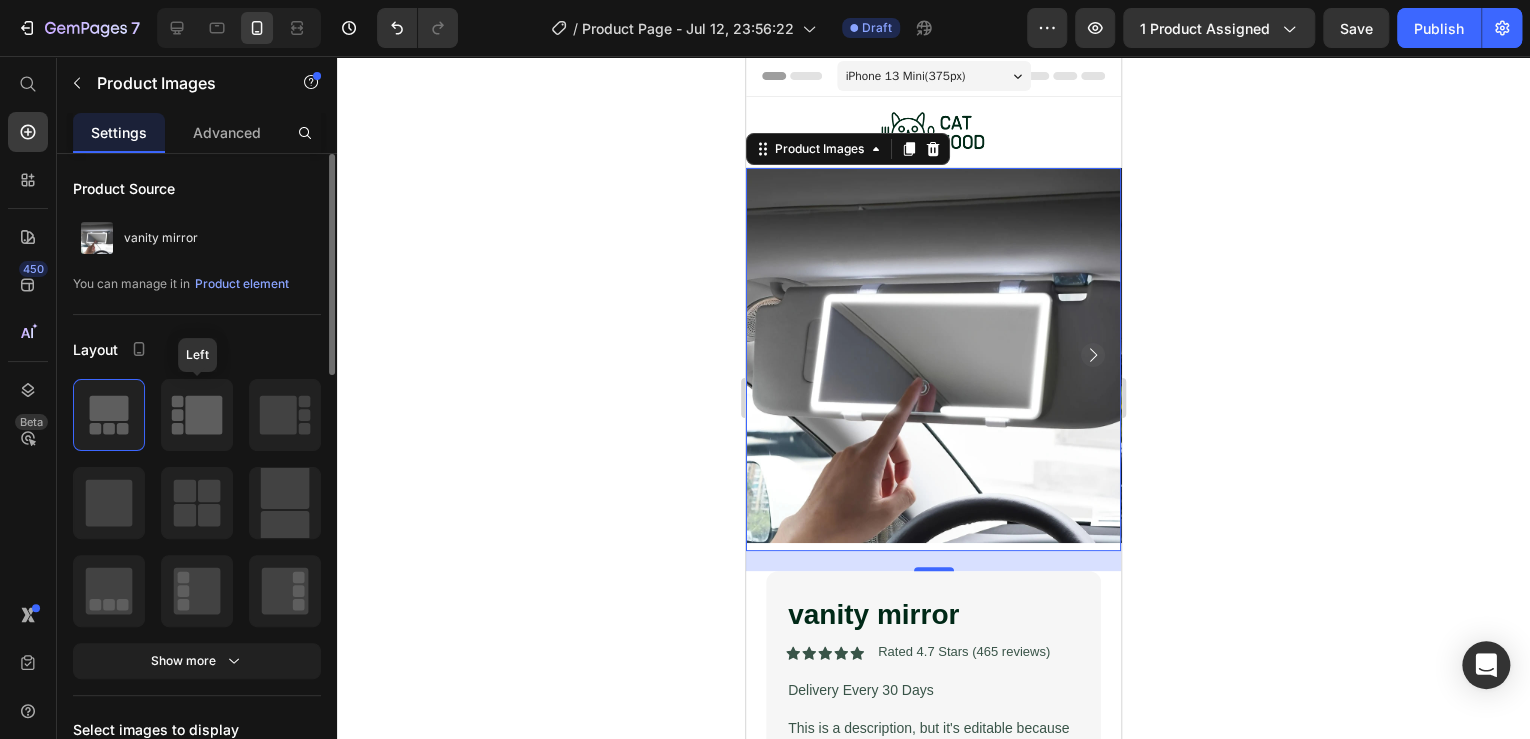 click 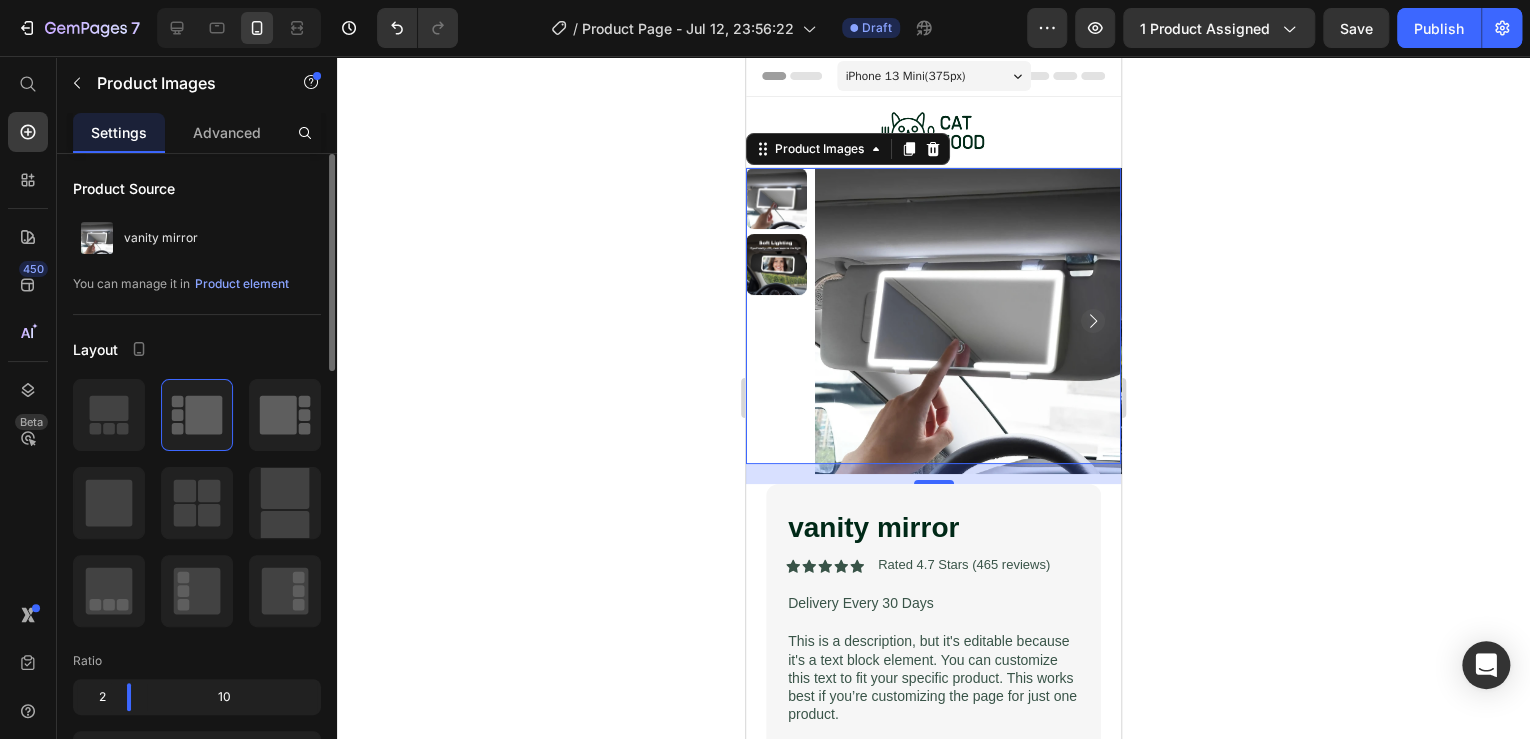 click 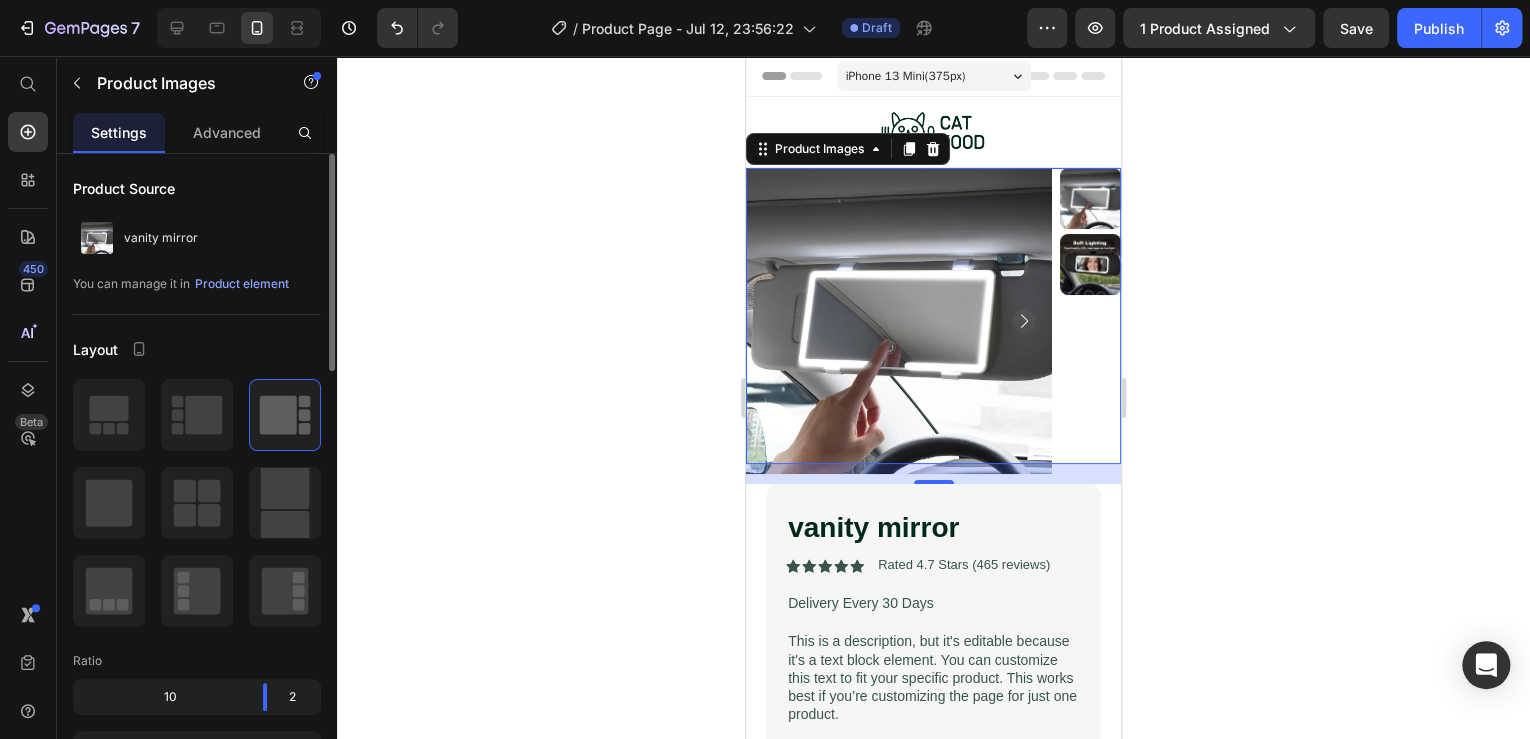 click 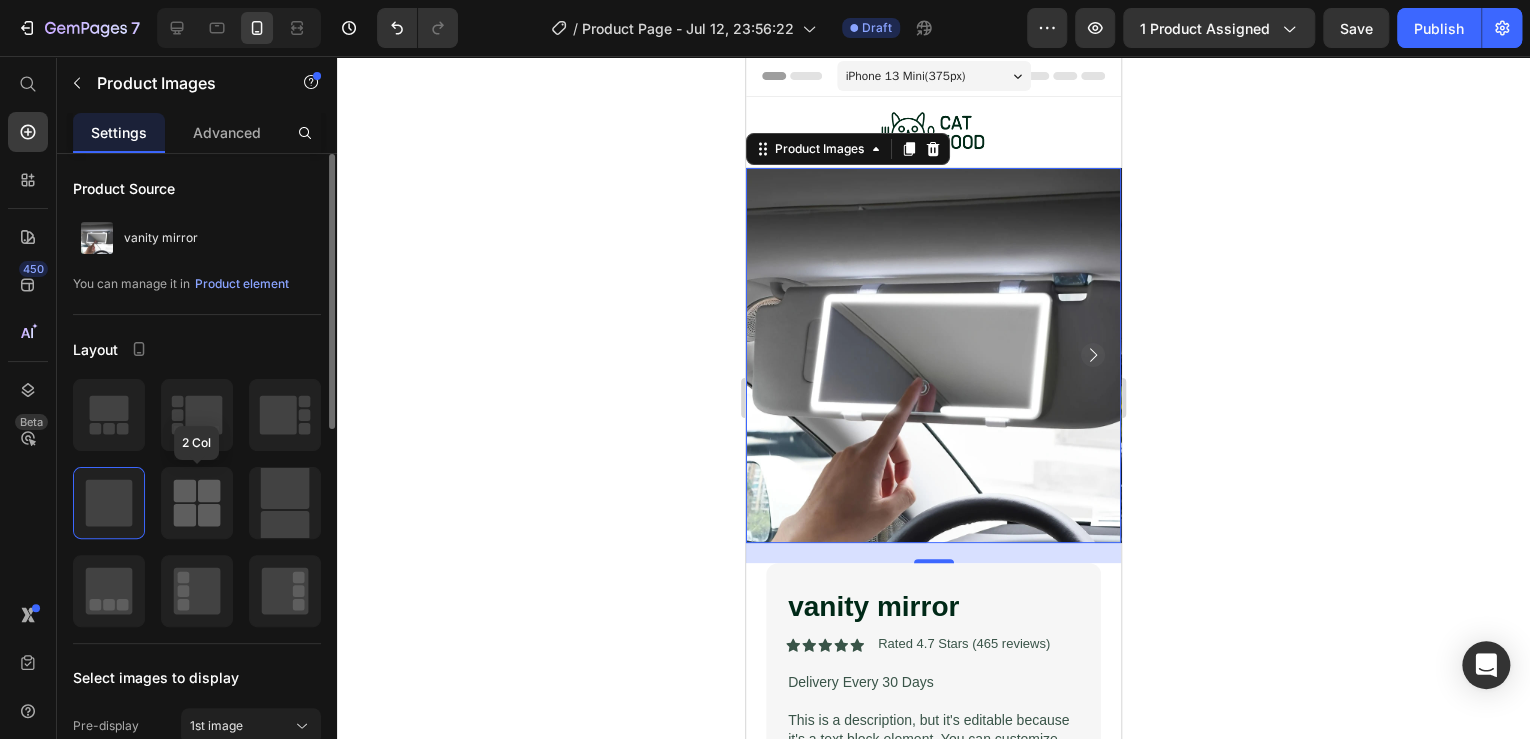 click 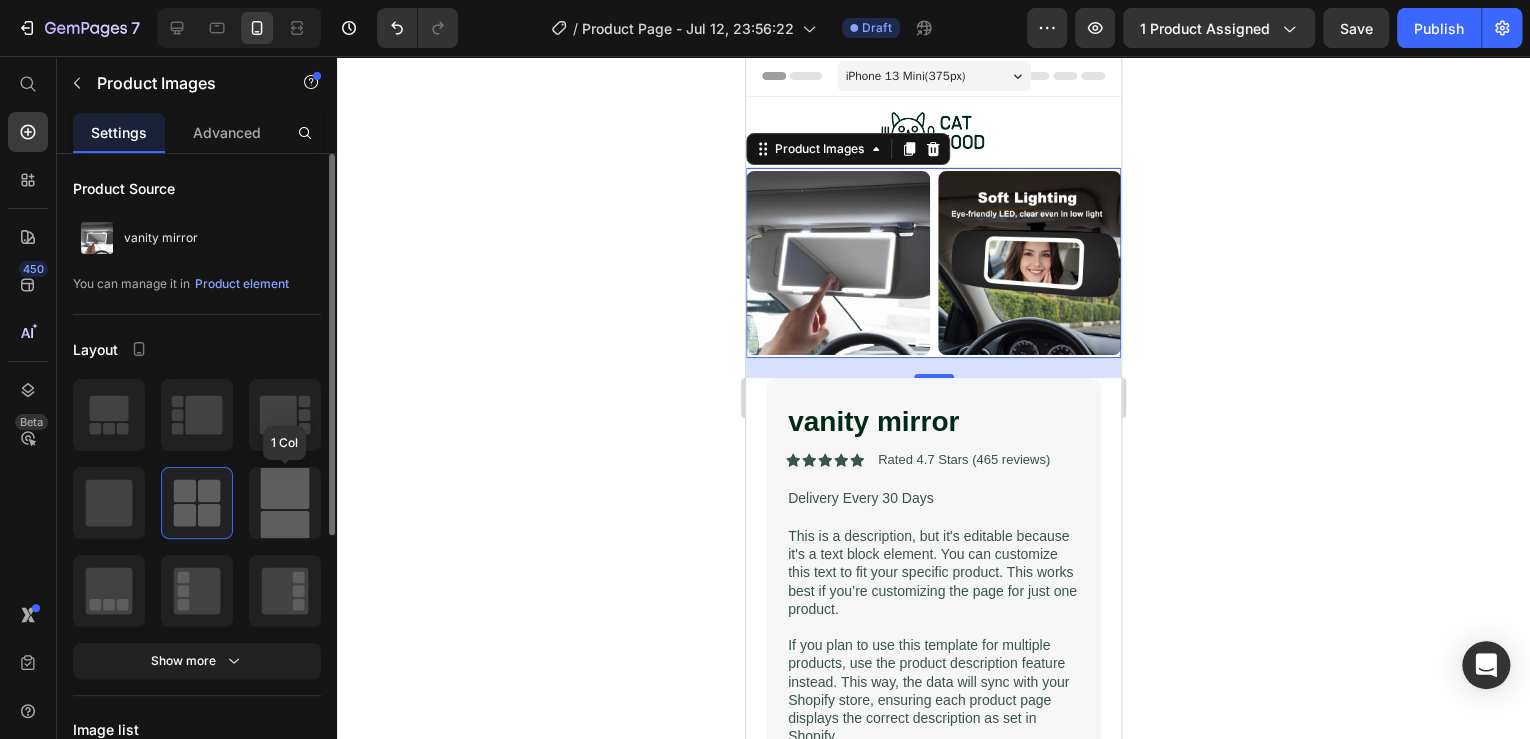 click 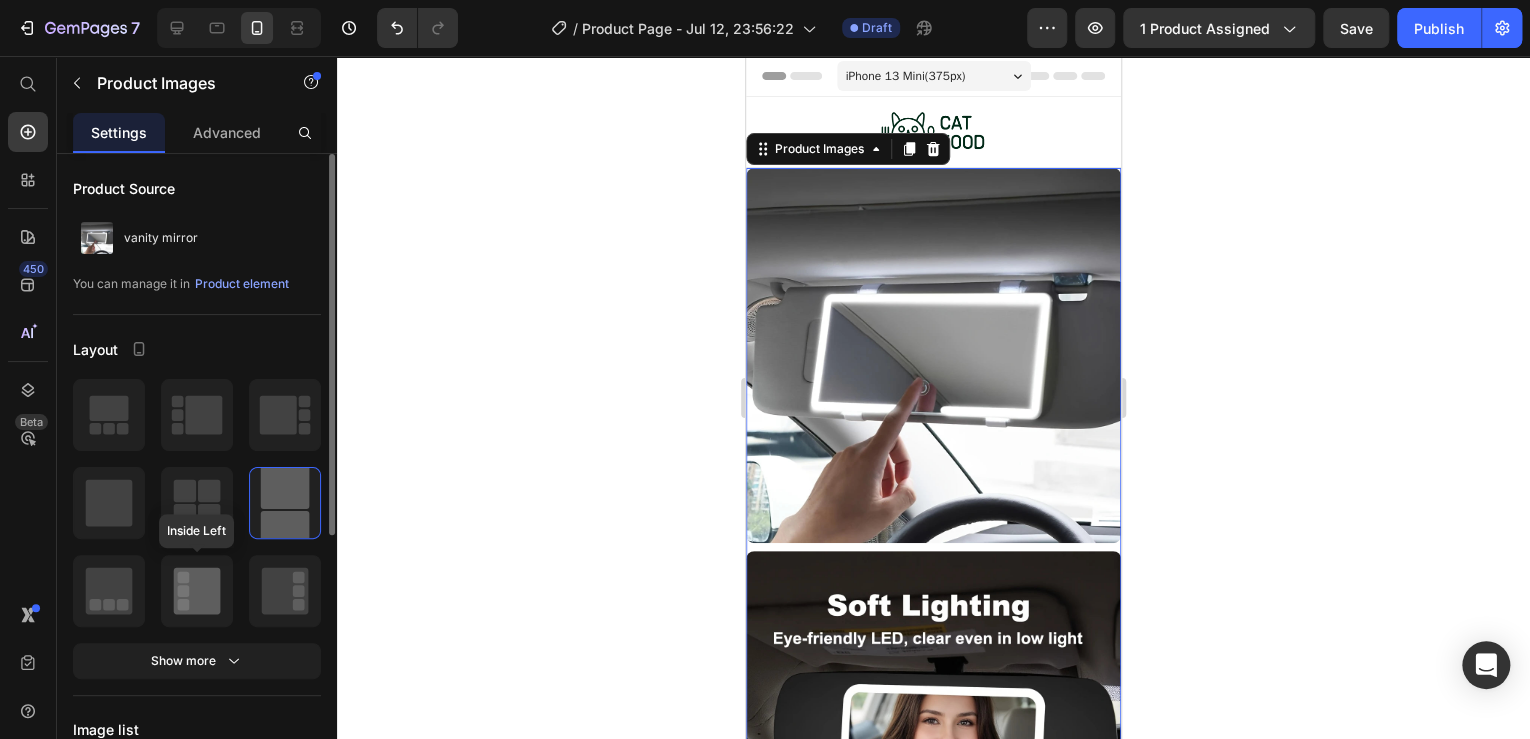 click 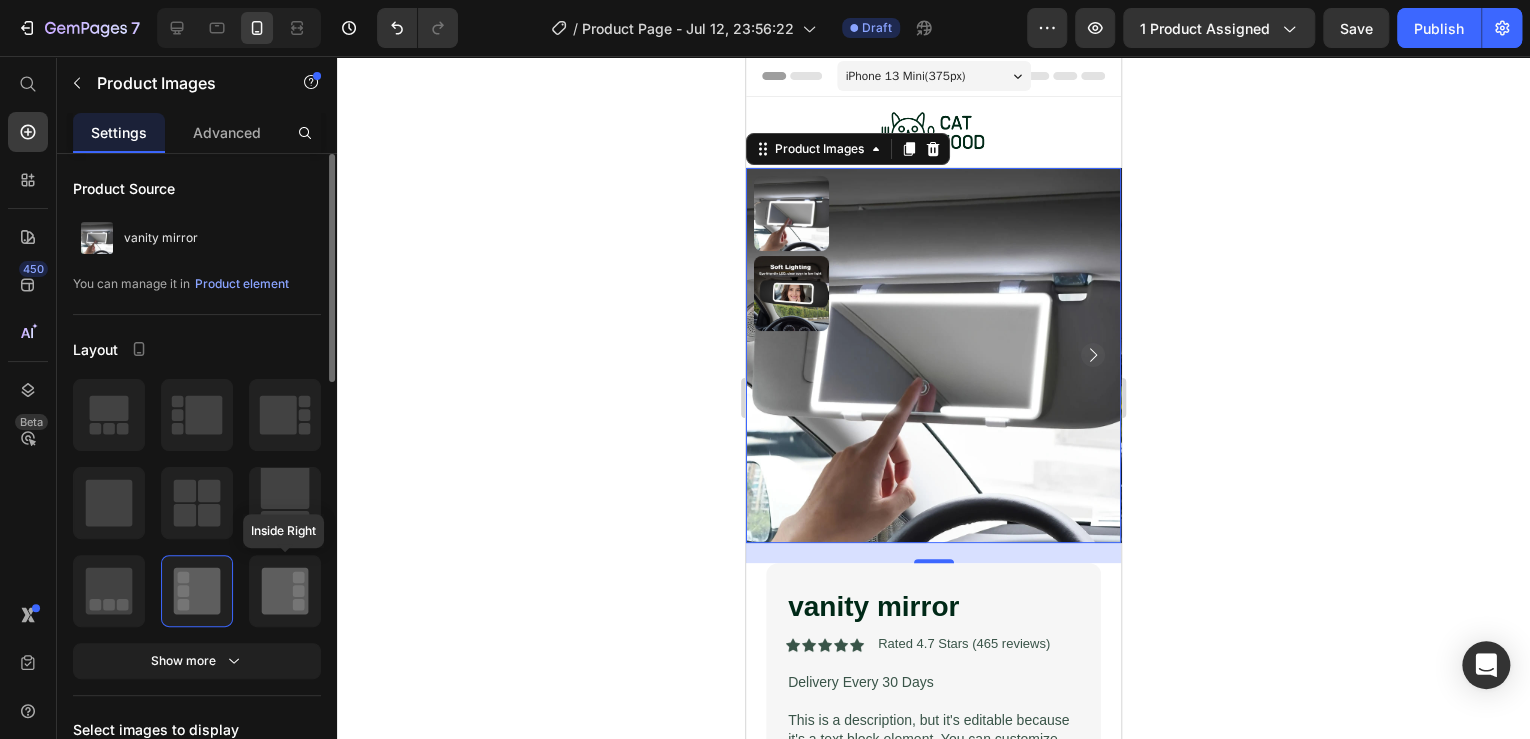 click 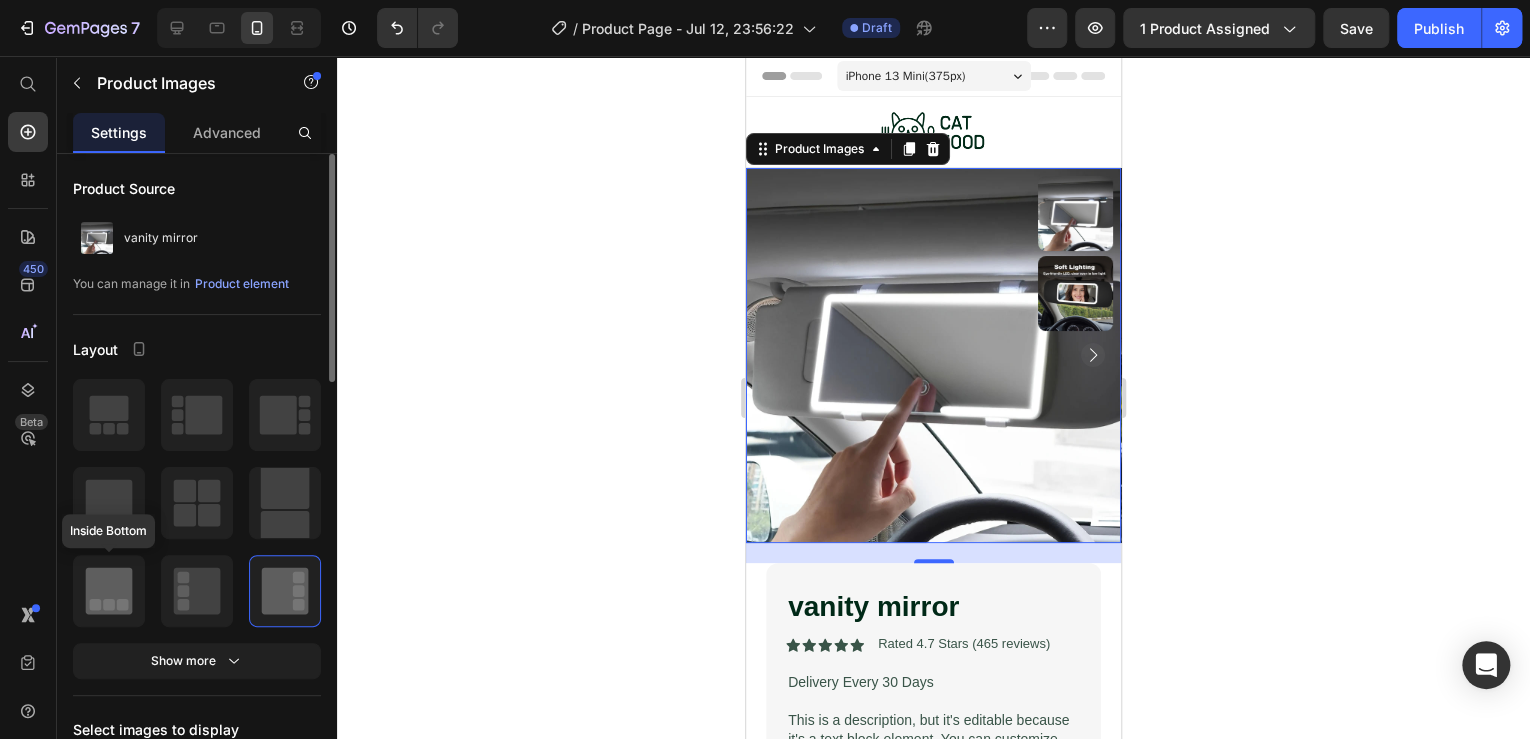 click 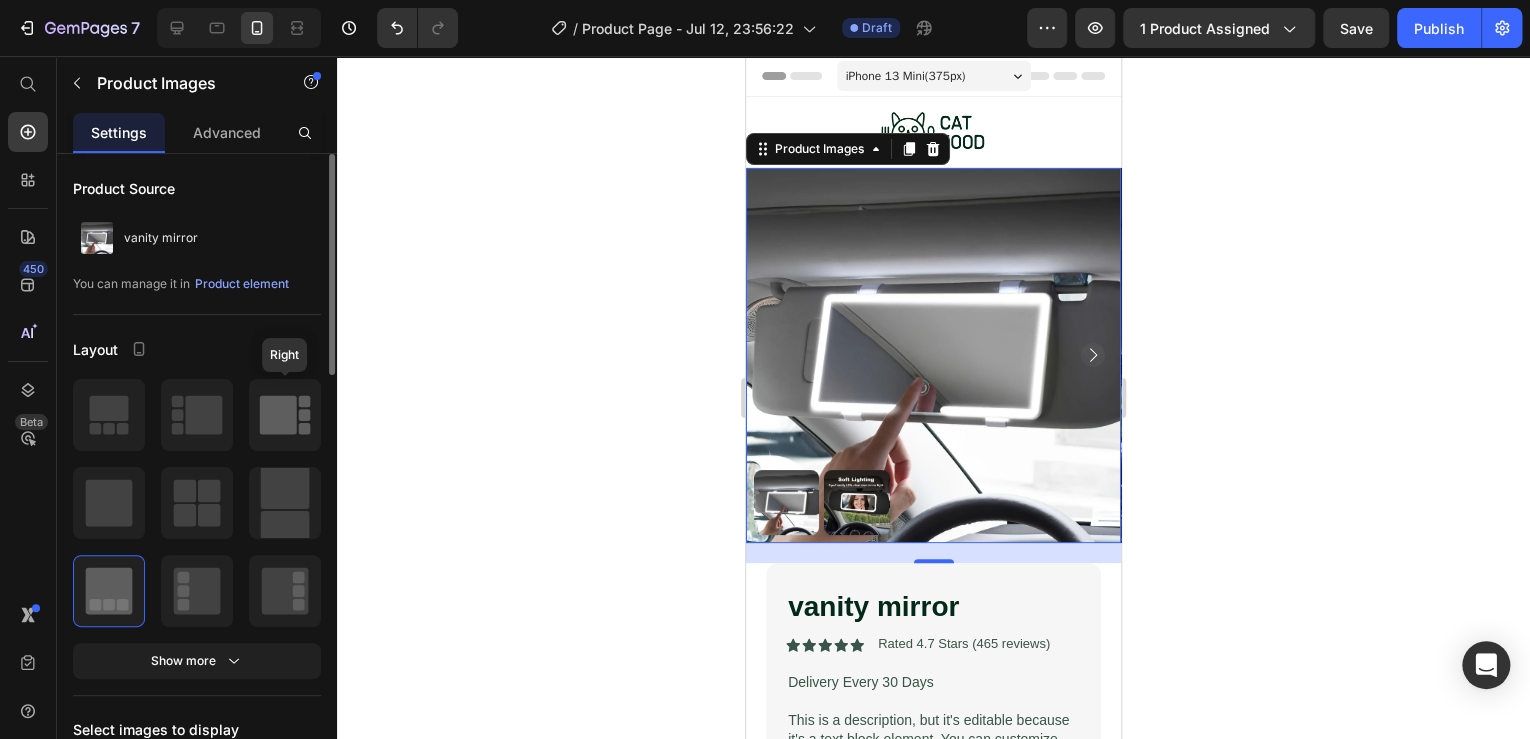click 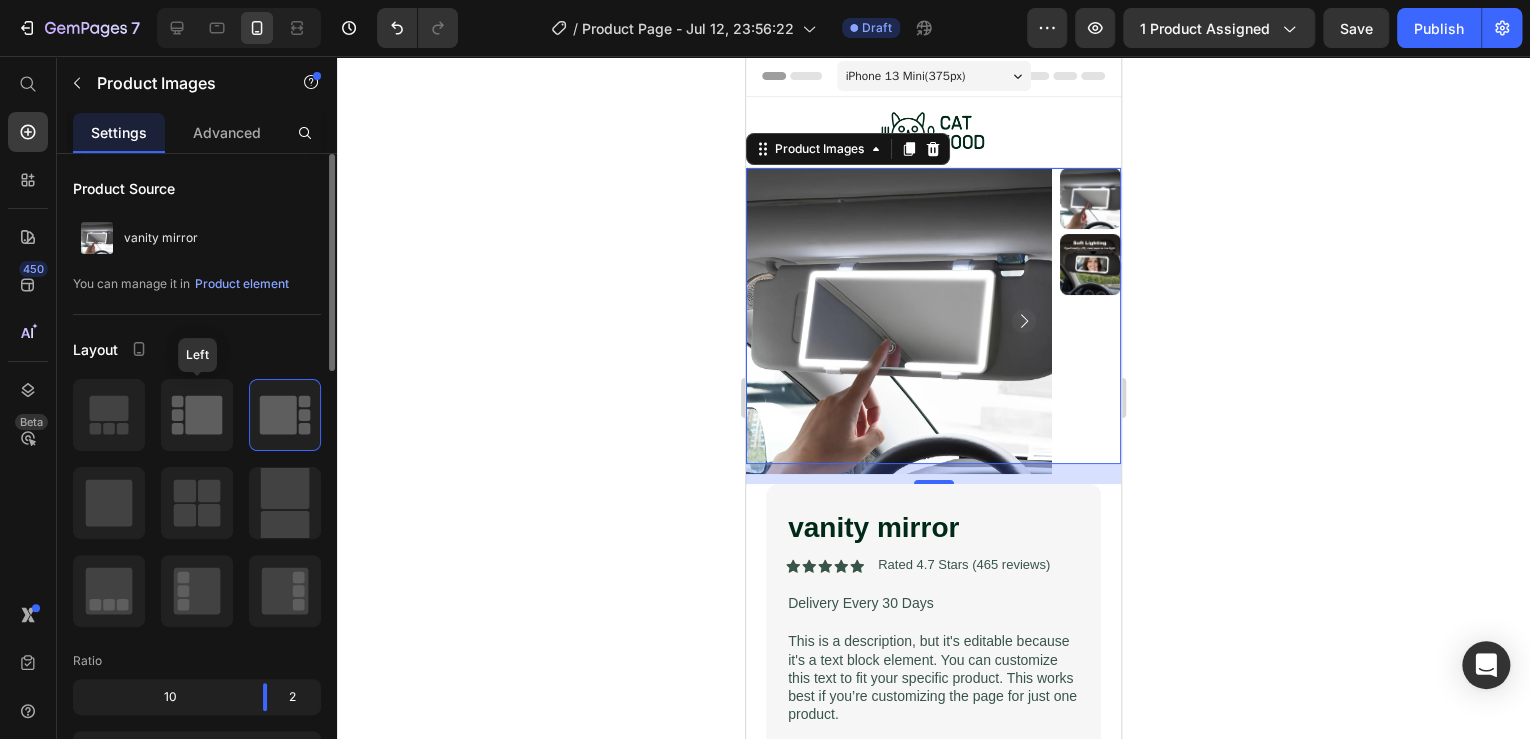 click 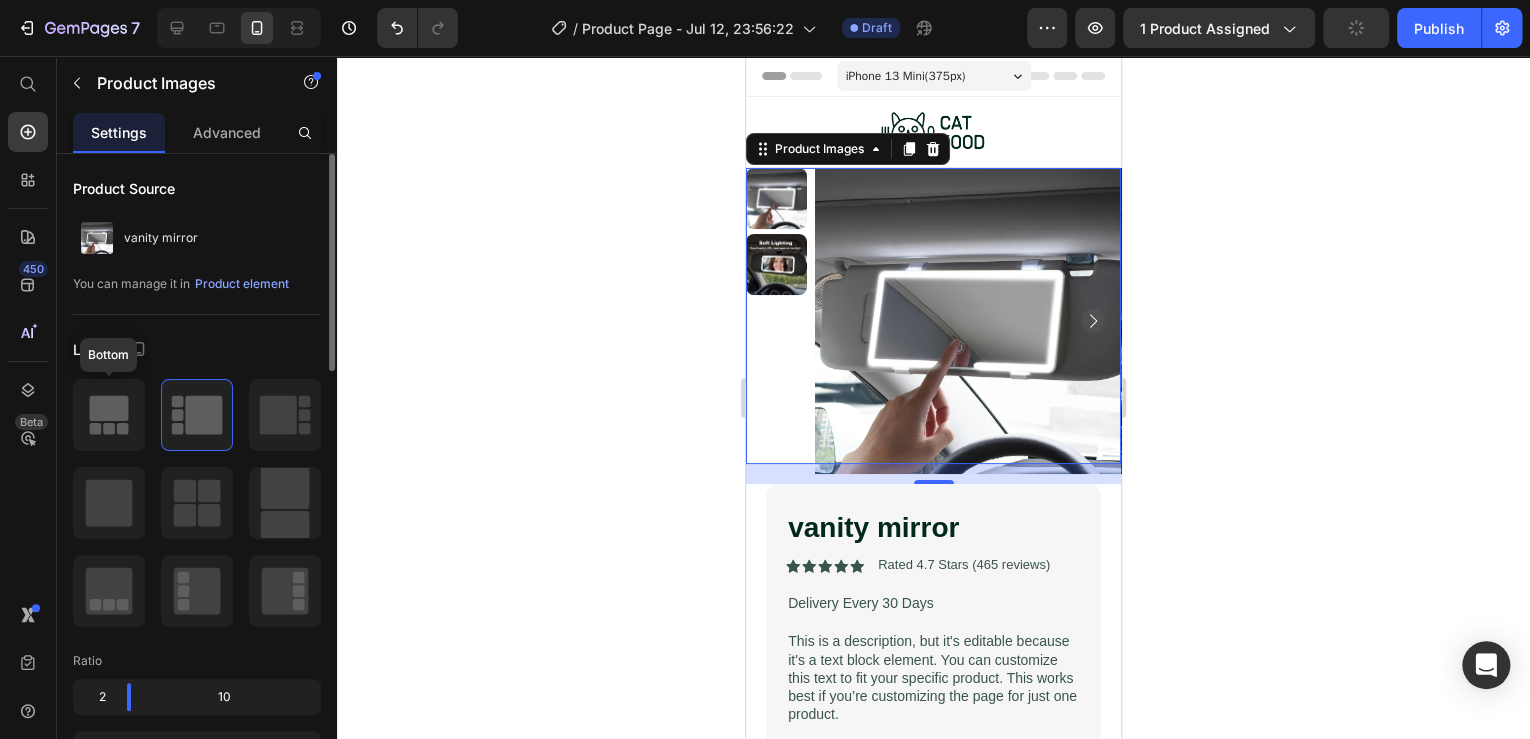 click 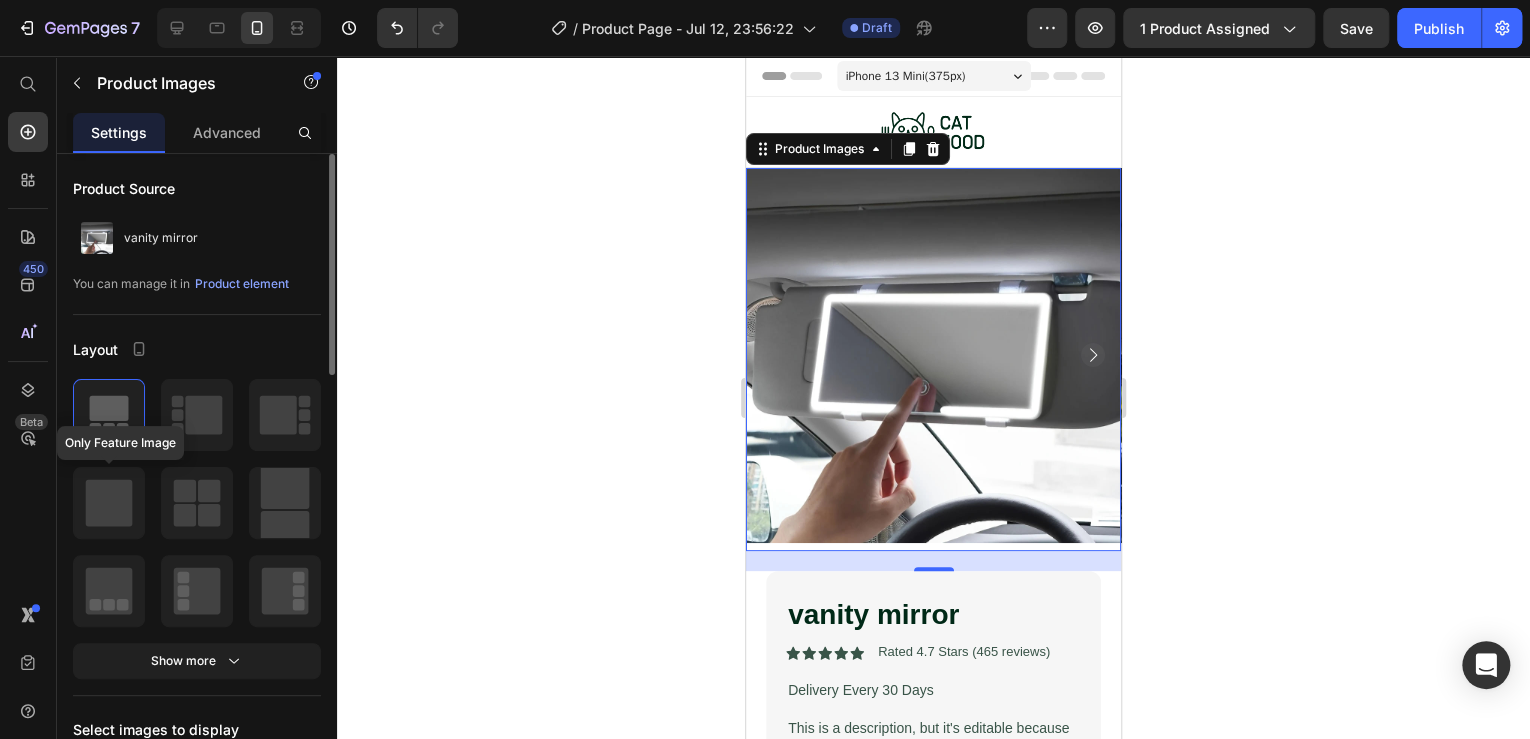 click 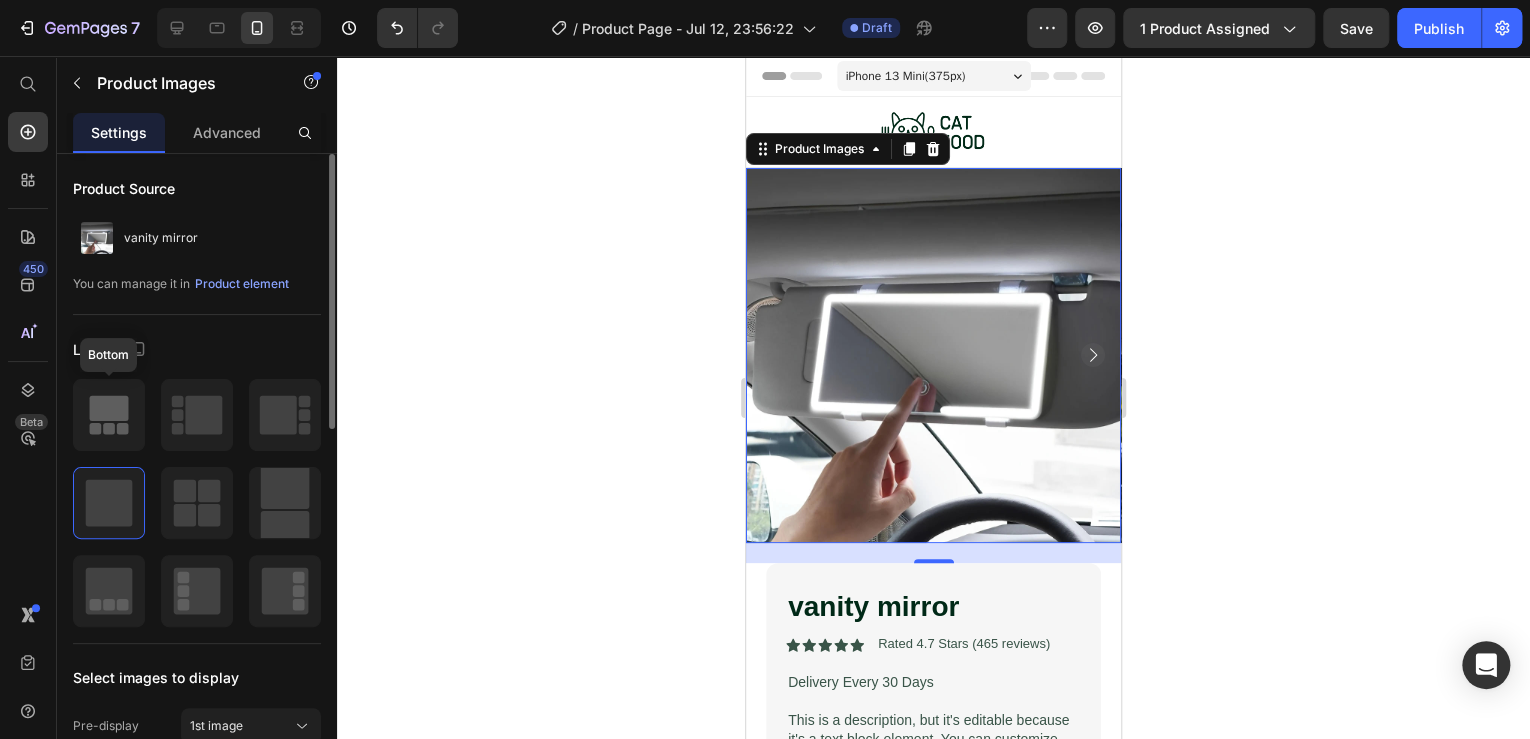 click 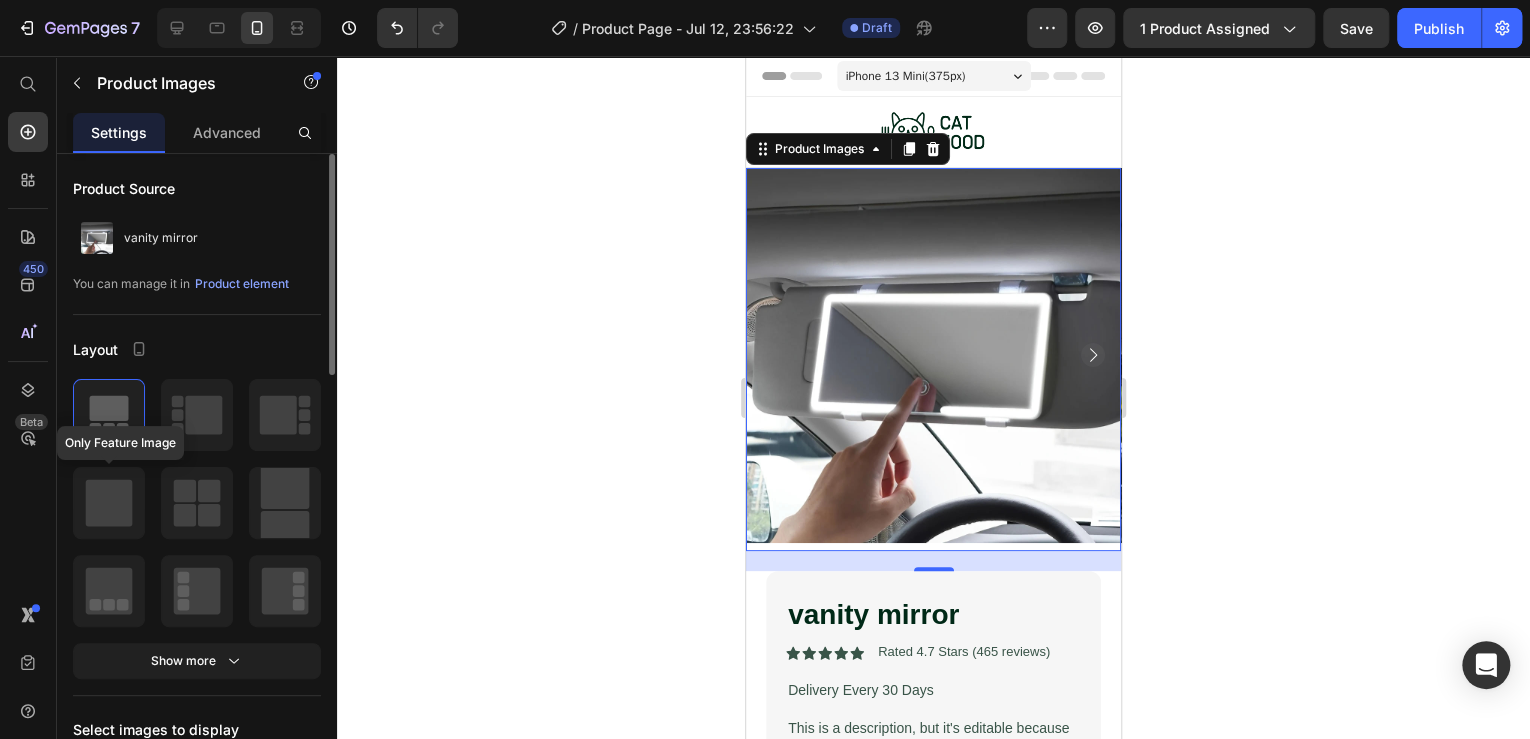 click 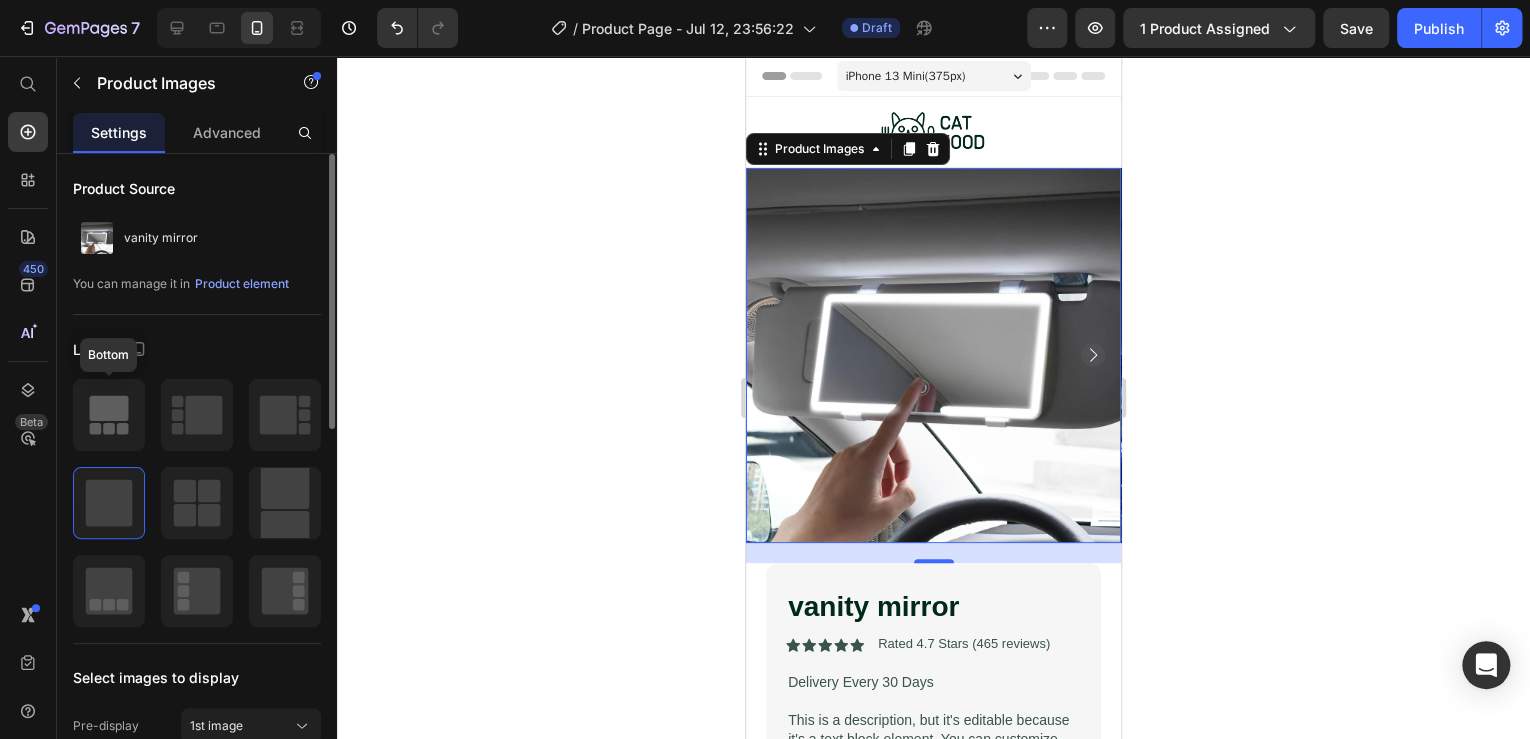 click 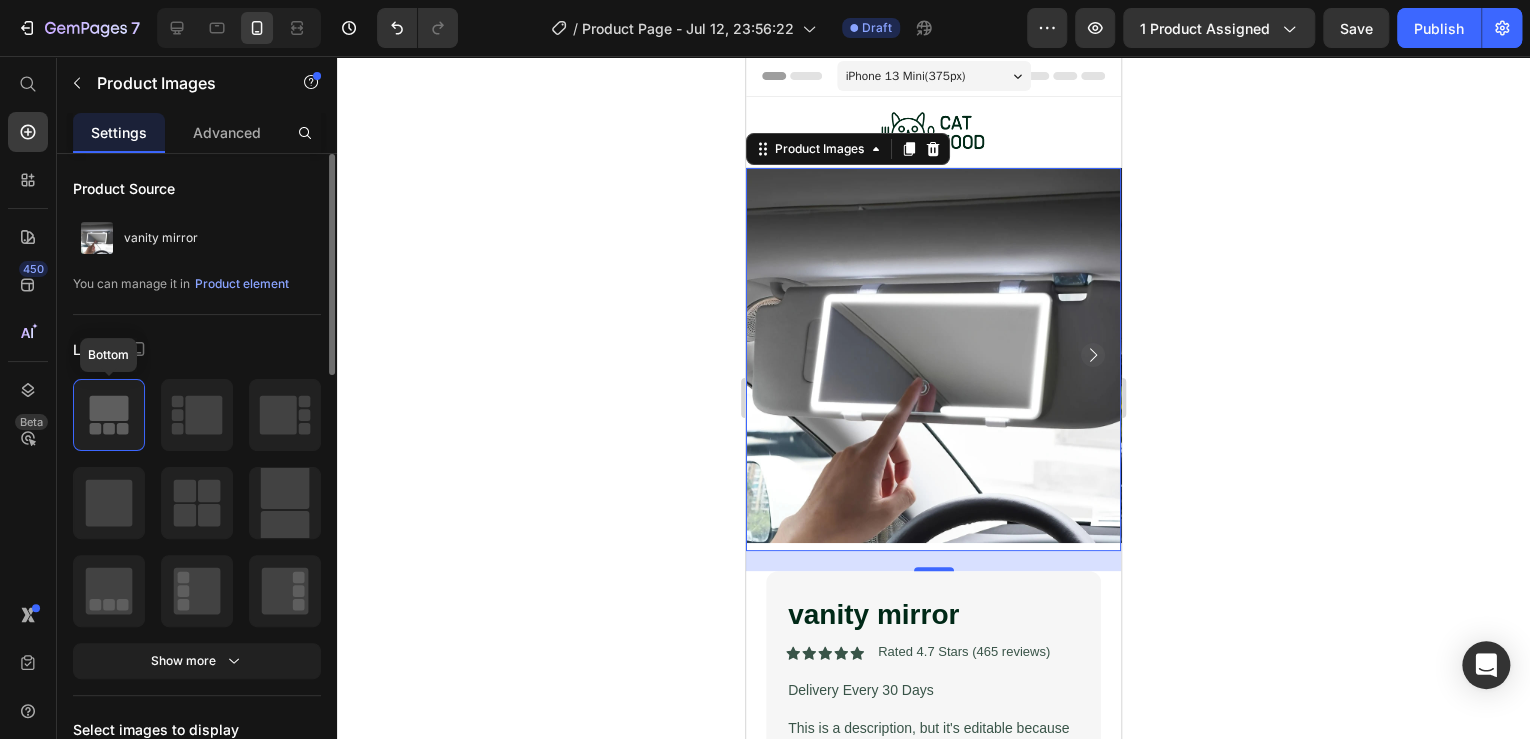 click 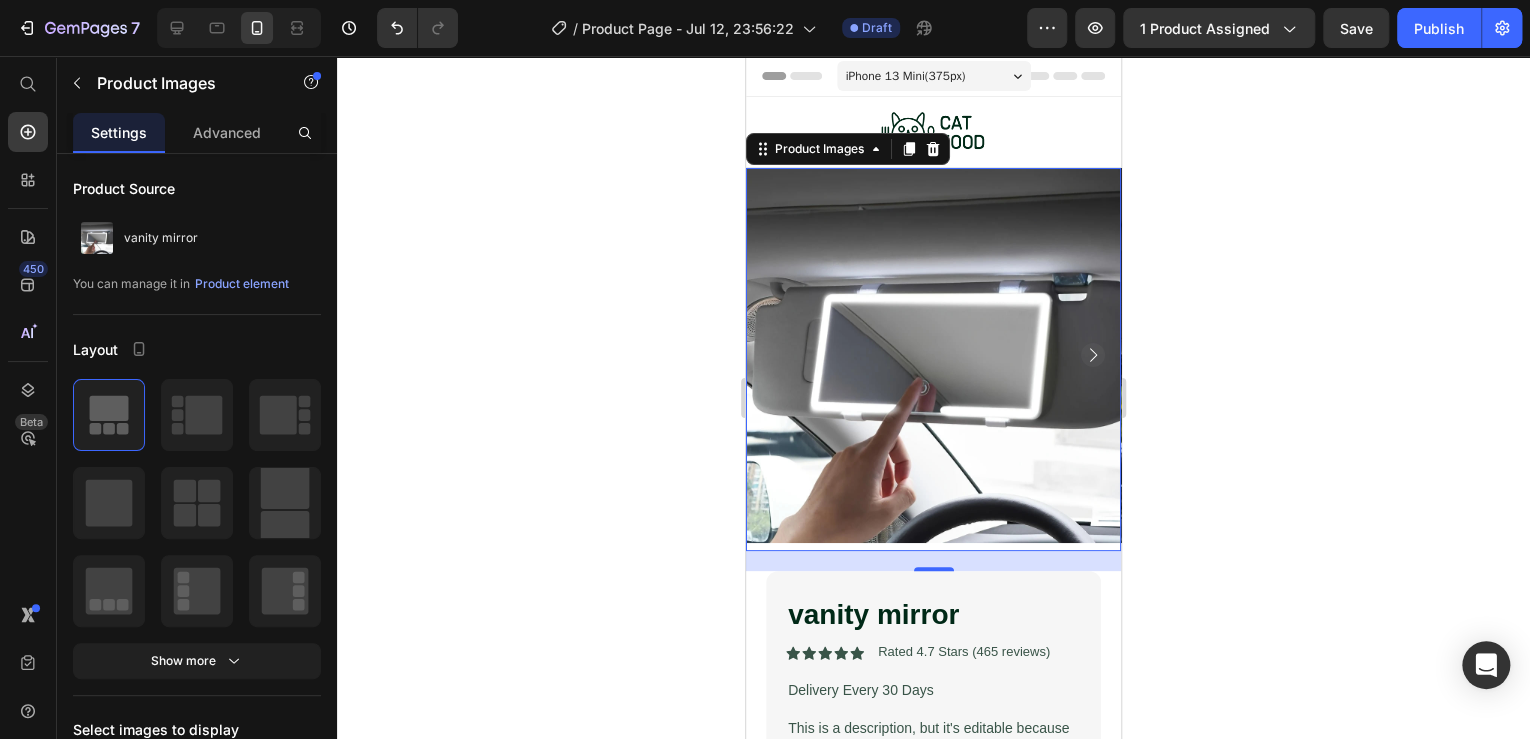 click 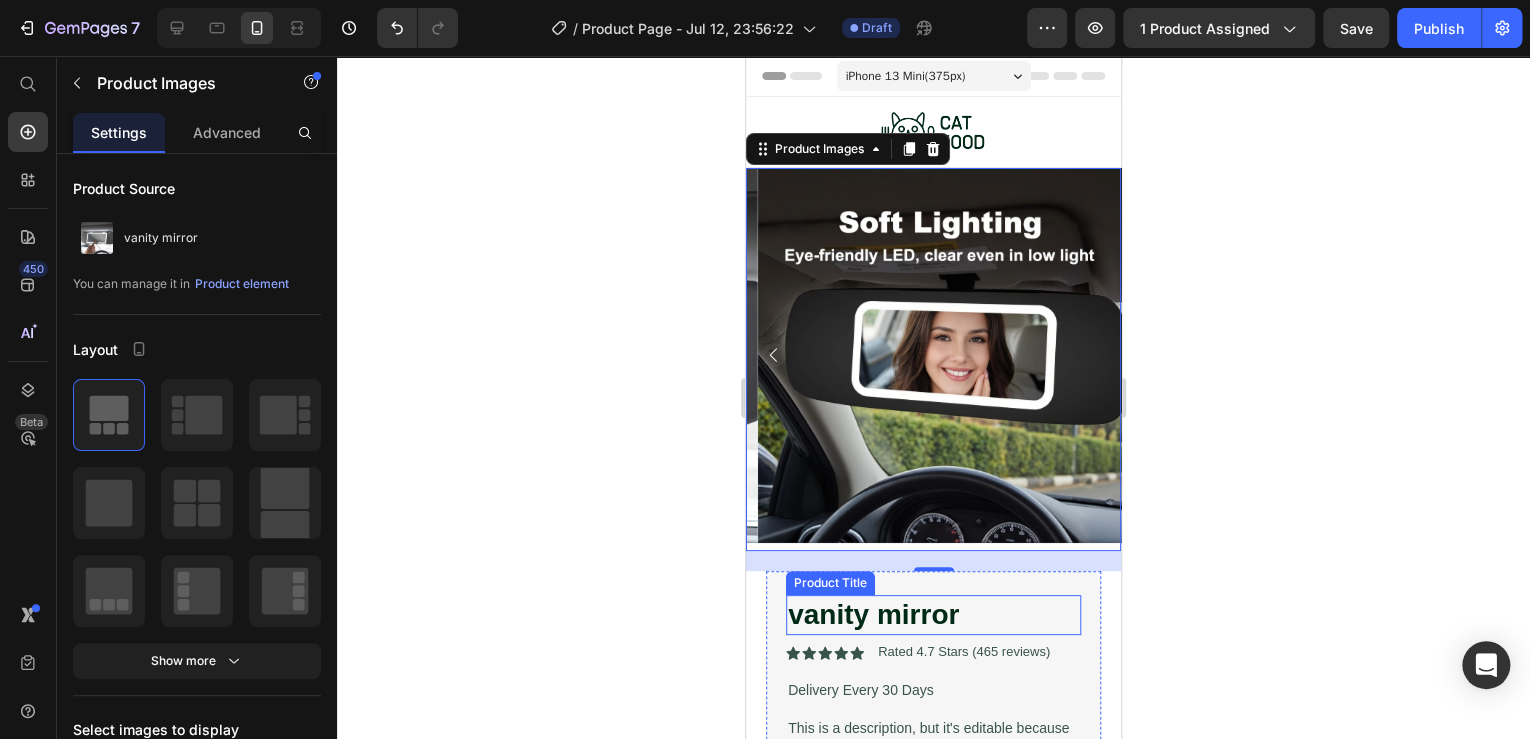 click on "vanity mirror" at bounding box center (933, 615) 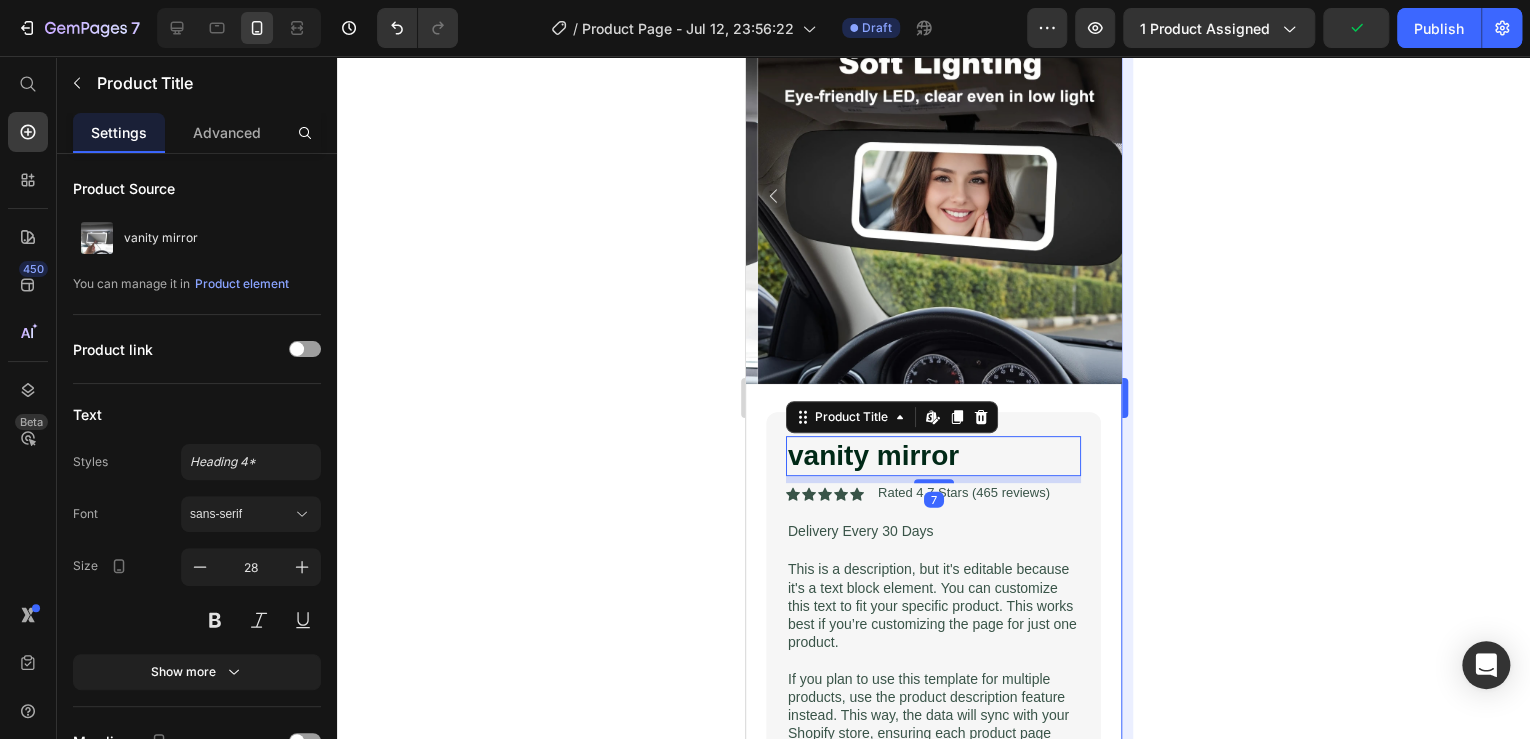 scroll, scrollTop: 160, scrollLeft: 0, axis: vertical 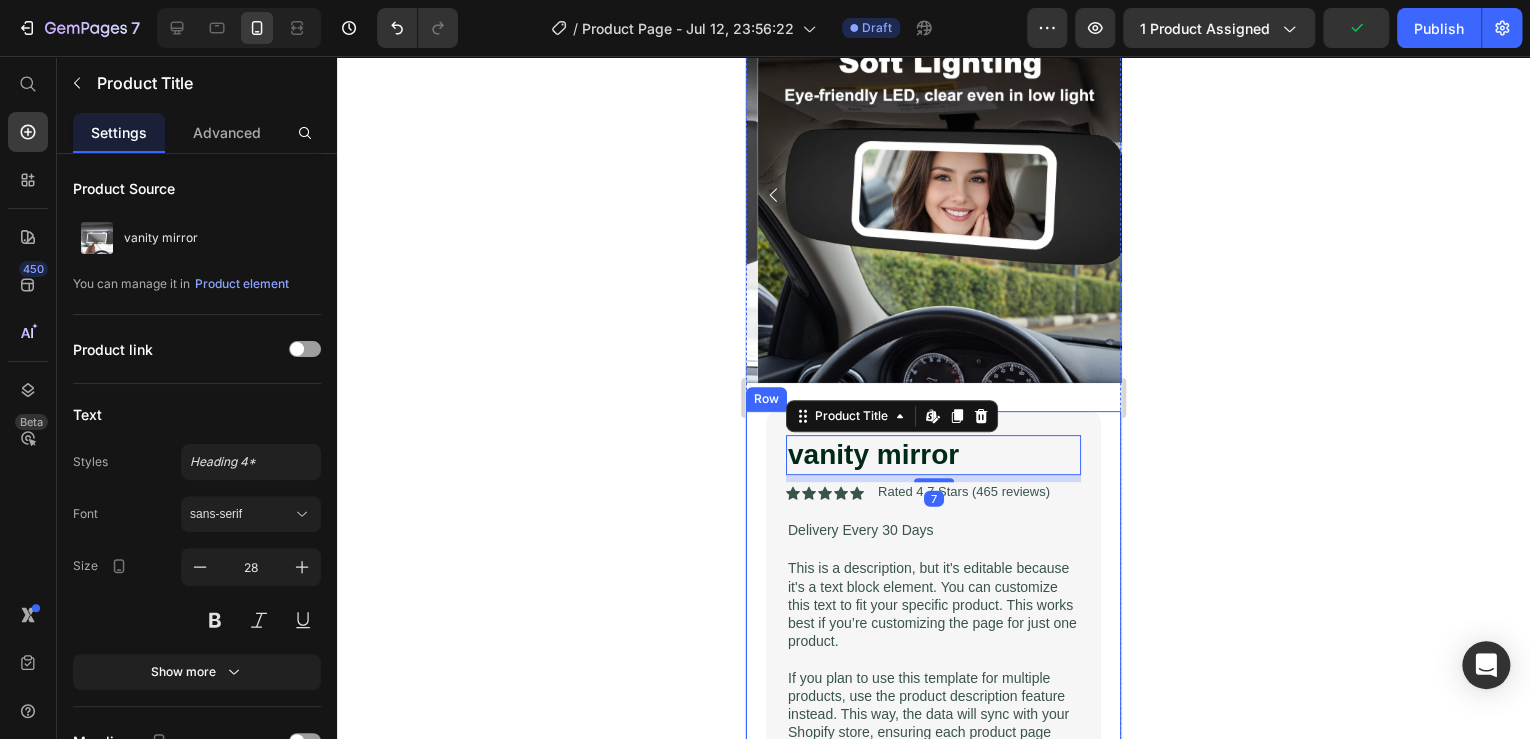 click on "vanity mirror Product Title   Edit content in Shopify 7
Icon
Icon
Icon
Icon
Icon Icon List Rated 4.7 Stars (465 reviews) Text Block Row Delivery Every 30 Days Text Block This is a description, but it's editable because it's a text block element. You can customize this text to fit your specific product. This works best if you’re customizing the page for just one product.   If you plan to use this template for multiple products, use the product description feature instead. This way, the data will sync with your Shopify store, ensuring each product page displays the correct description as set in Shopify Text Block Seal Subscriptions Seal Subscriptions
Icon Premium gourmet pâté Text Block Row
Icon Delectable flavors Text Block Row 1 Product Quantity Add to cart Add to Cart Row Row
Icon Ships internationally Text Block
Icon Money-Back Guarantee Text Block" at bounding box center [933, 837] 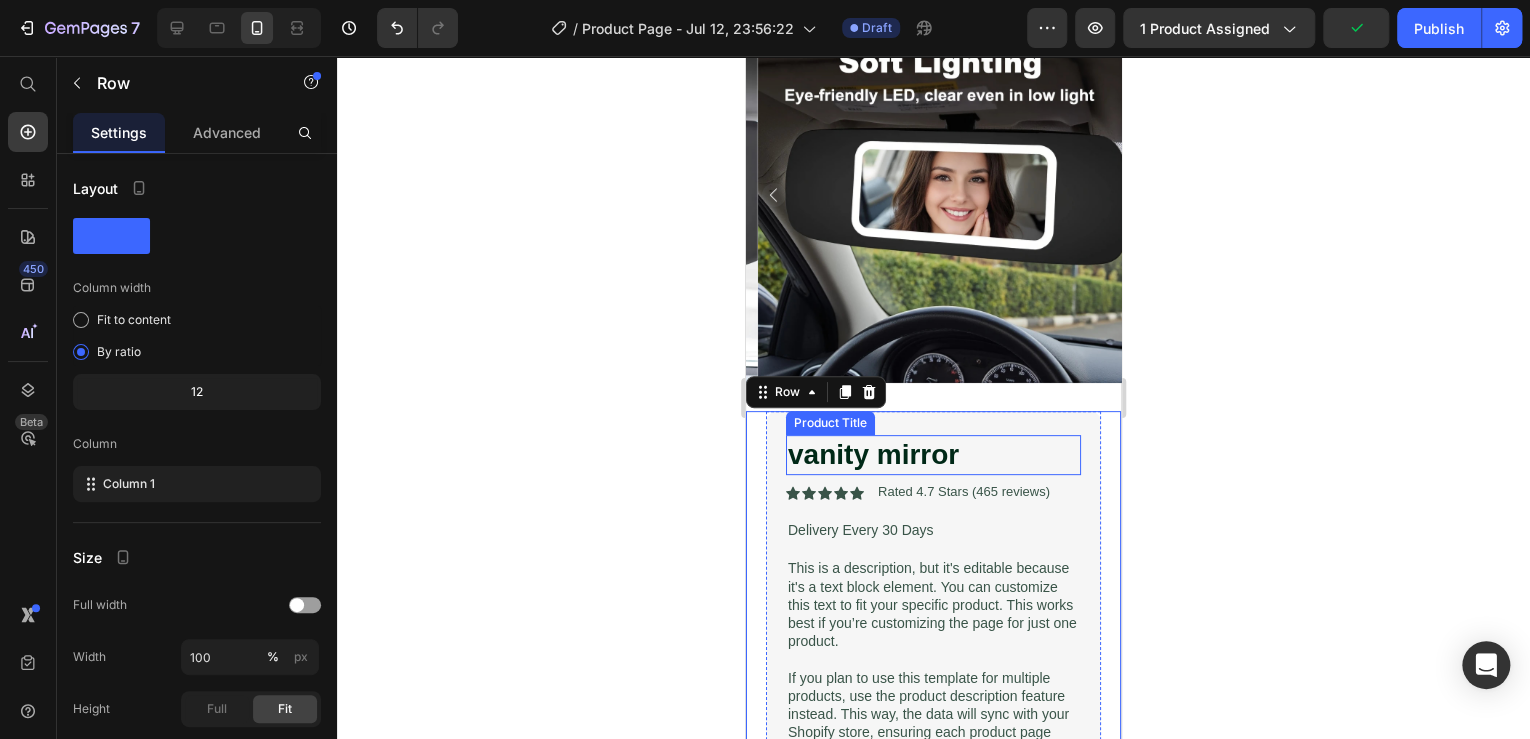 click on "vanity mirror" at bounding box center [933, 455] 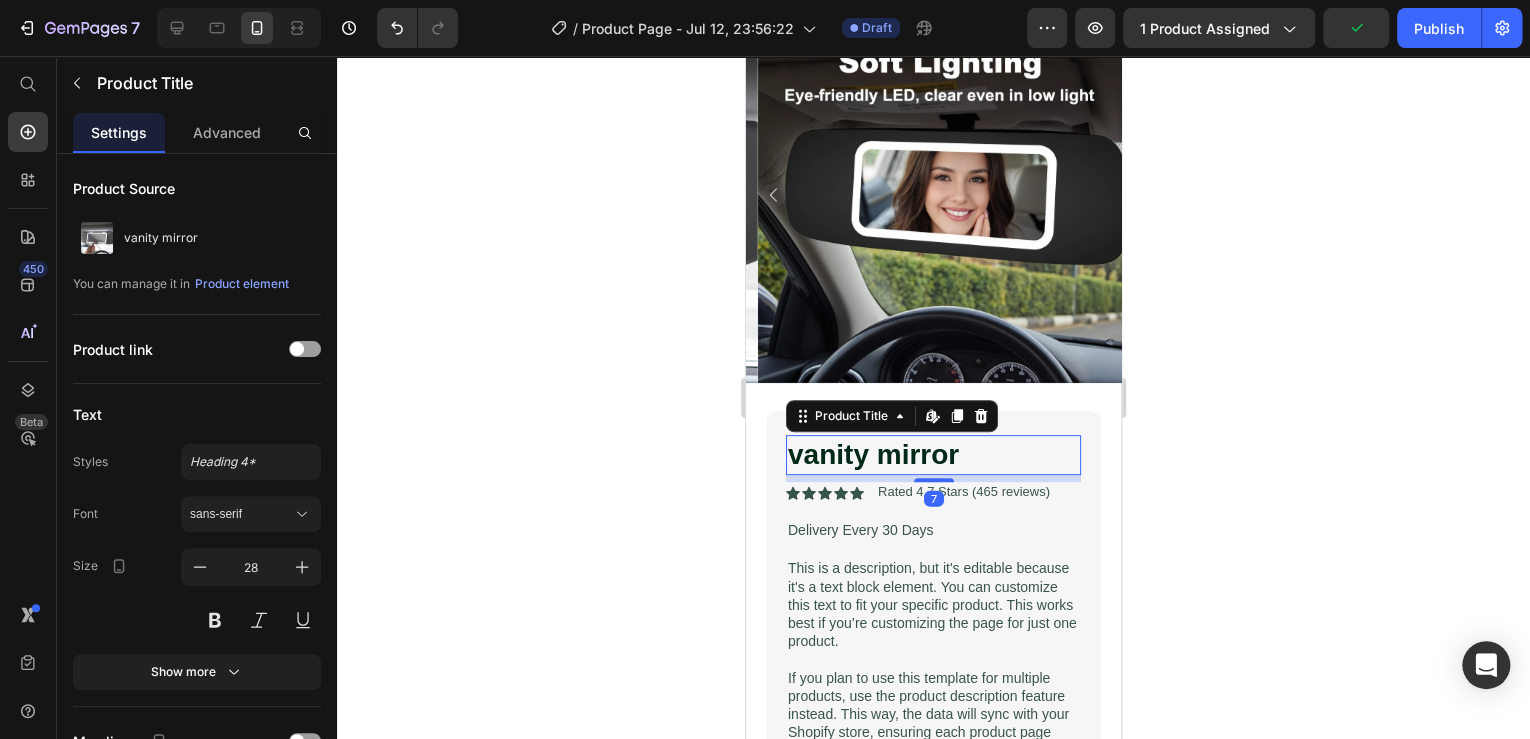 click on "vanity mirror" at bounding box center [933, 455] 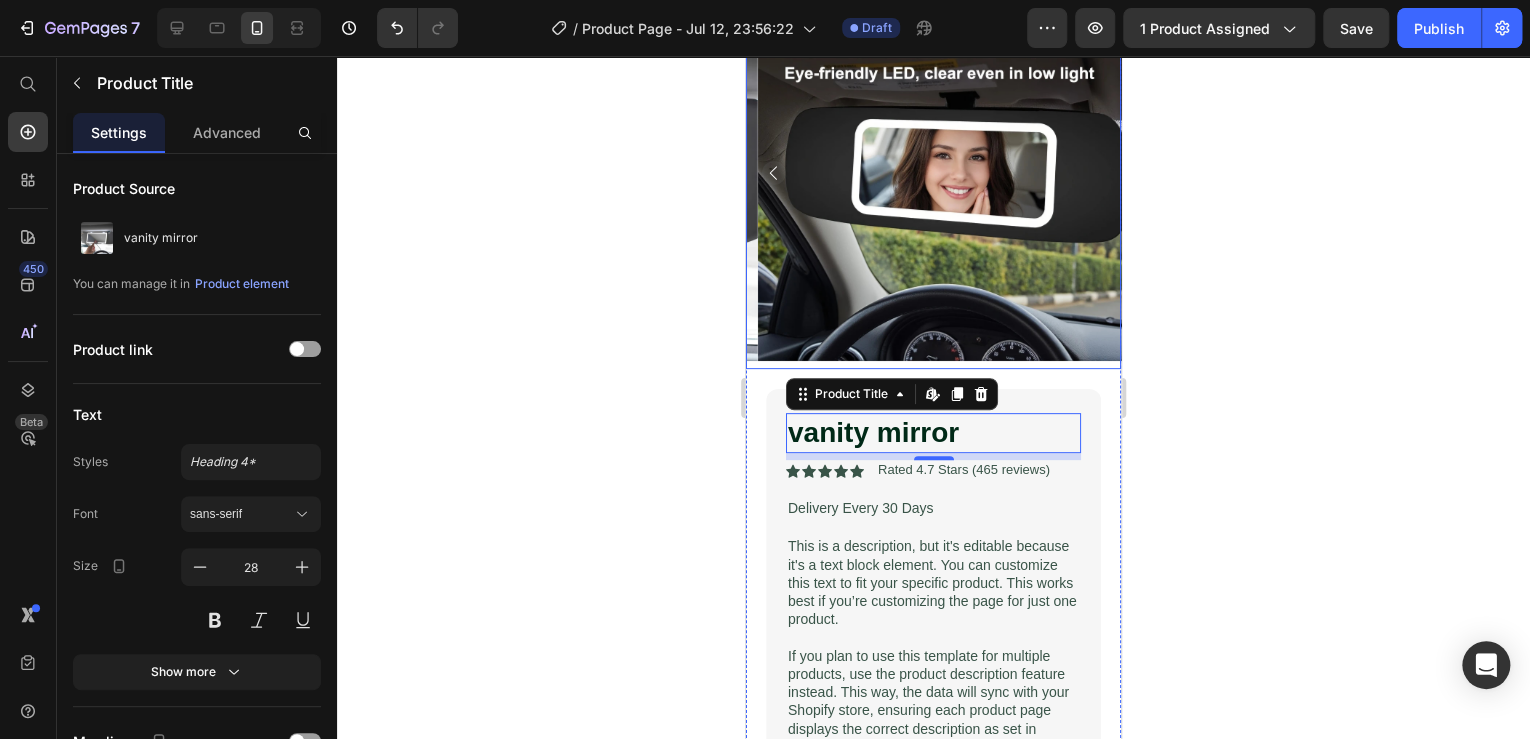 scroll, scrollTop: 80, scrollLeft: 0, axis: vertical 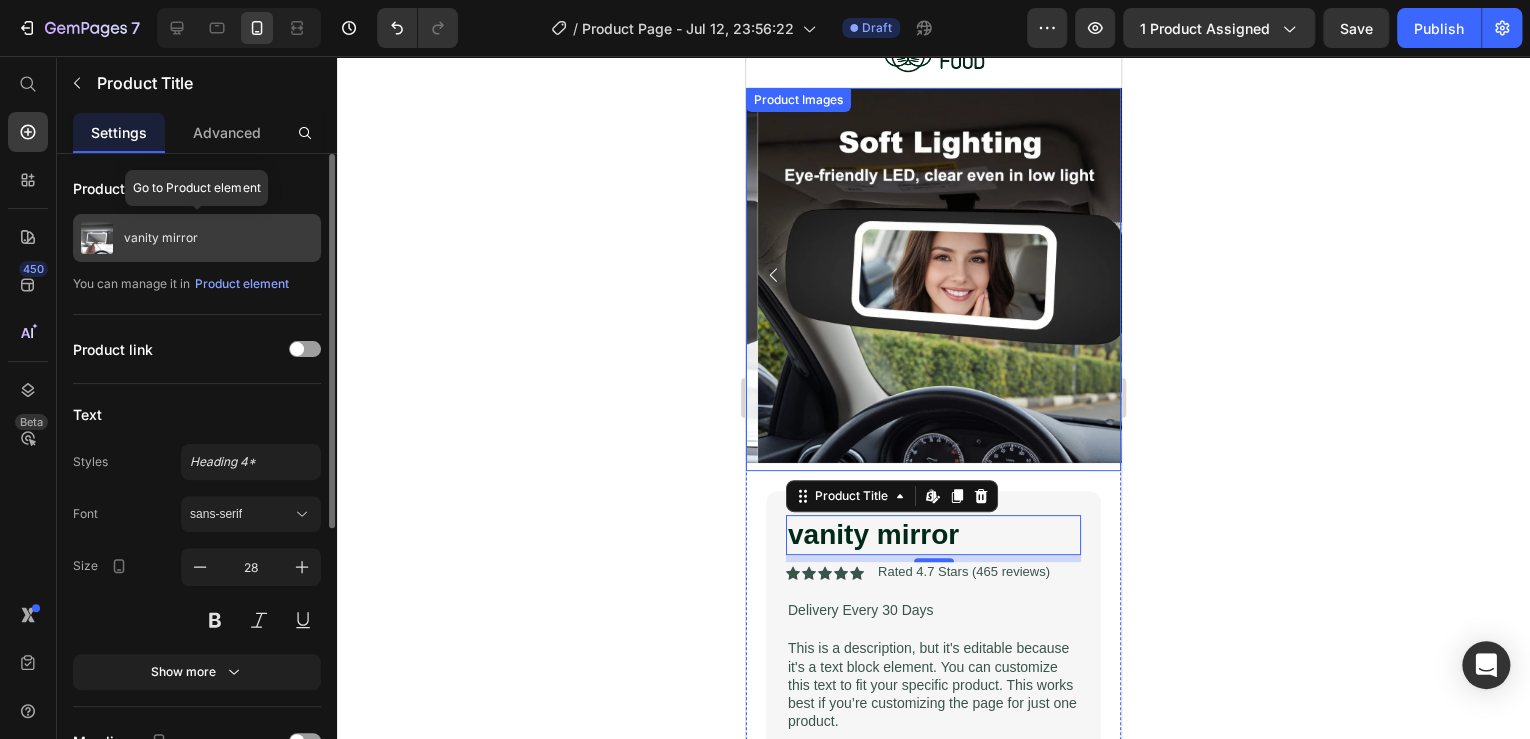 click on "vanity mirror" at bounding box center (161, 238) 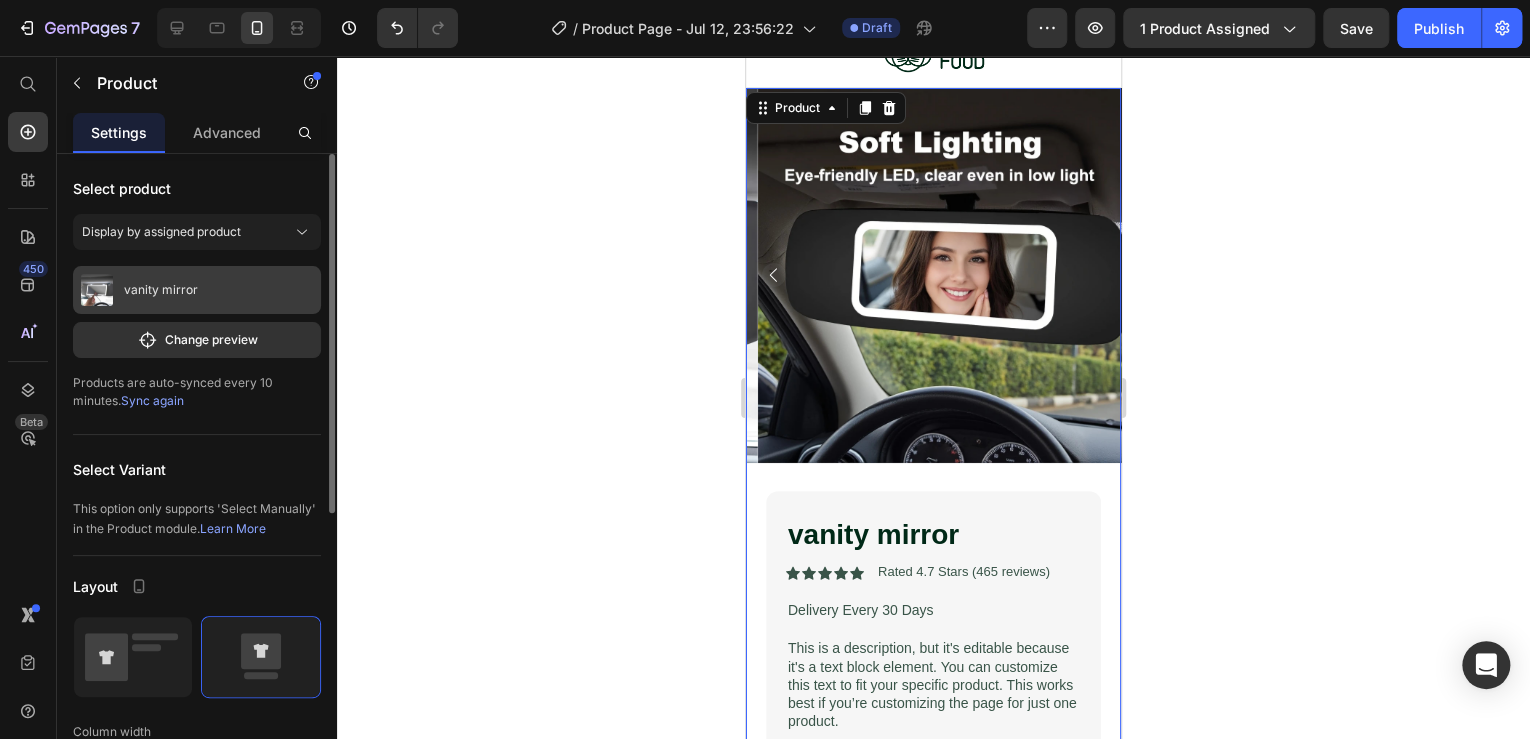 click on "vanity mirror" at bounding box center [197, 290] 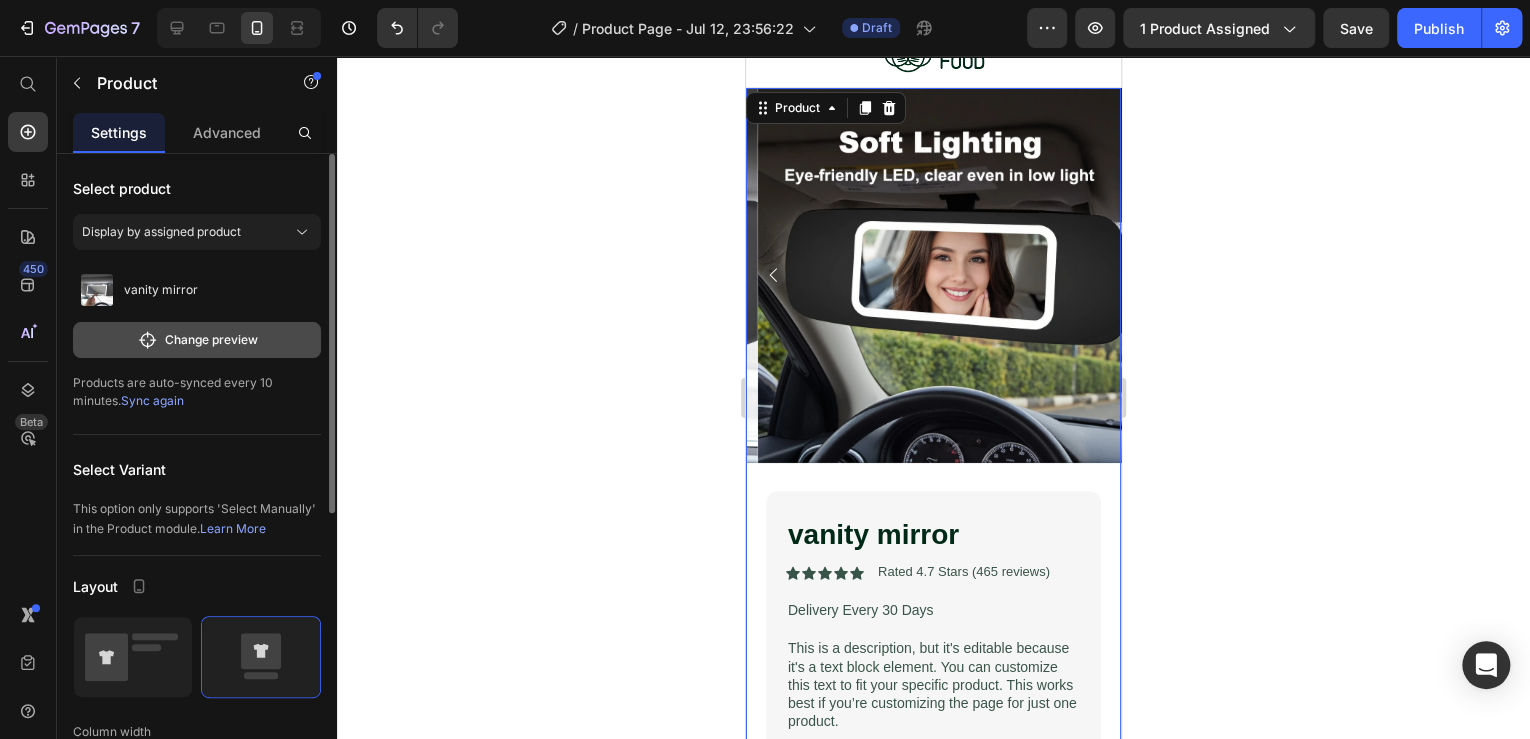 click on "Change preview" at bounding box center [197, 340] 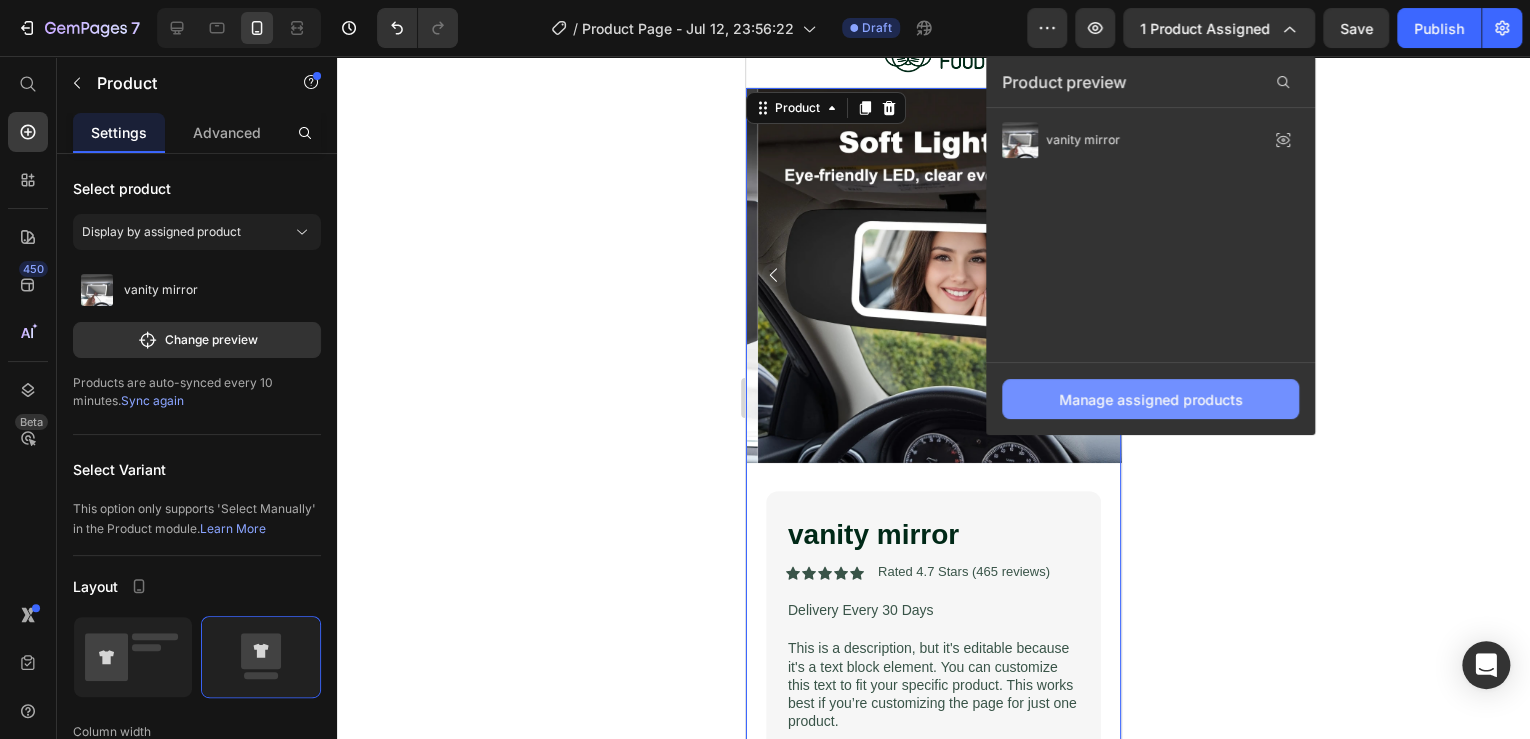 click on "Manage assigned products" at bounding box center (1151, 399) 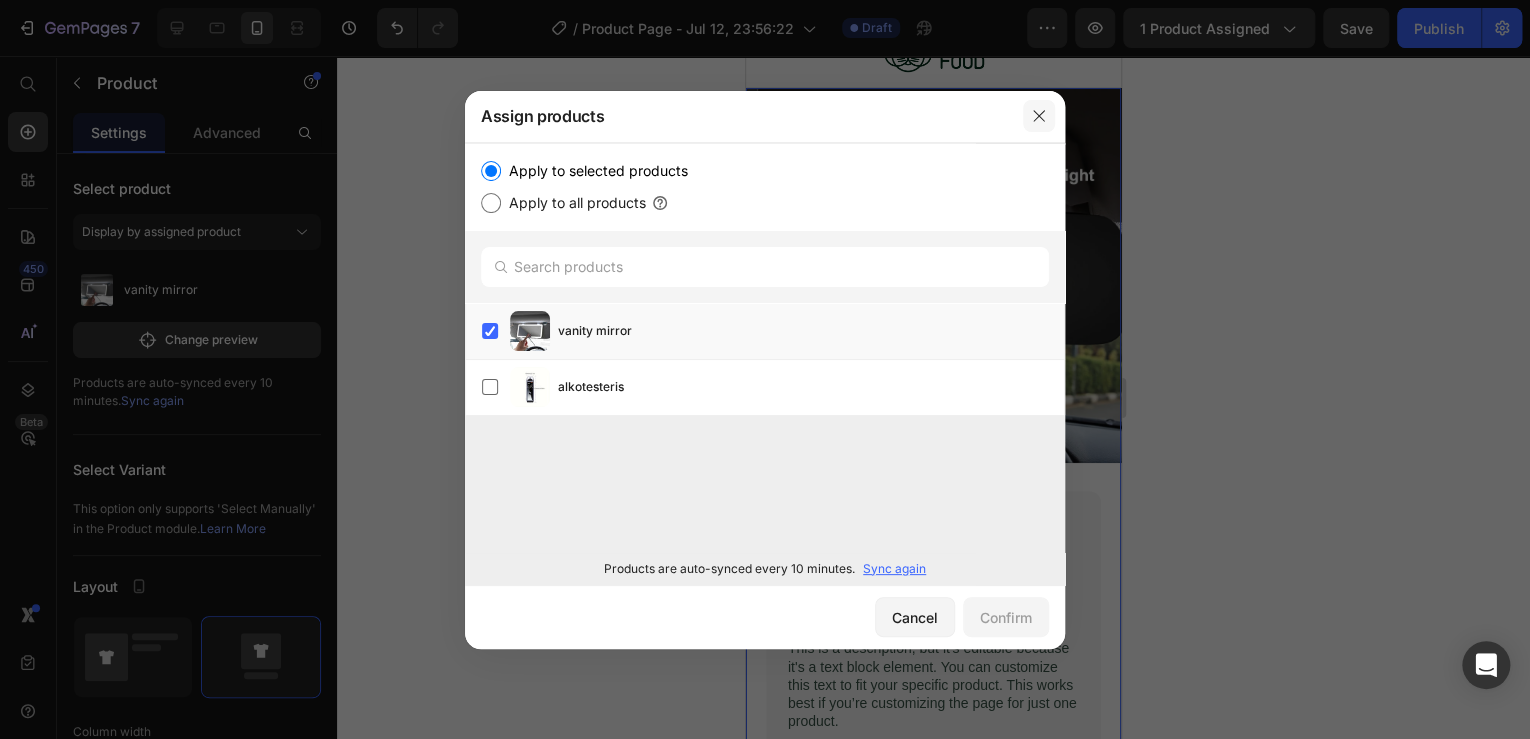 click 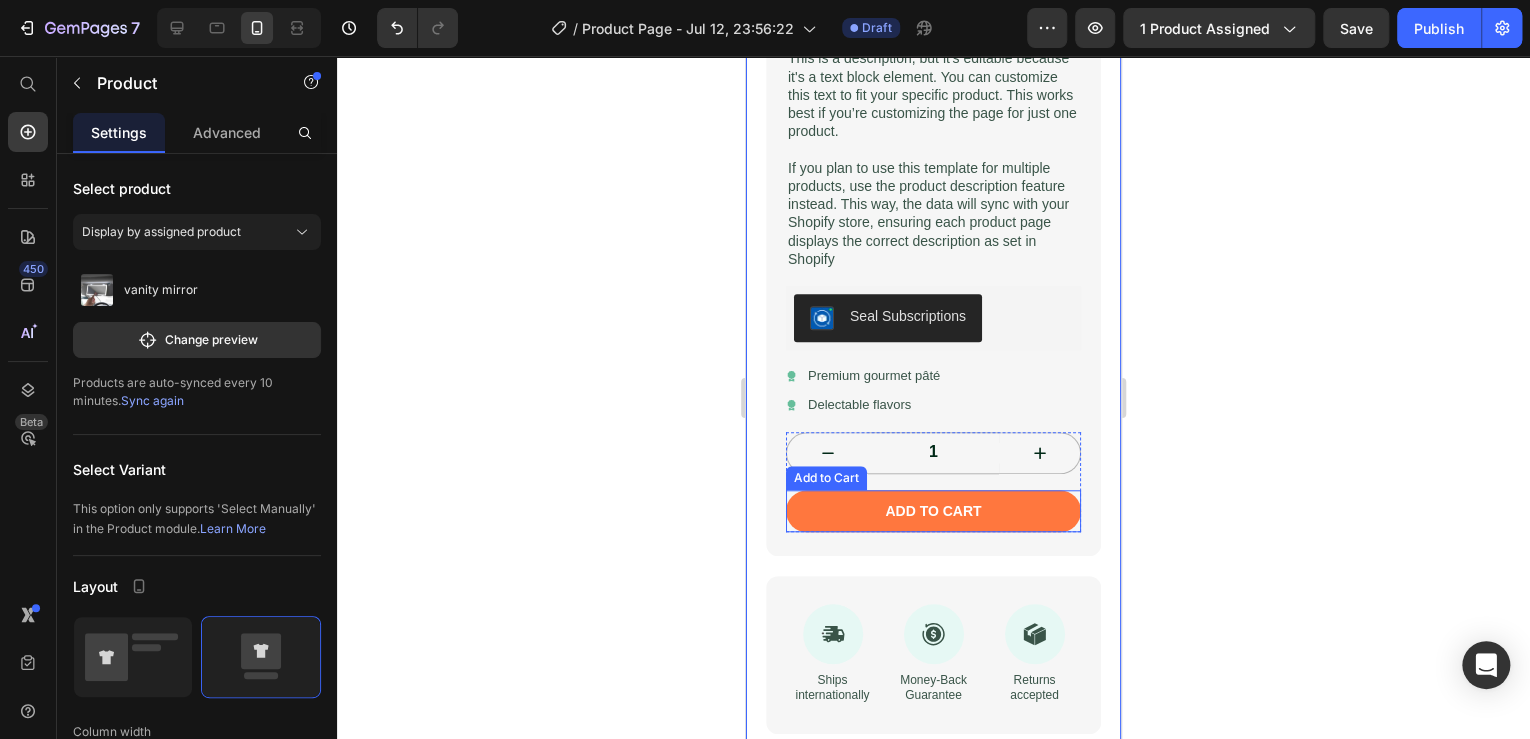 scroll, scrollTop: 640, scrollLeft: 0, axis: vertical 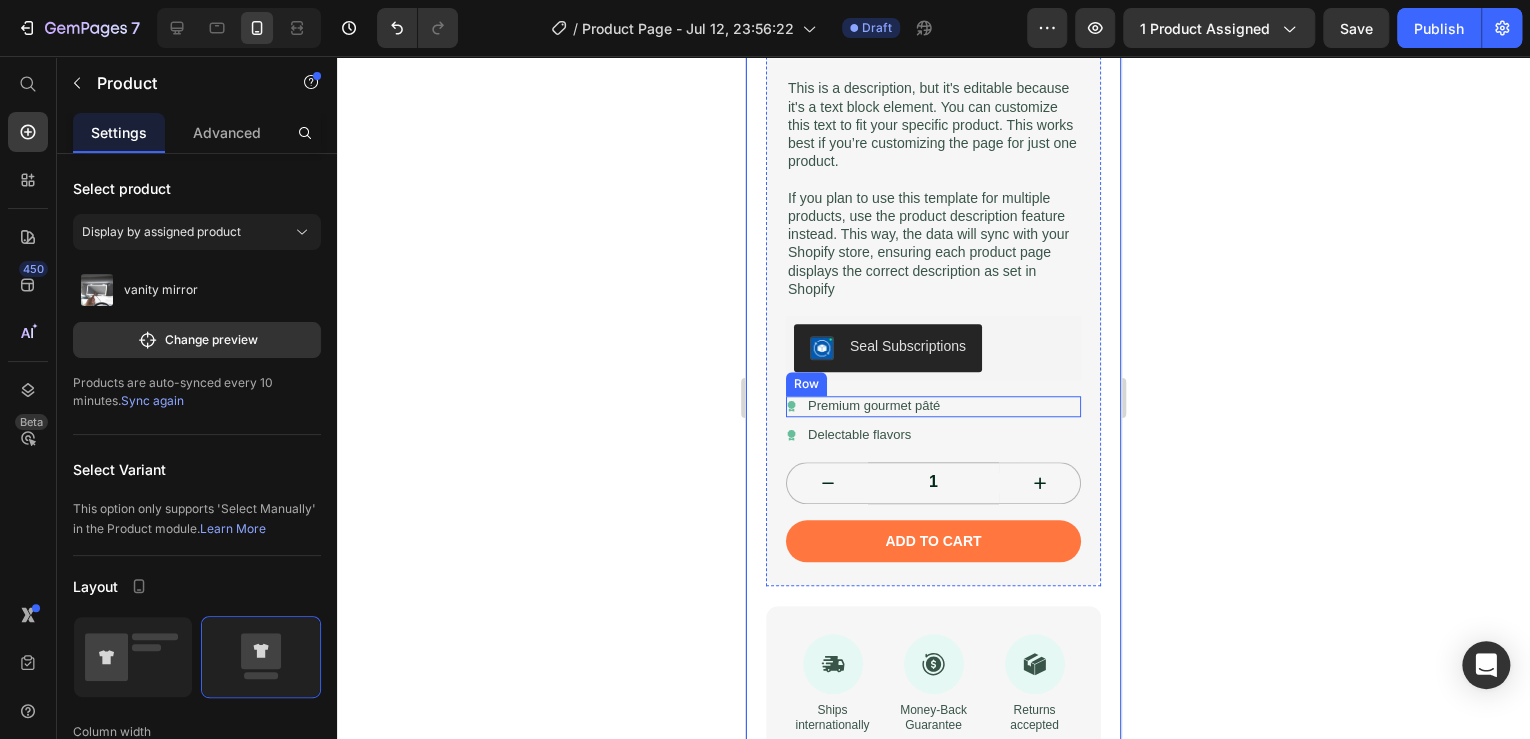 click on "Icon Premium gourmet pâté Text Block Row" at bounding box center (933, 406) 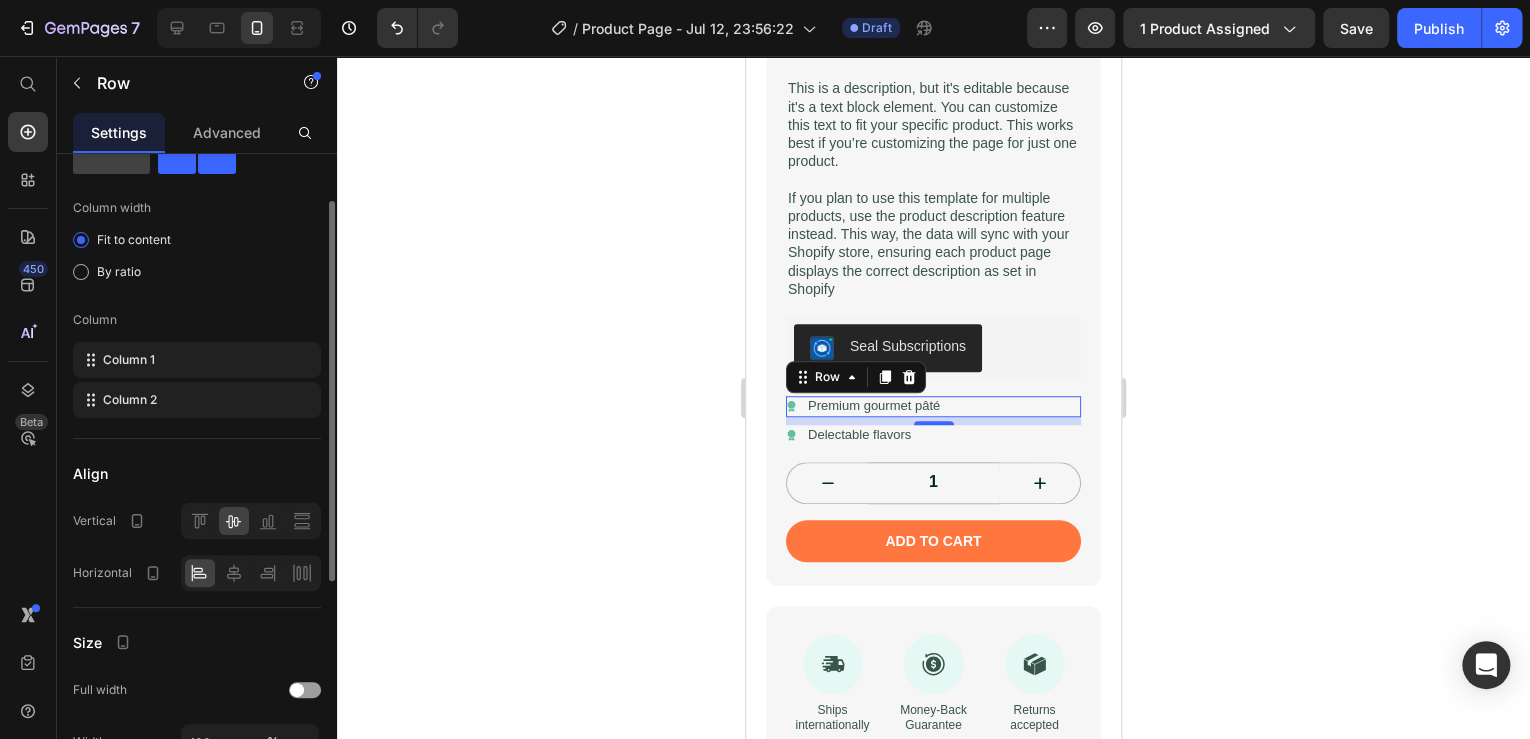 scroll, scrollTop: 0, scrollLeft: 0, axis: both 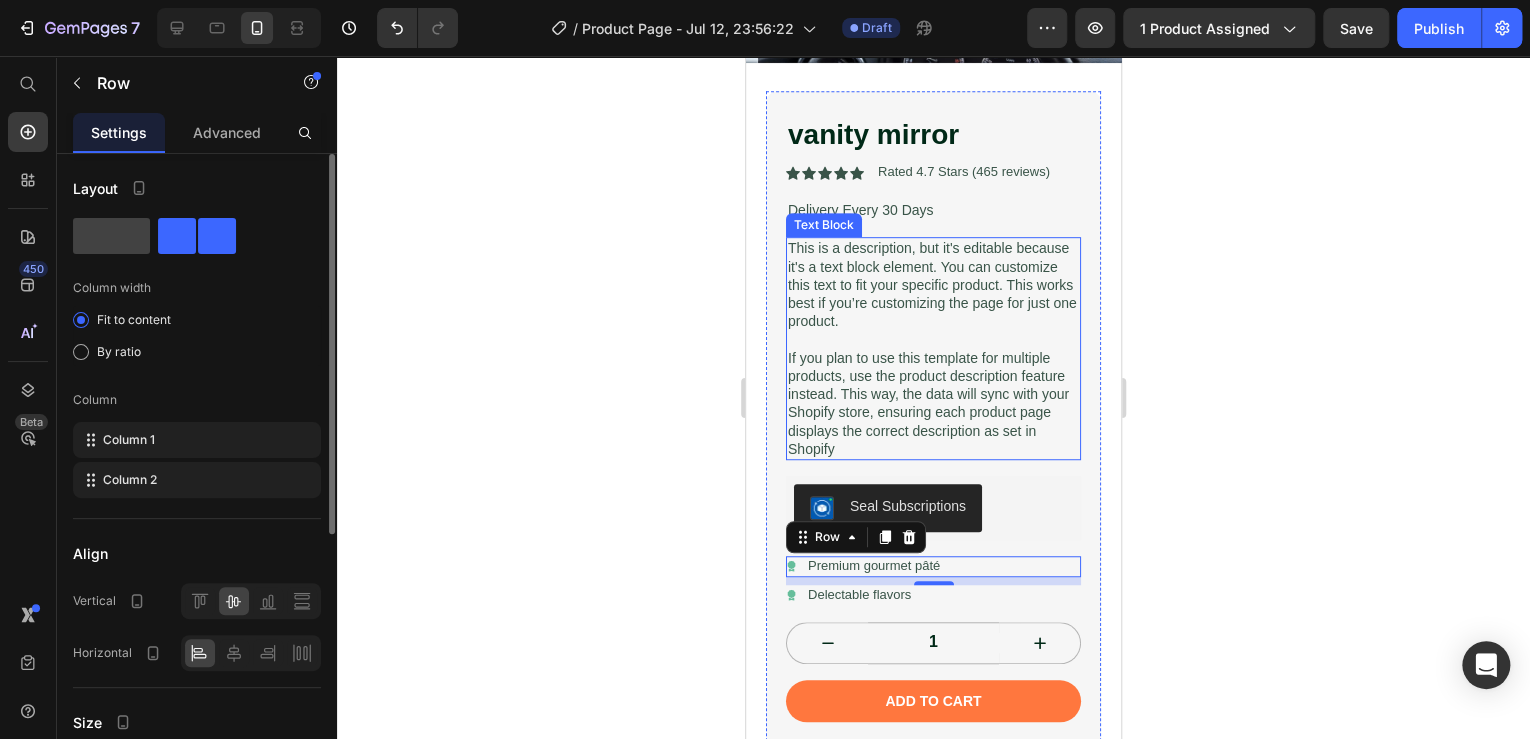 click on "If you plan to use this template for multiple products, use the product description feature instead. This way, the data will sync with your Shopify store, ensuring each product page displays the correct description as set in Shopify" at bounding box center (933, 403) 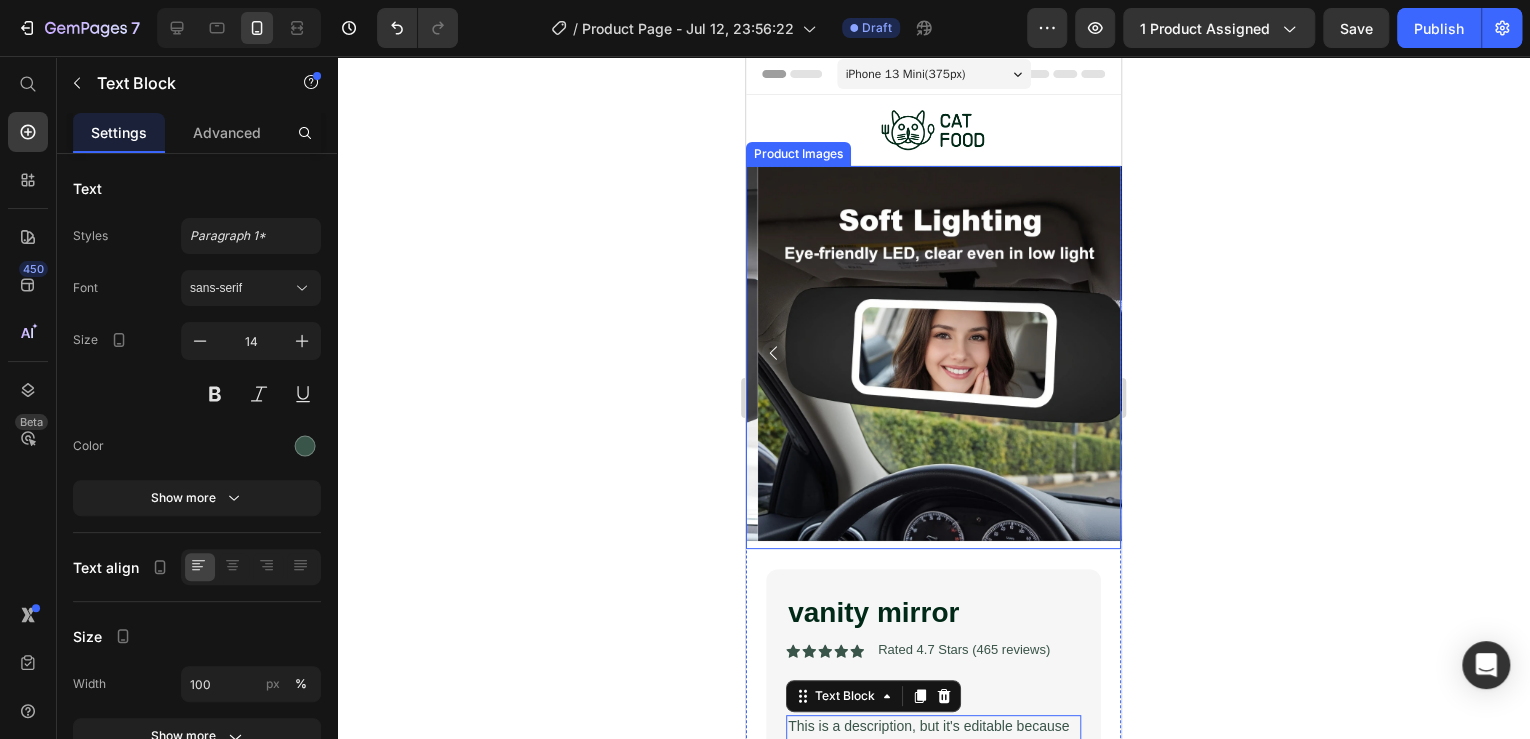 scroll, scrollTop: 0, scrollLeft: 0, axis: both 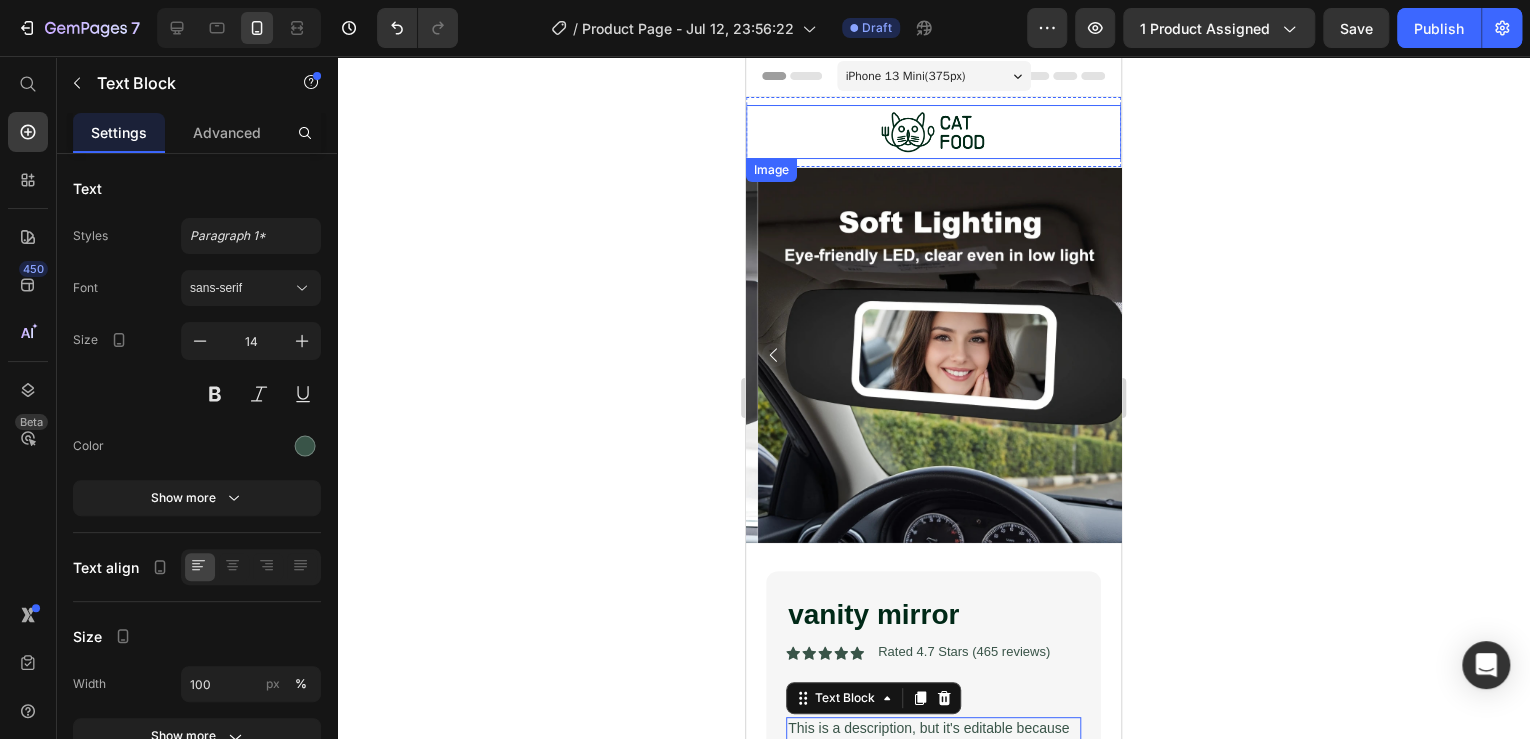 drag, startPoint x: 896, startPoint y: 104, endPoint x: 892, endPoint y: 122, distance: 18.439089 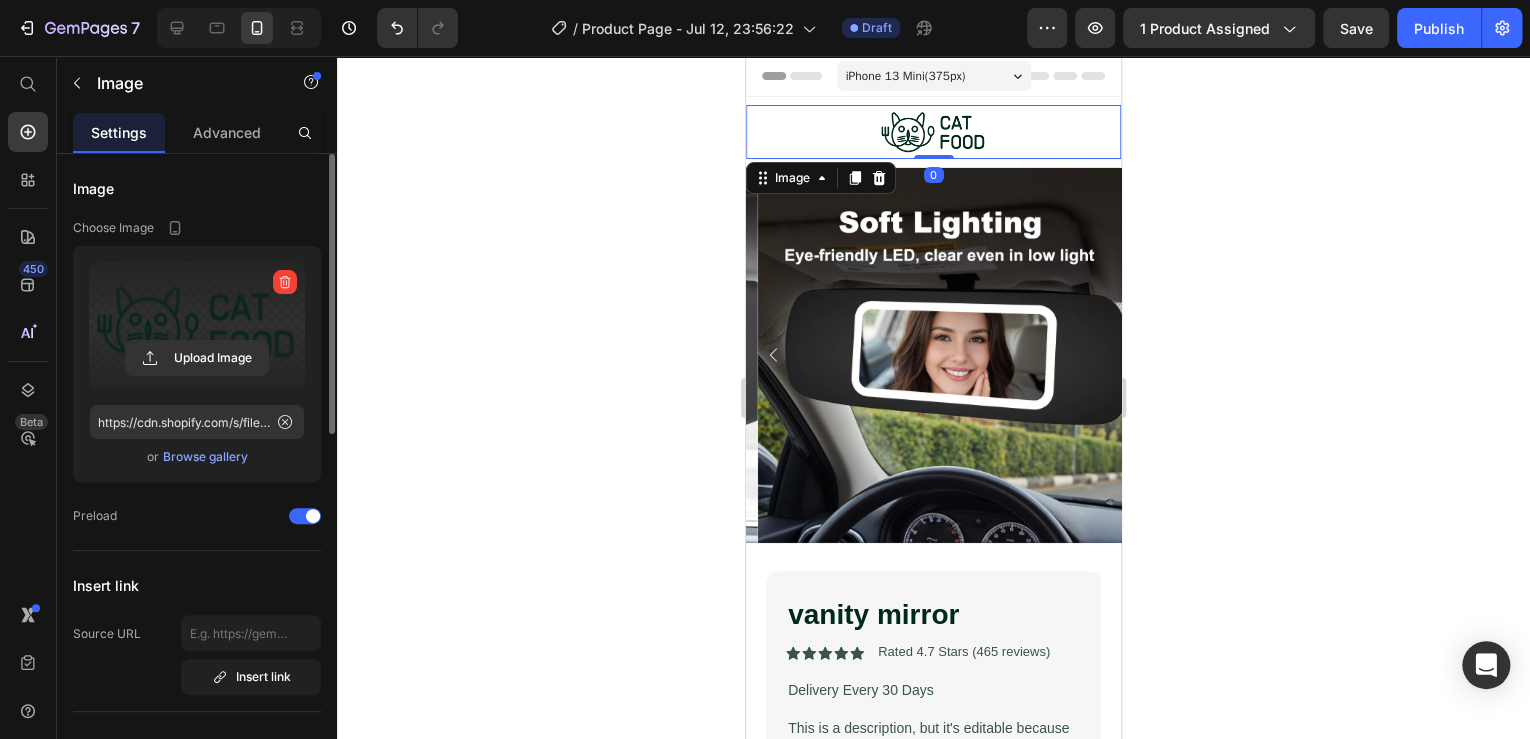 click at bounding box center [197, 325] 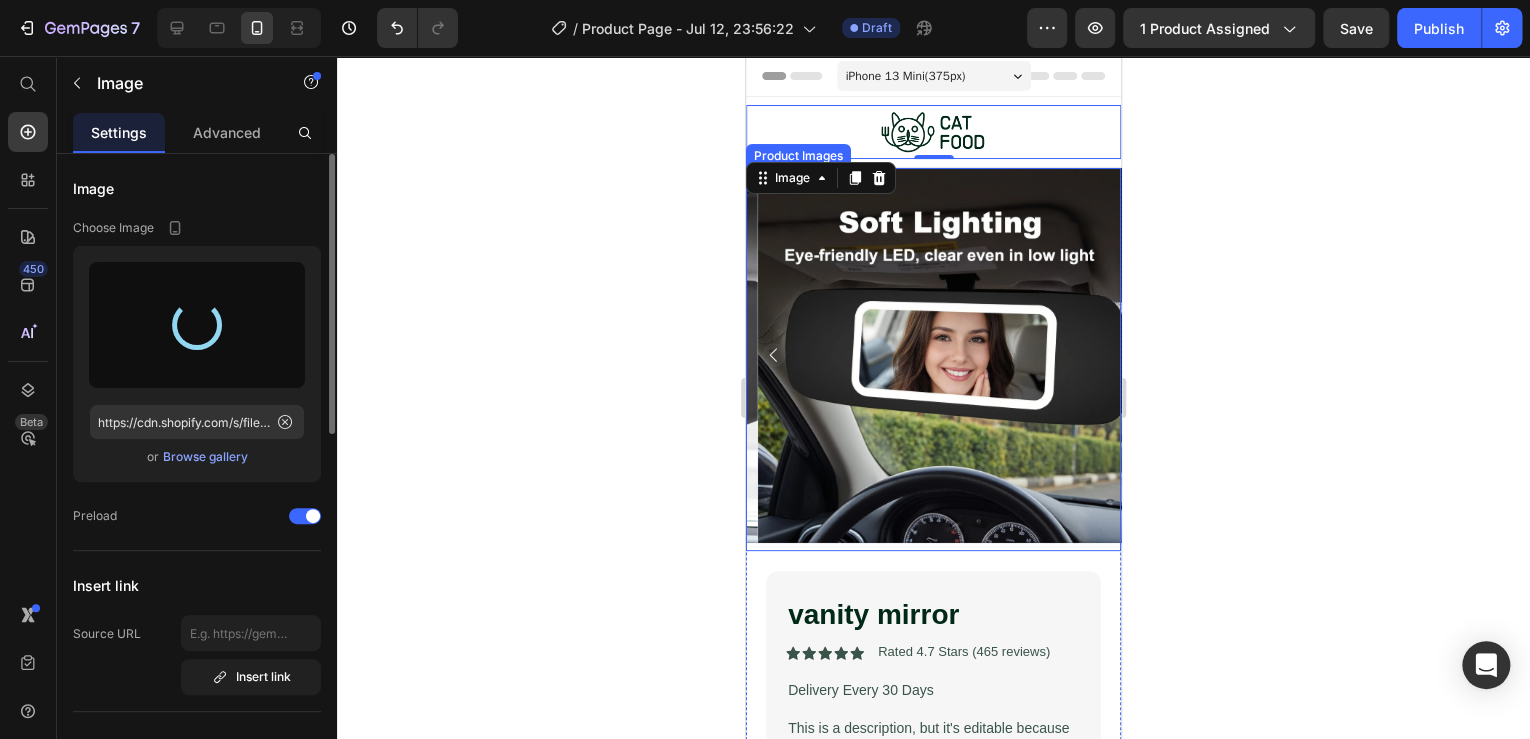 type on "https://cdn.shopify.com/s/files/1/0967/6478/9075/files/gempages_575163405103531237-709748bd-686c-470e-82a5-3ad2681949fb.png" 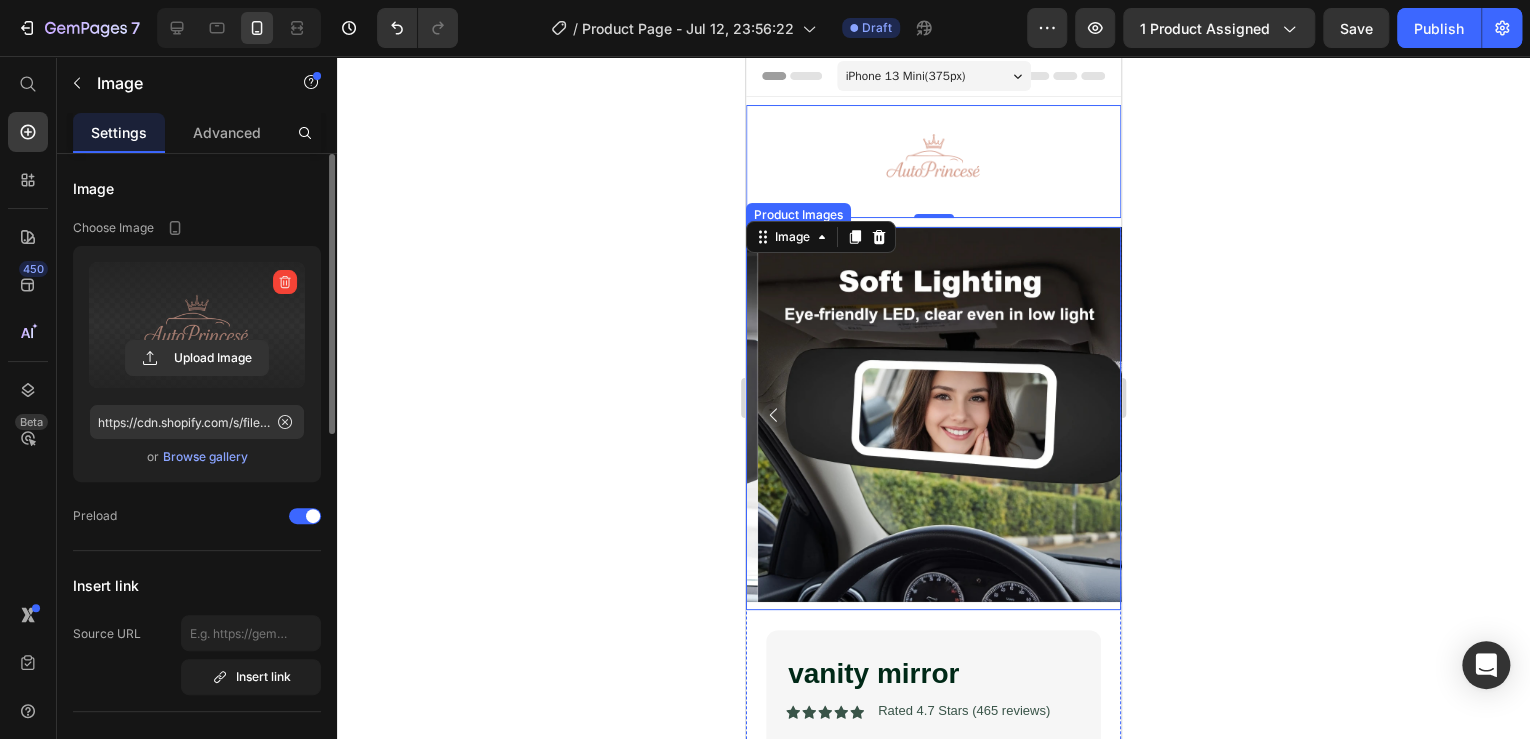 click at bounding box center (945, 414) 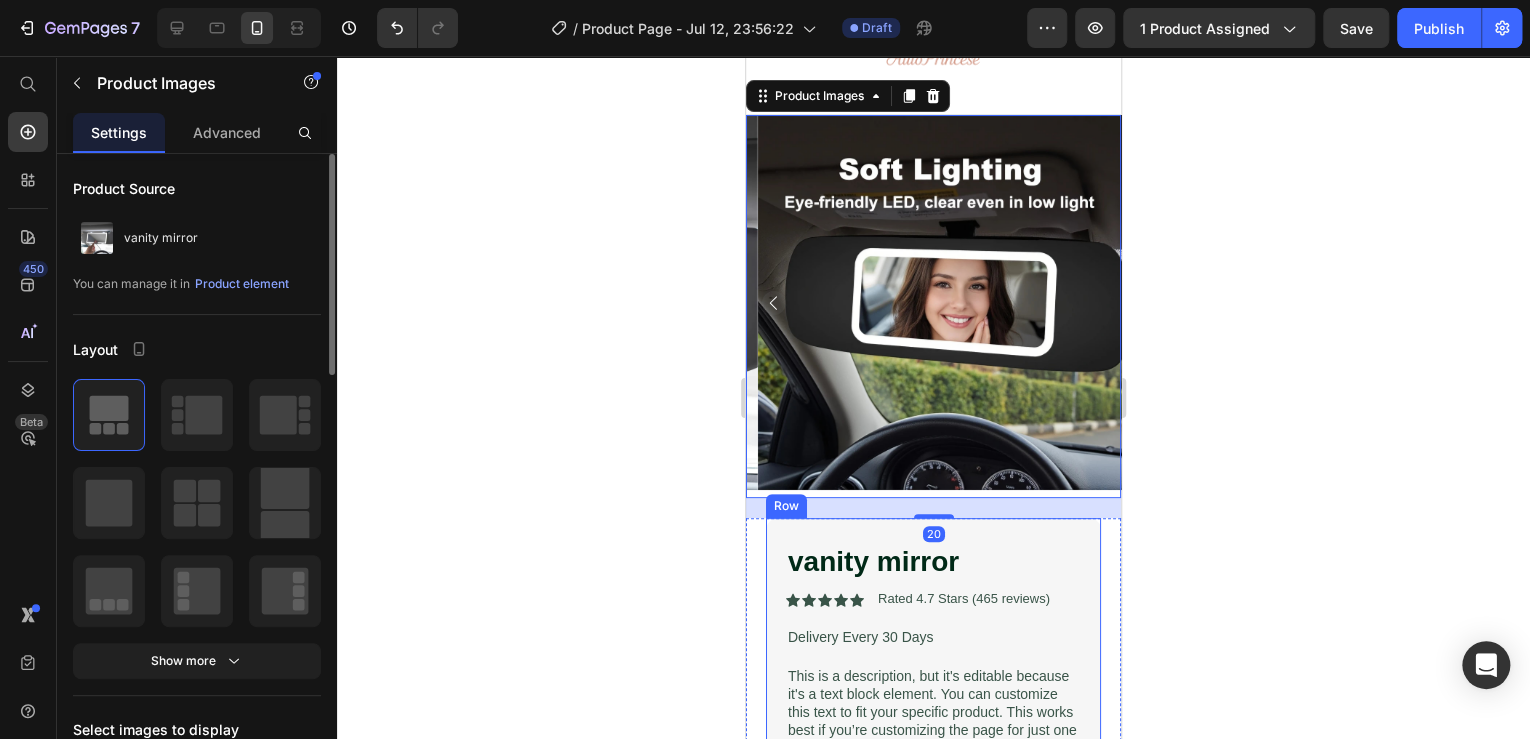 scroll, scrollTop: 160, scrollLeft: 0, axis: vertical 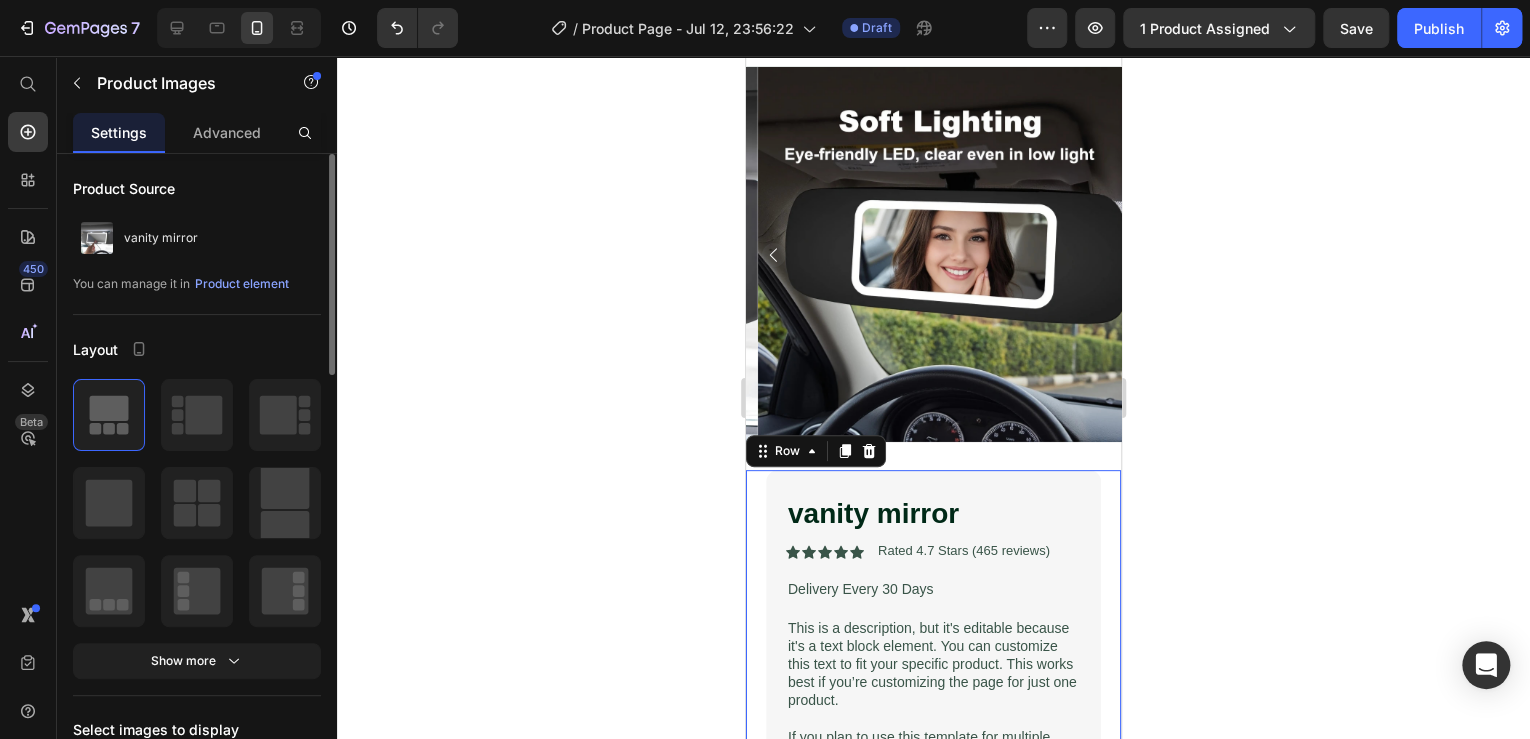 click on "vanity mirror Product Title
Icon
Icon
Icon
Icon
Icon Icon List Rated 4.7 Stars (465 reviews) Text Block Row Delivery Every 30 Days Text Block This is a description, but it's editable because it's a text block element. You can customize this text to fit your specific product. This works best if you’re customizing the page for just one product.   If you plan to use this template for multiple products, use the product description feature instead. This way, the data will sync with your Shopify store, ensuring each product page displays the correct description as set in Shopify Text Block Seal Subscriptions Seal Subscriptions
Icon Premium gourmet pâté Text Block Row
Icon Delectable flavors Text Block Row 1 Product Quantity Add to cart Add to Cart Row Row
Icon Ships internationally Text Block
Icon Money-Back Guarantee Text Block
Icon Text Block Row" at bounding box center [933, 896] 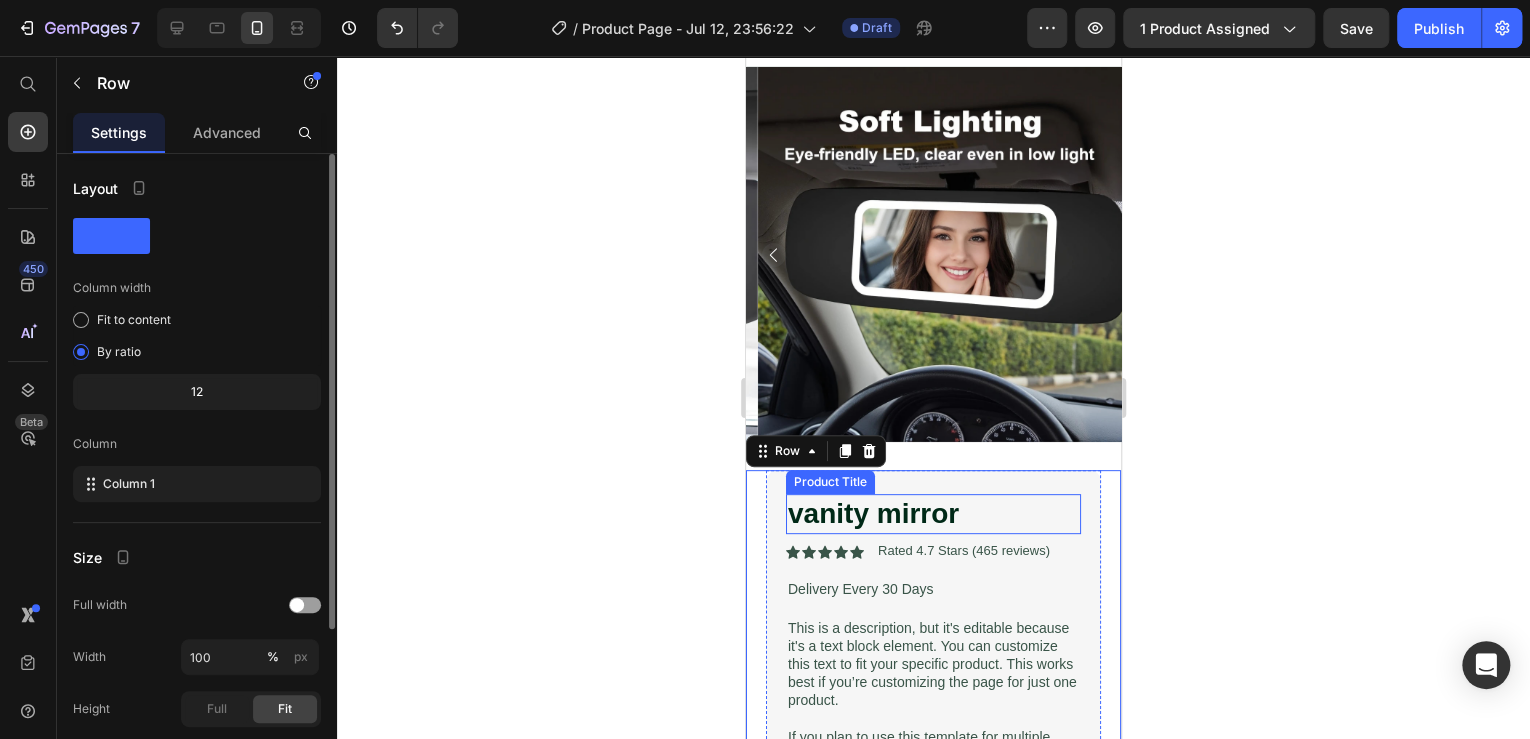 click on "vanity mirror" at bounding box center [933, 514] 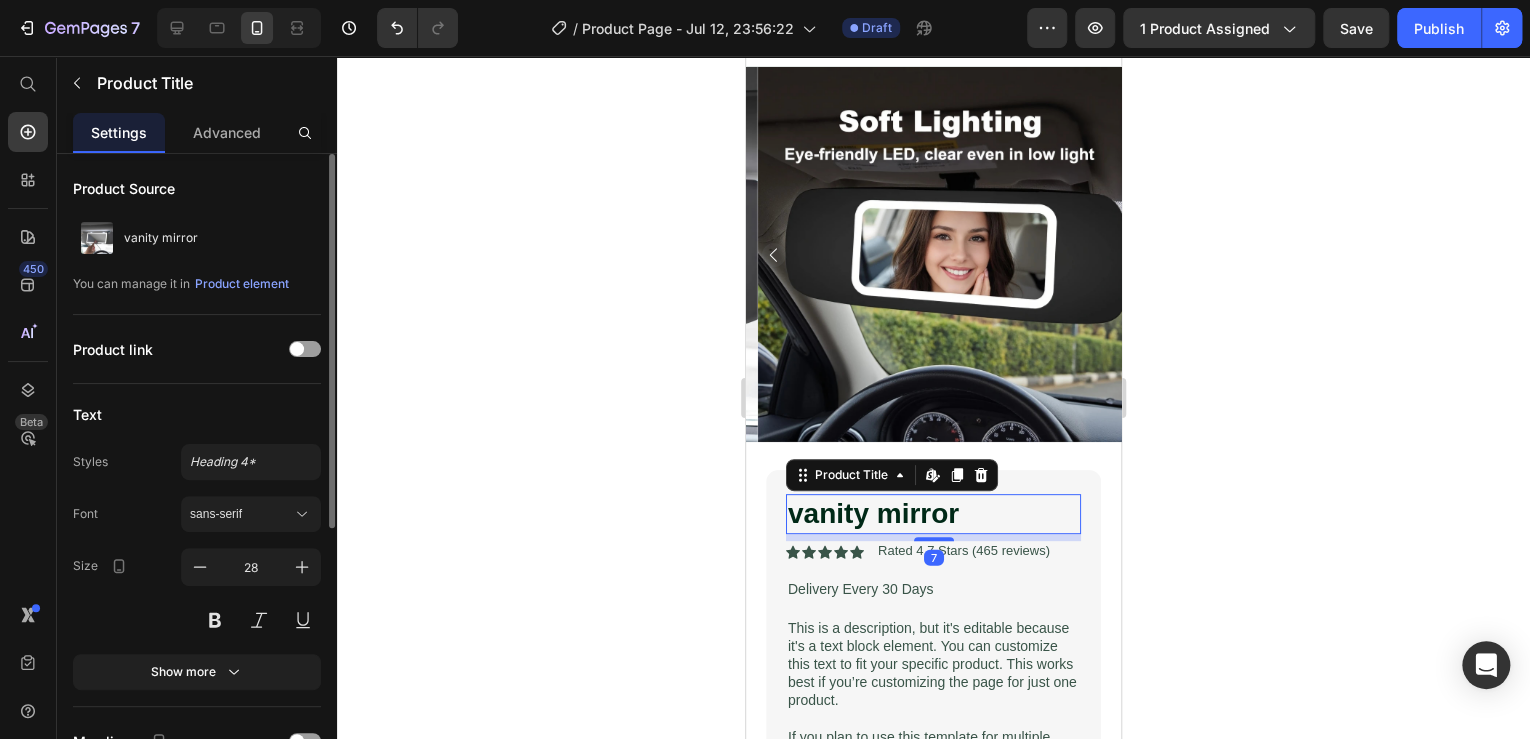 click on "vanity mirror" at bounding box center [933, 514] 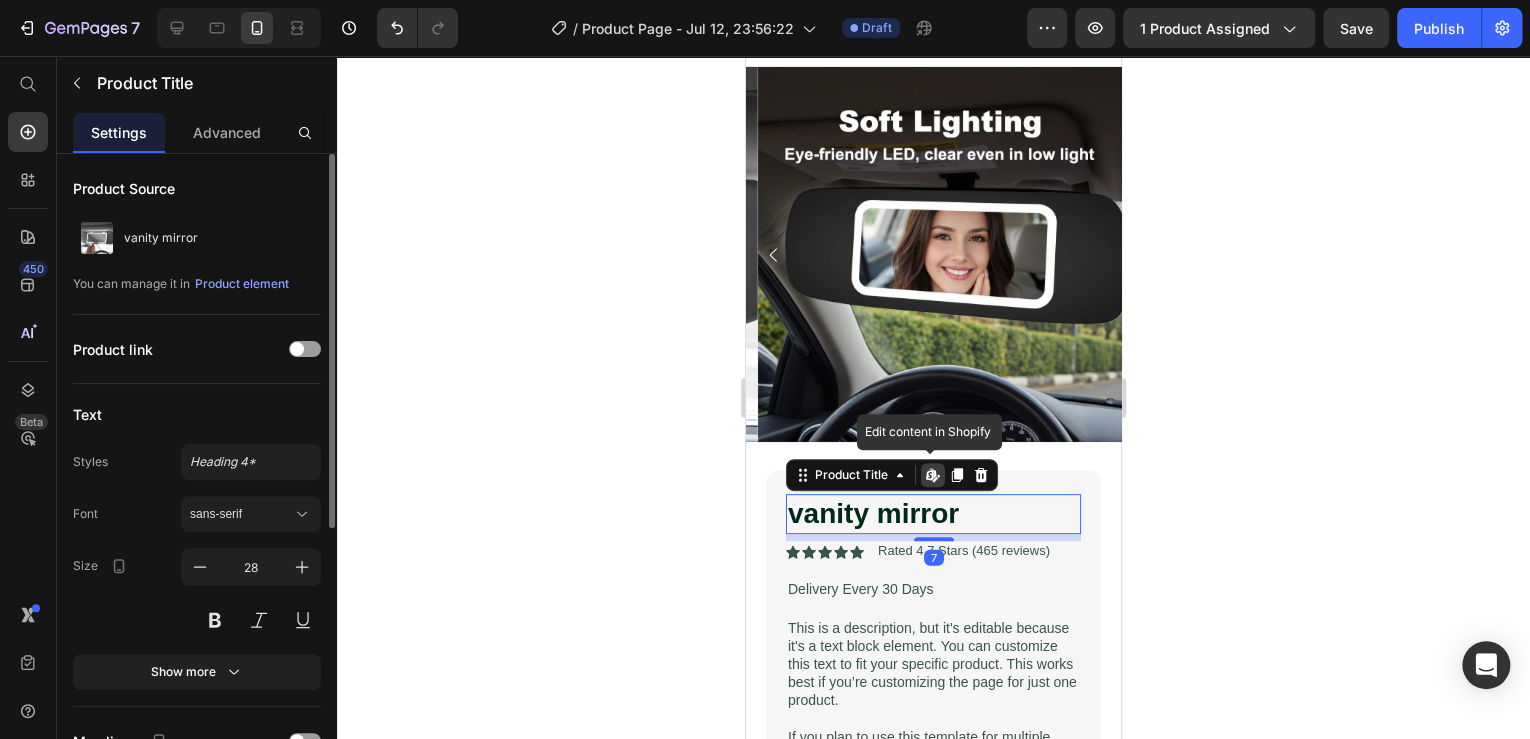 click on "vanity mirror" at bounding box center (933, 514) 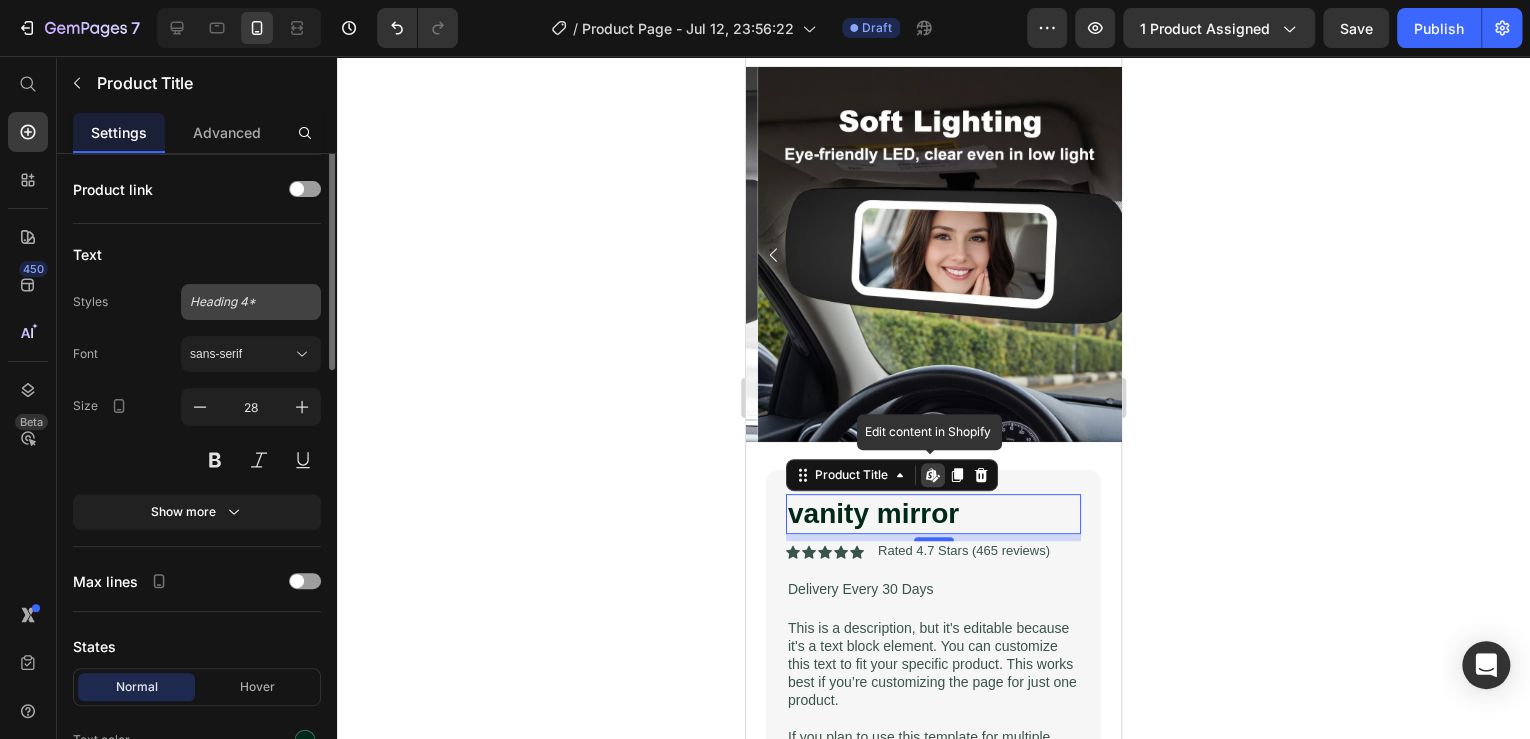 scroll, scrollTop: 0, scrollLeft: 0, axis: both 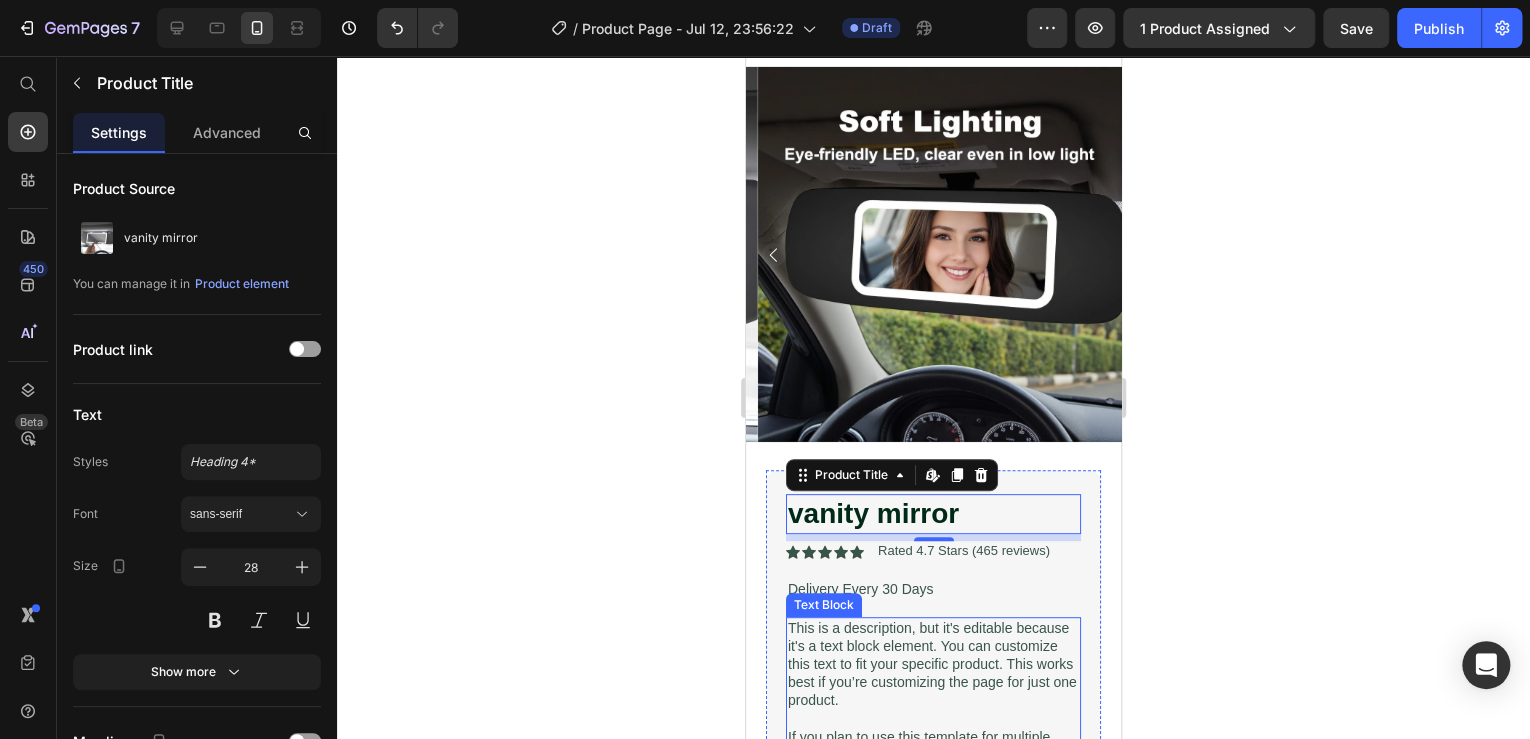 click on "This is a description, but it's editable because it's a text block element. You can customize this text to fit your specific product. This works best if you’re customizing the page for just one product." at bounding box center (933, 664) 